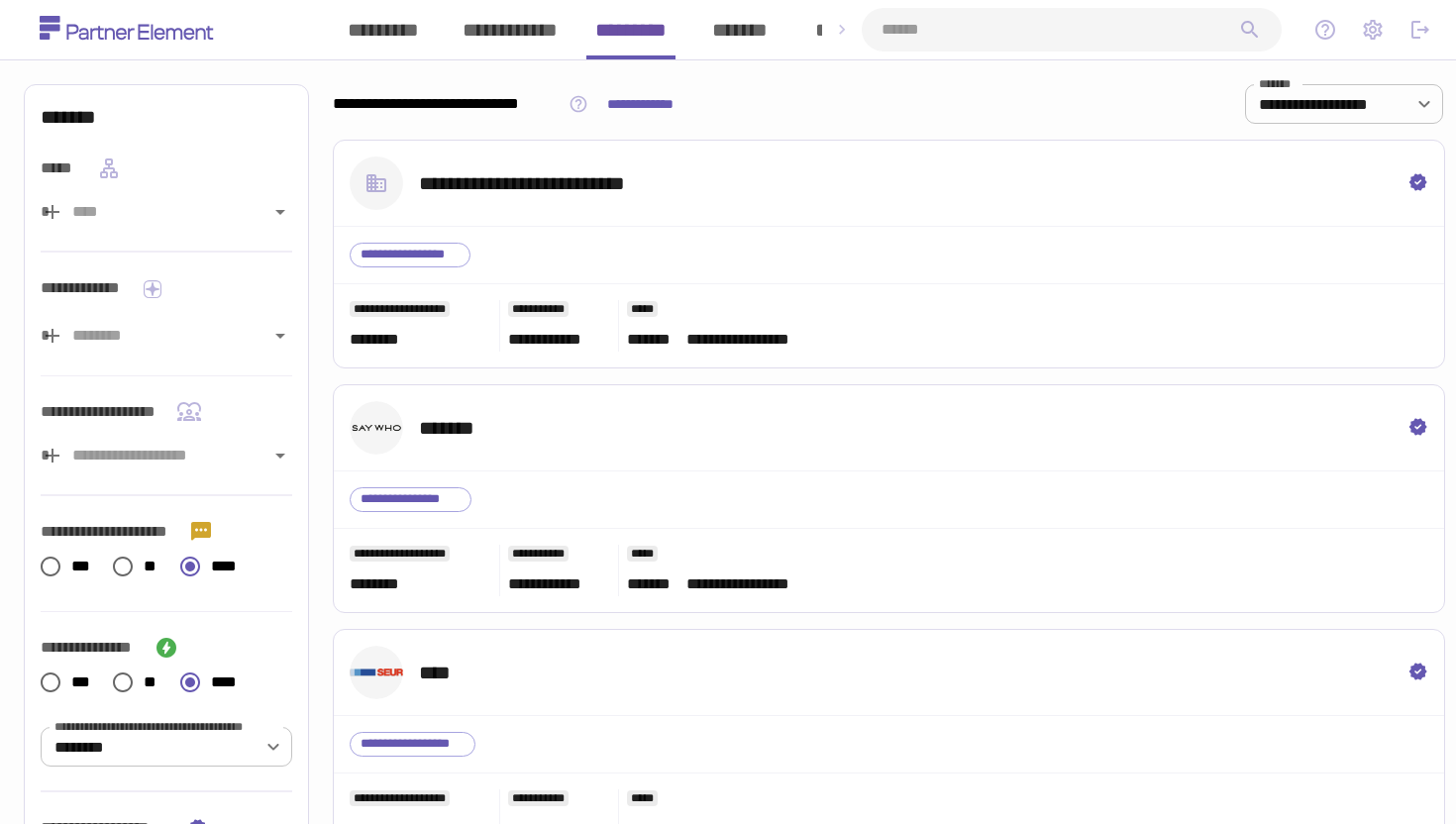 scroll, scrollTop: 348, scrollLeft: 0, axis: vertical 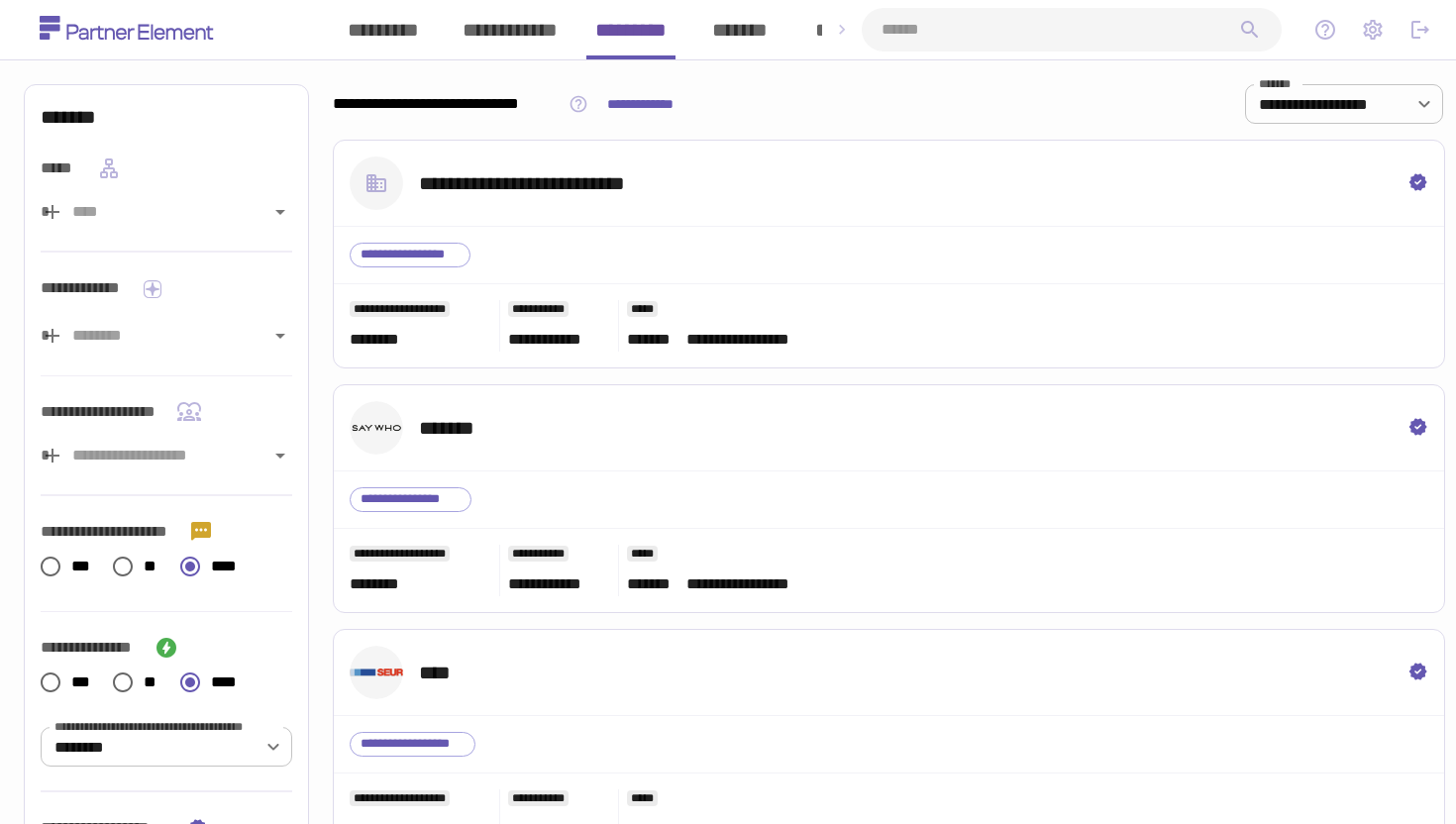 click on "*******" at bounding box center [740, 30] 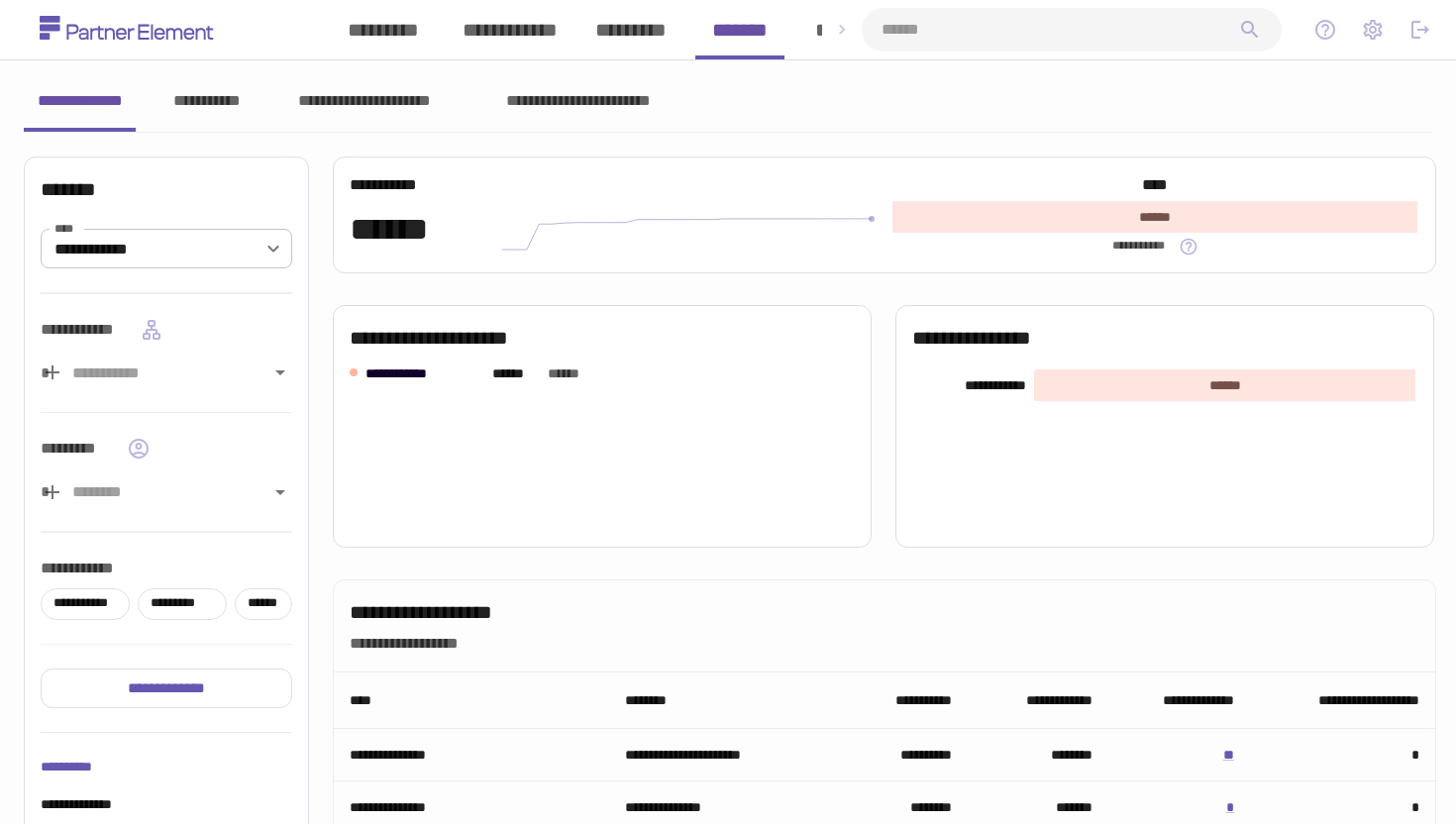 click on "**********" at bounding box center (728, 108) 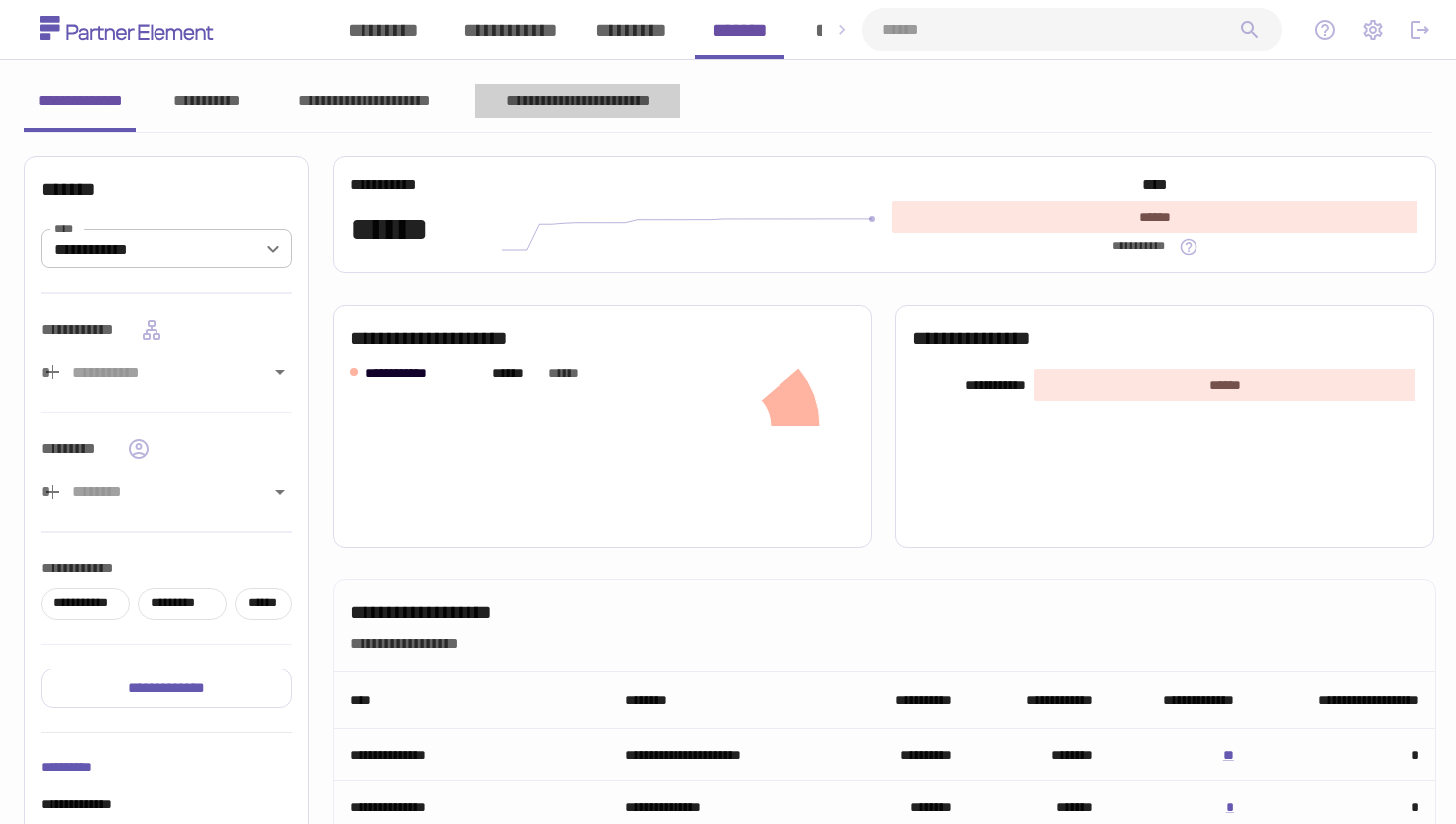 click on "**********" at bounding box center [577, 101] 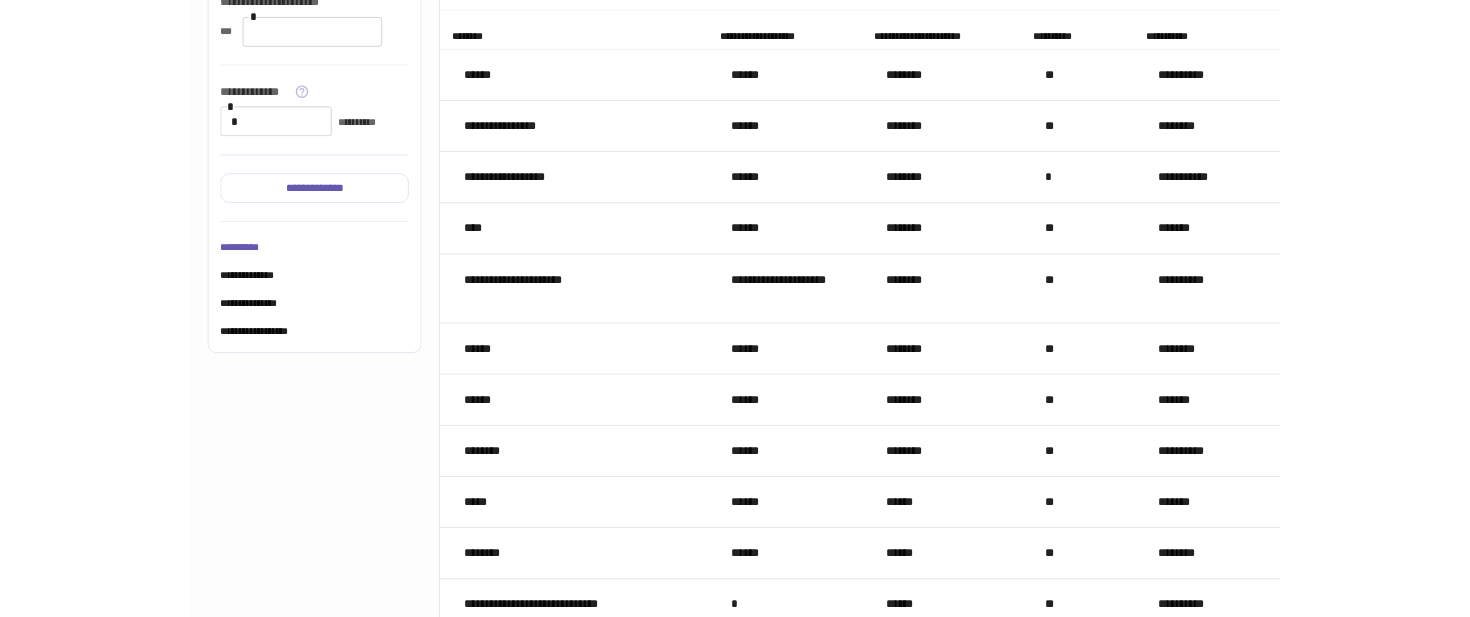 scroll, scrollTop: 0, scrollLeft: 0, axis: both 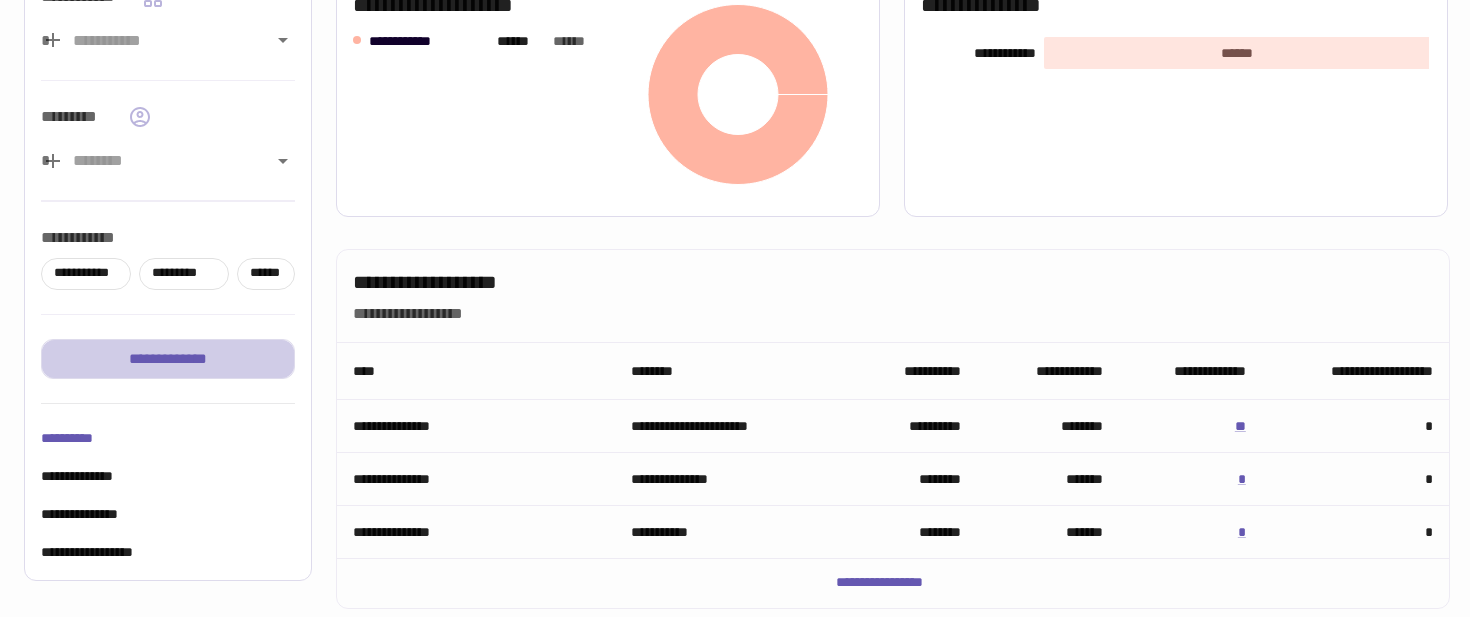click on "**********" at bounding box center (168, 359) 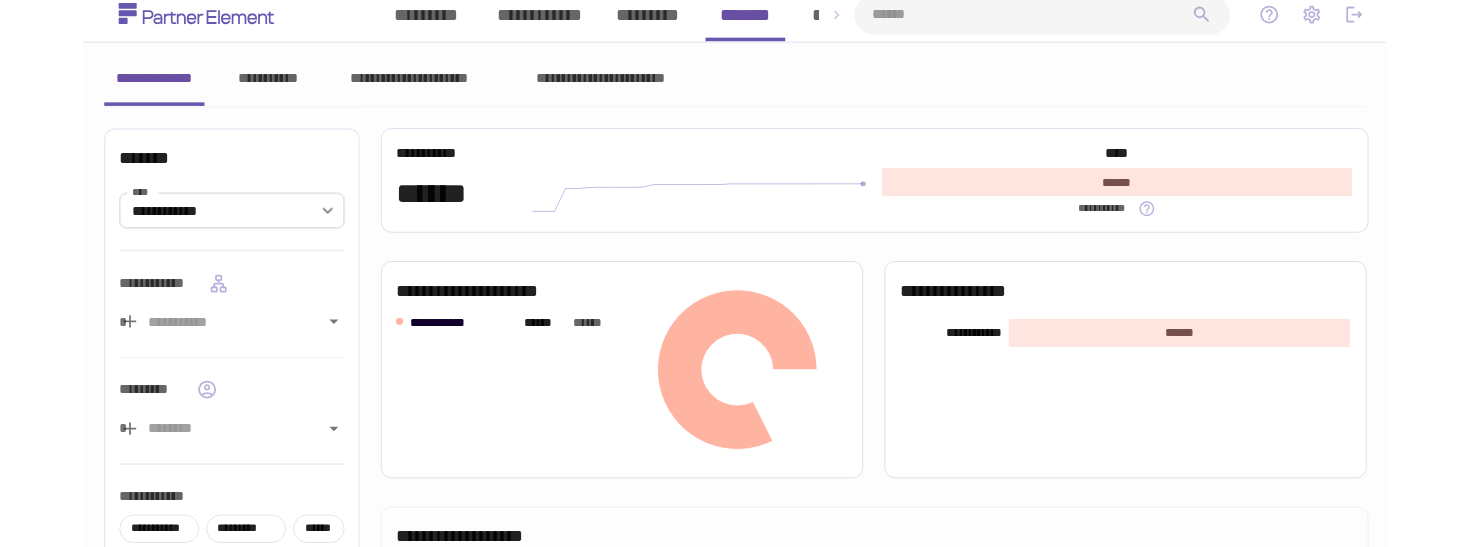 scroll, scrollTop: 0, scrollLeft: 0, axis: both 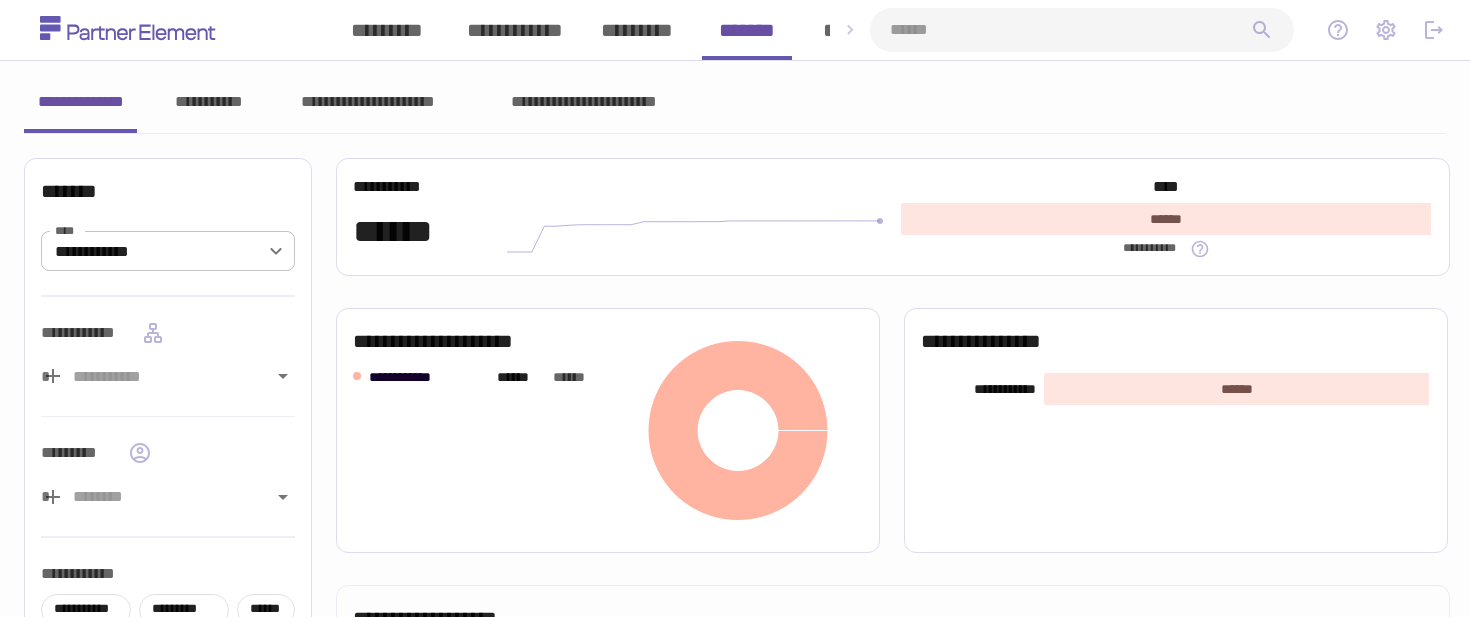 click on "**********" at bounding box center [583, 102] 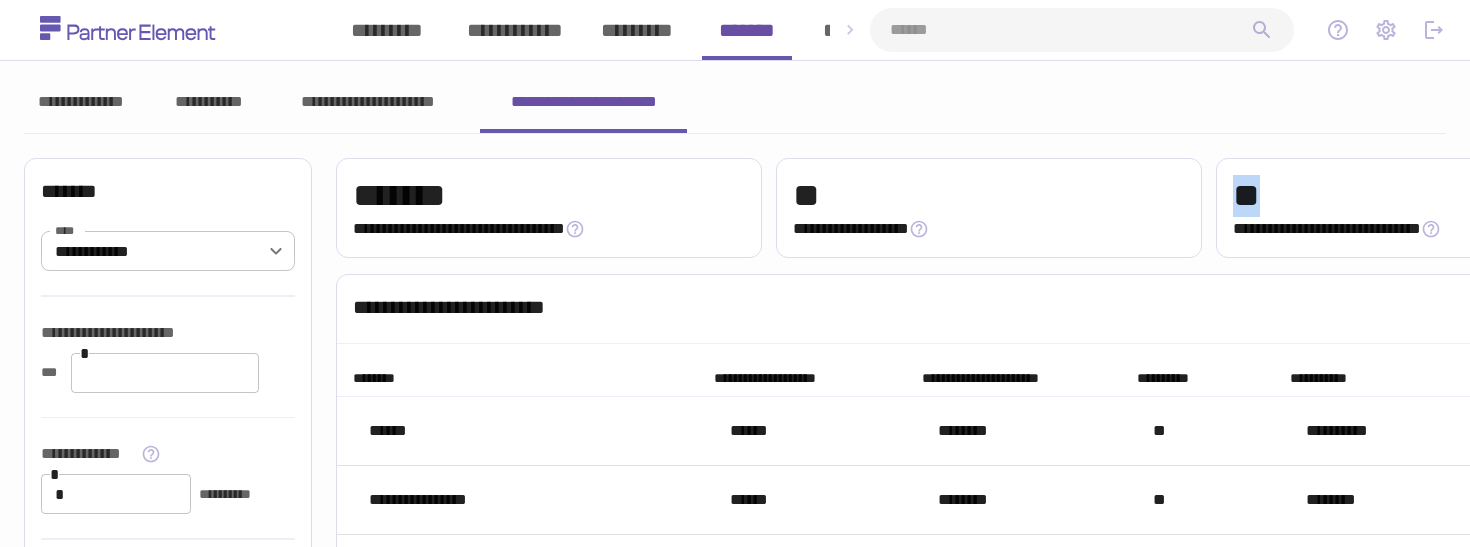 drag, startPoint x: 1104, startPoint y: 199, endPoint x: 1204, endPoint y: 196, distance: 100.04499 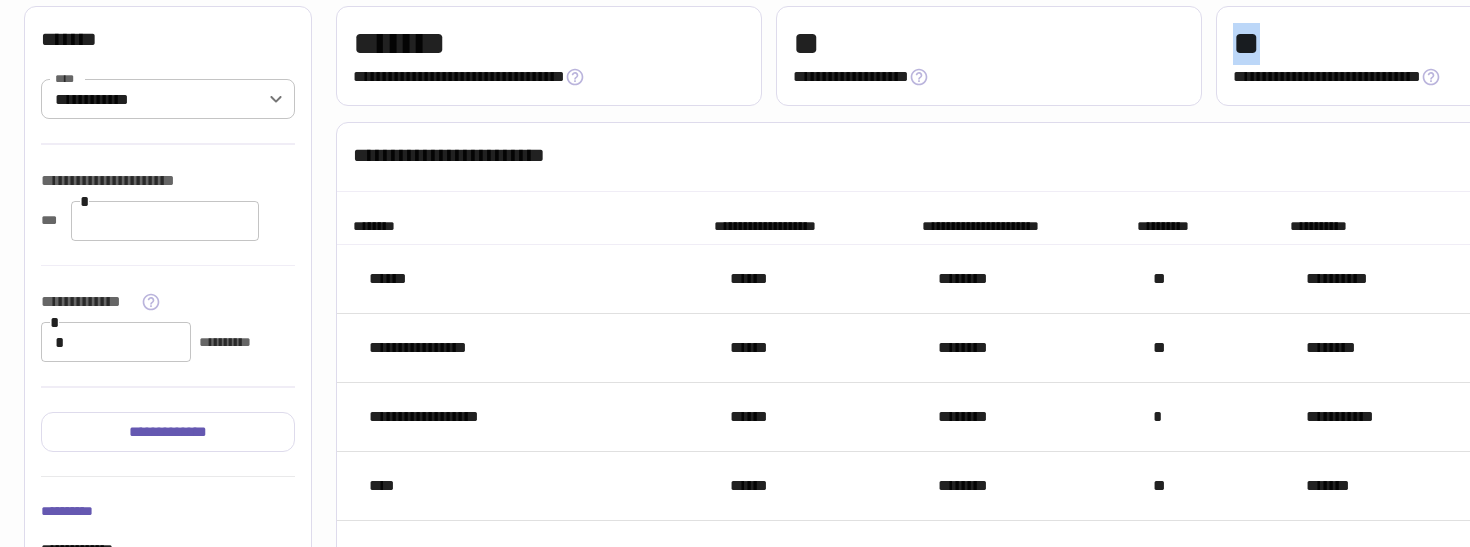 scroll, scrollTop: 0, scrollLeft: 0, axis: both 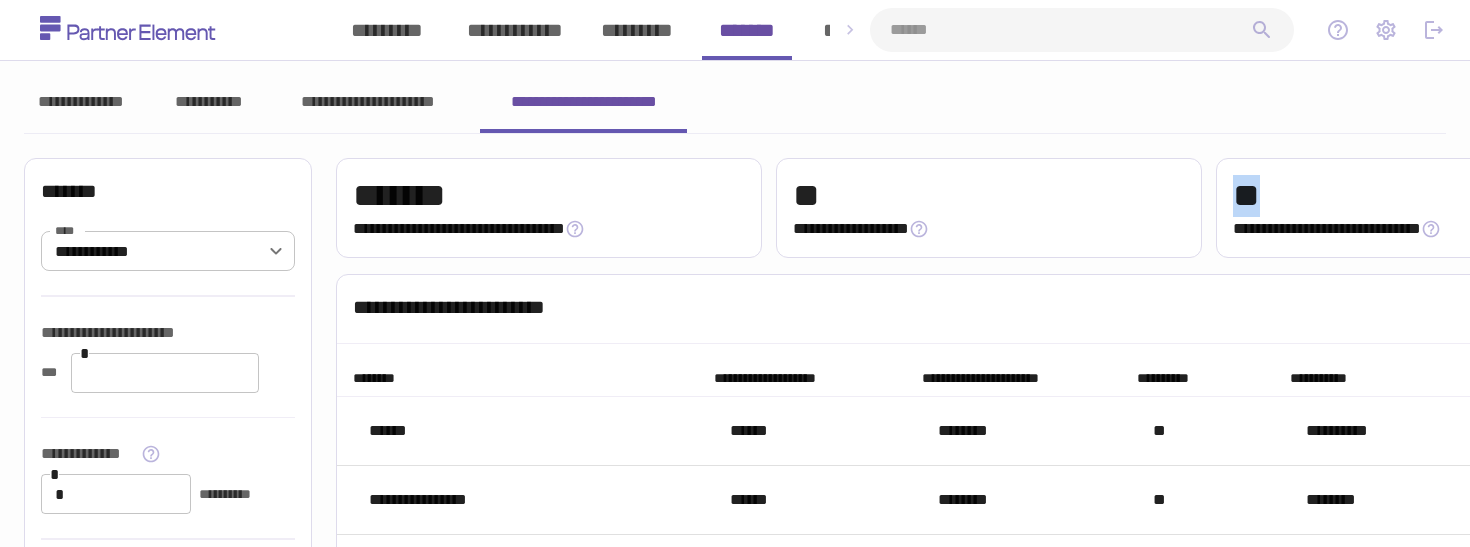 click on "*********" at bounding box center [637, 30] 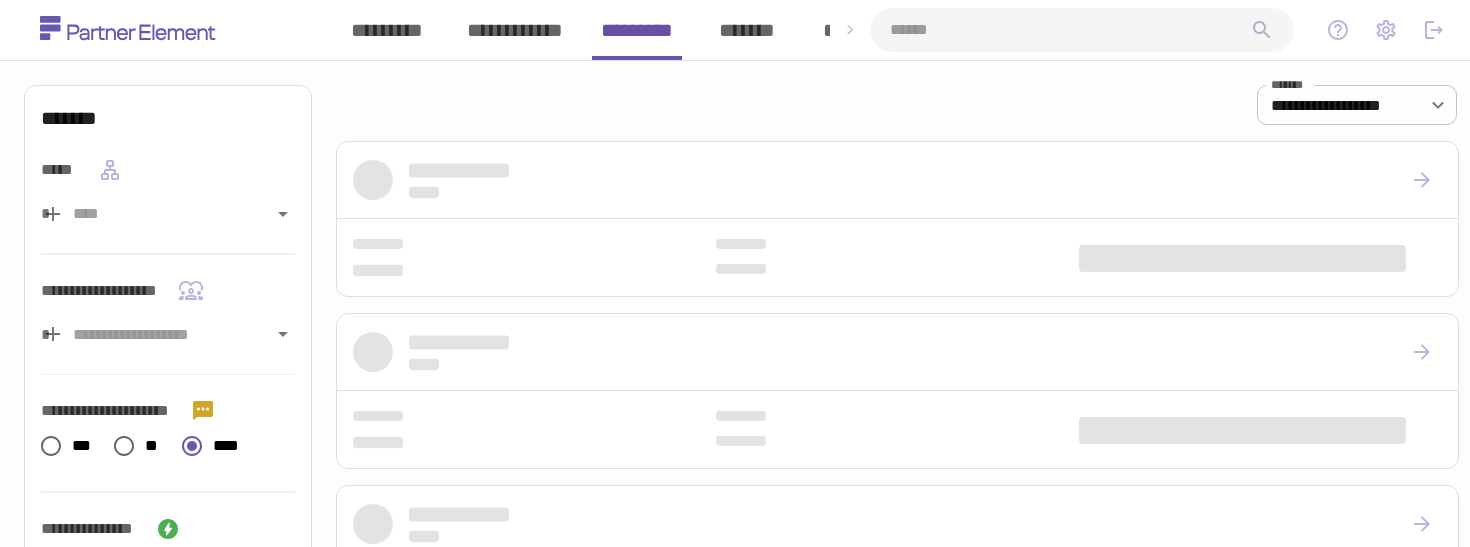 type 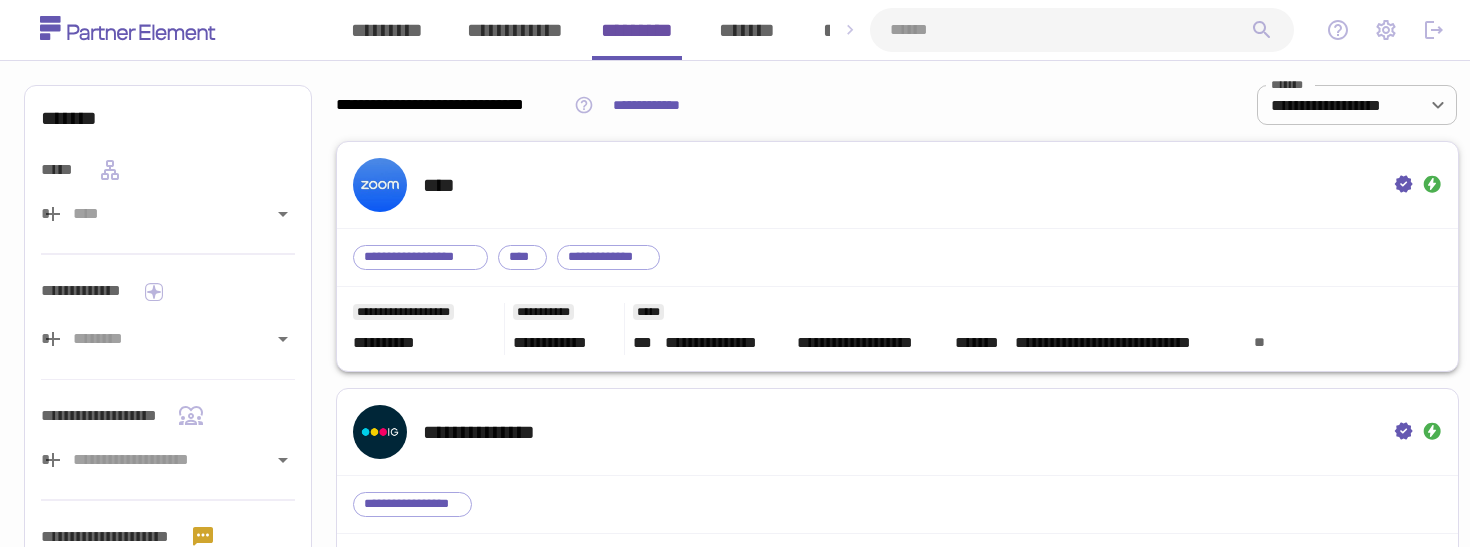click on "****" at bounding box center [897, 185] 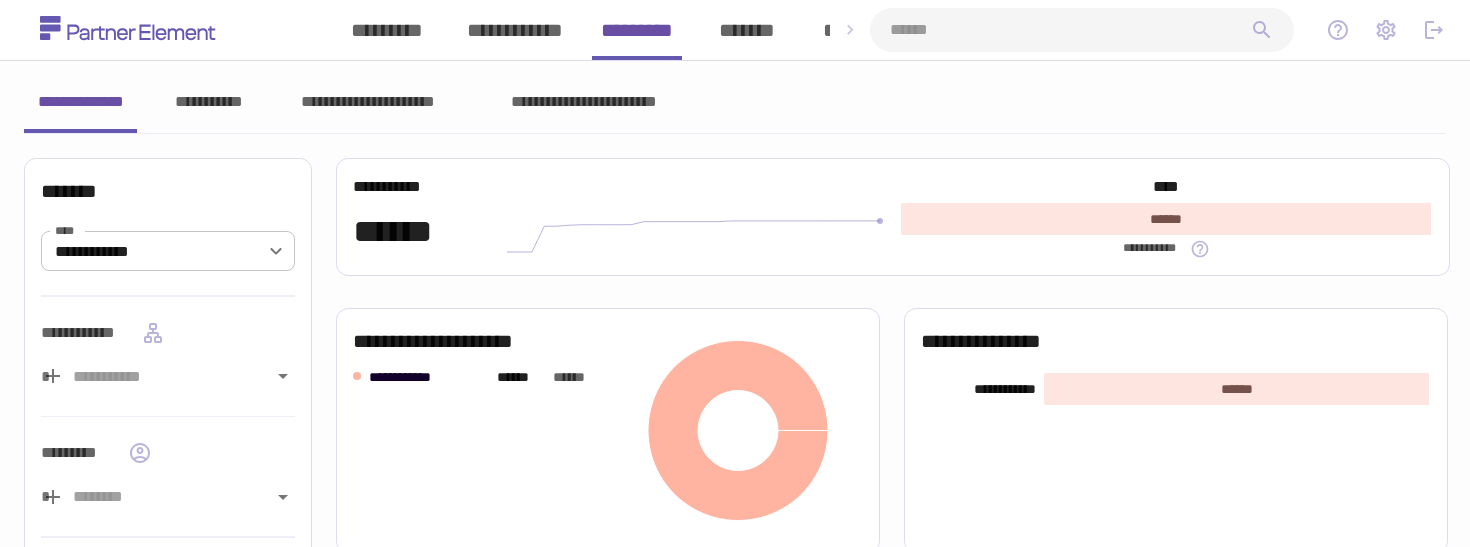click on "**********" at bounding box center (583, 102) 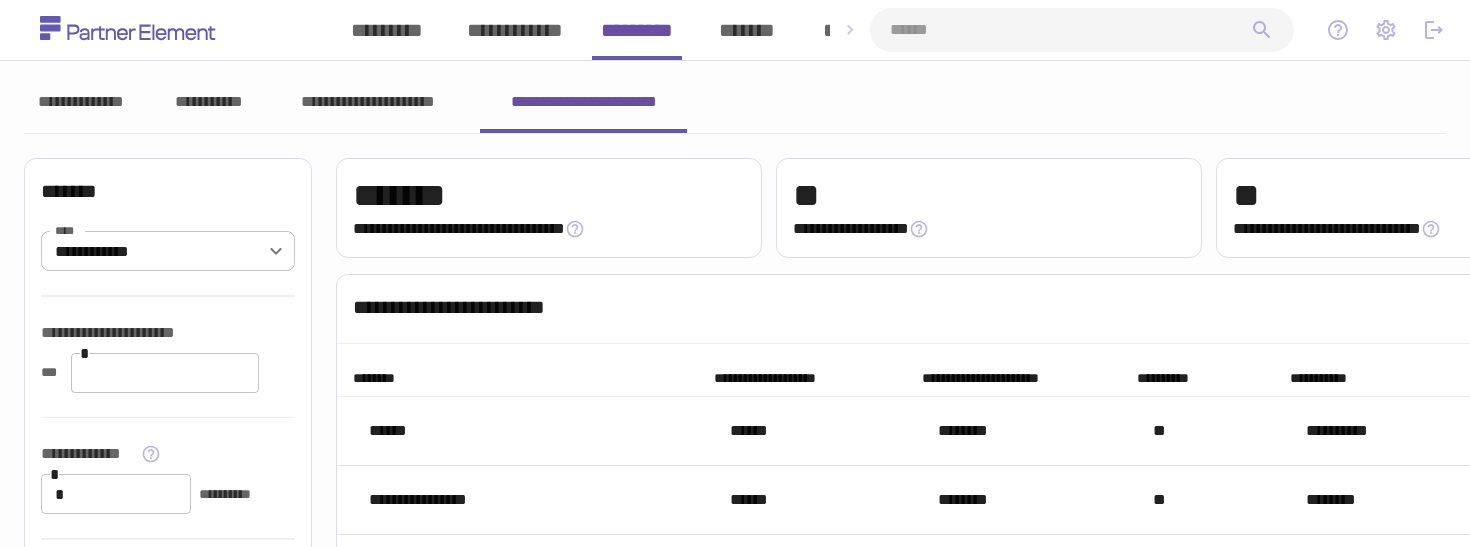 type 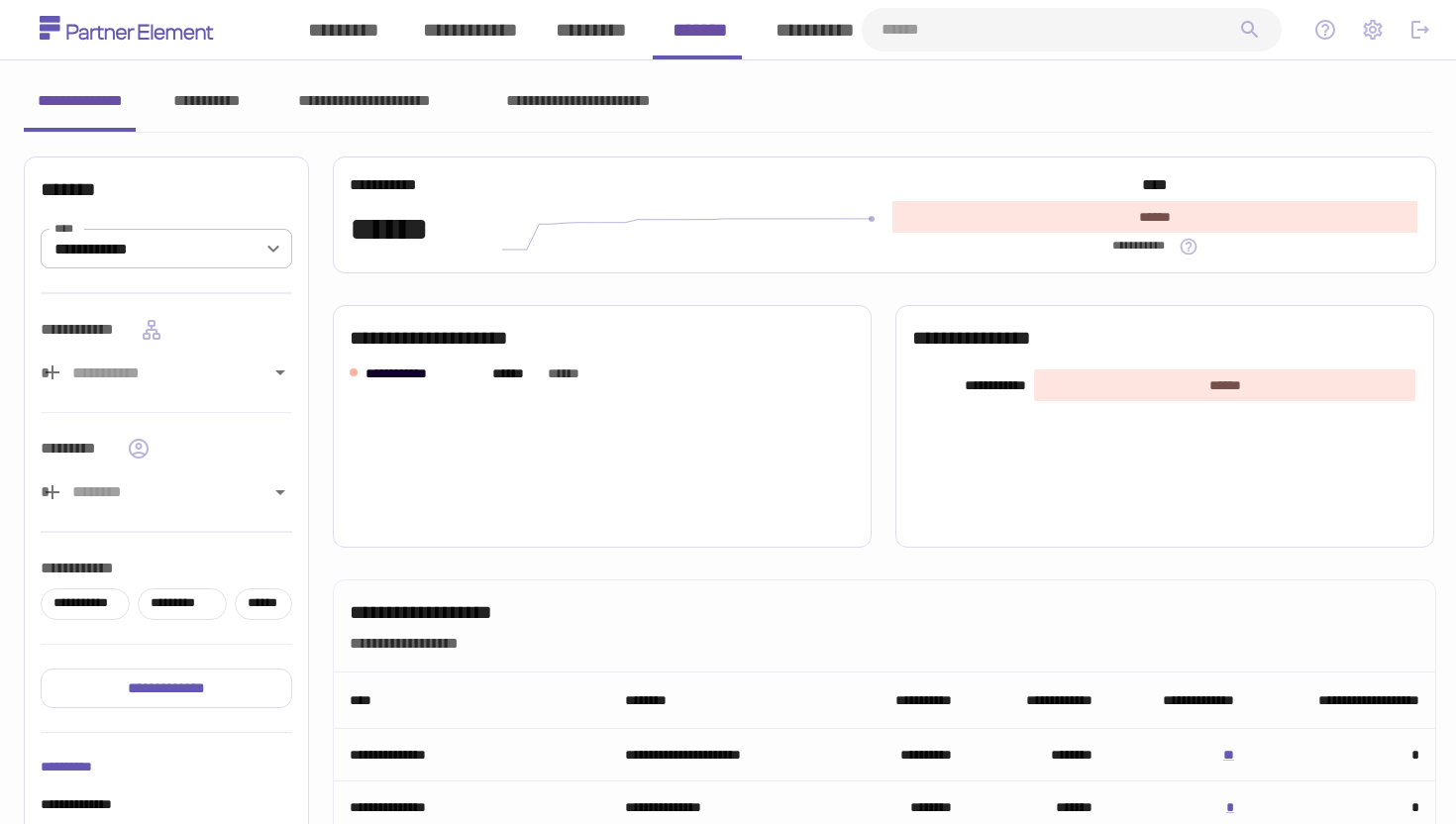 scroll, scrollTop: 0, scrollLeft: 0, axis: both 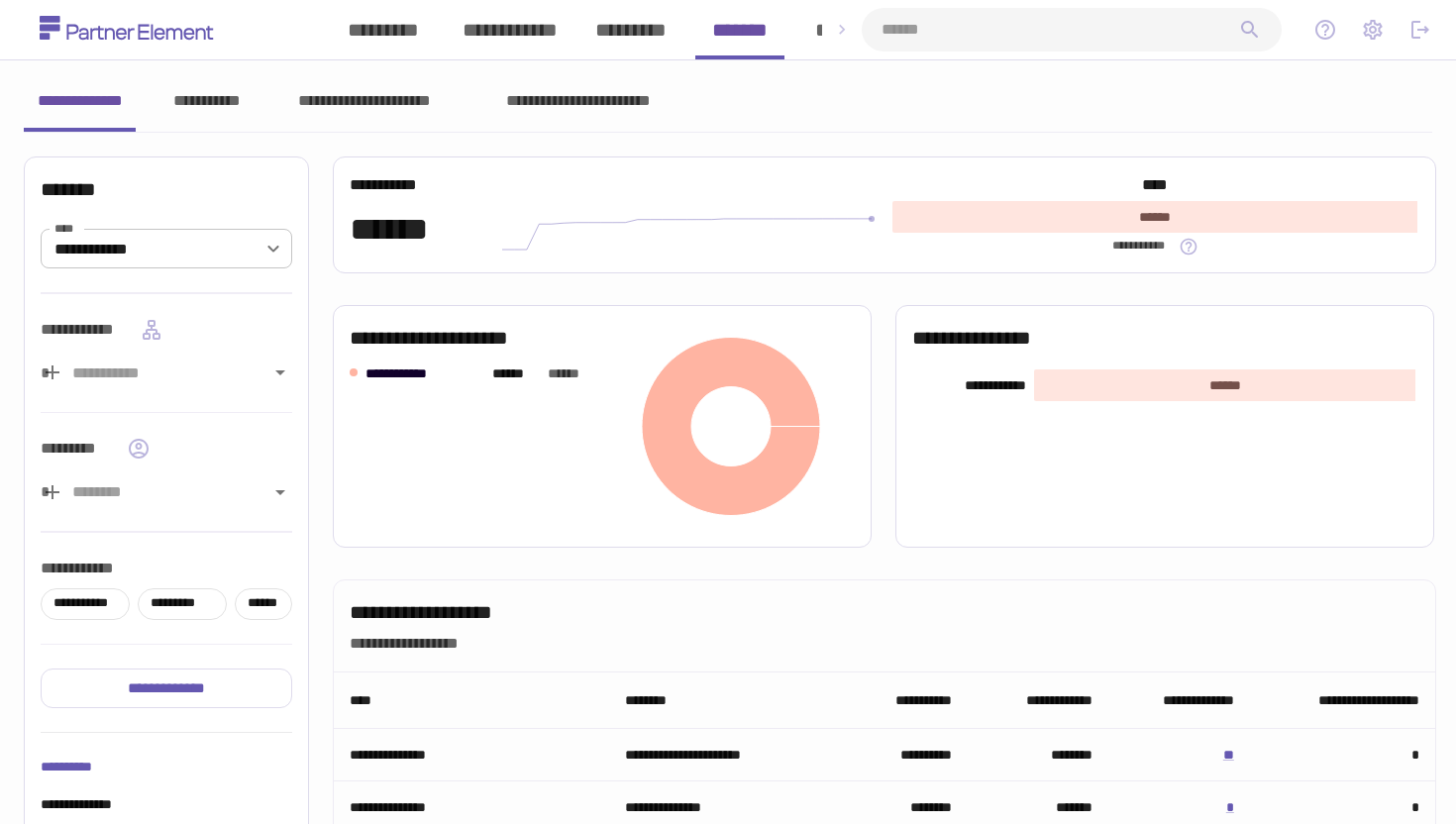 click on "*********" at bounding box center (631, 30) 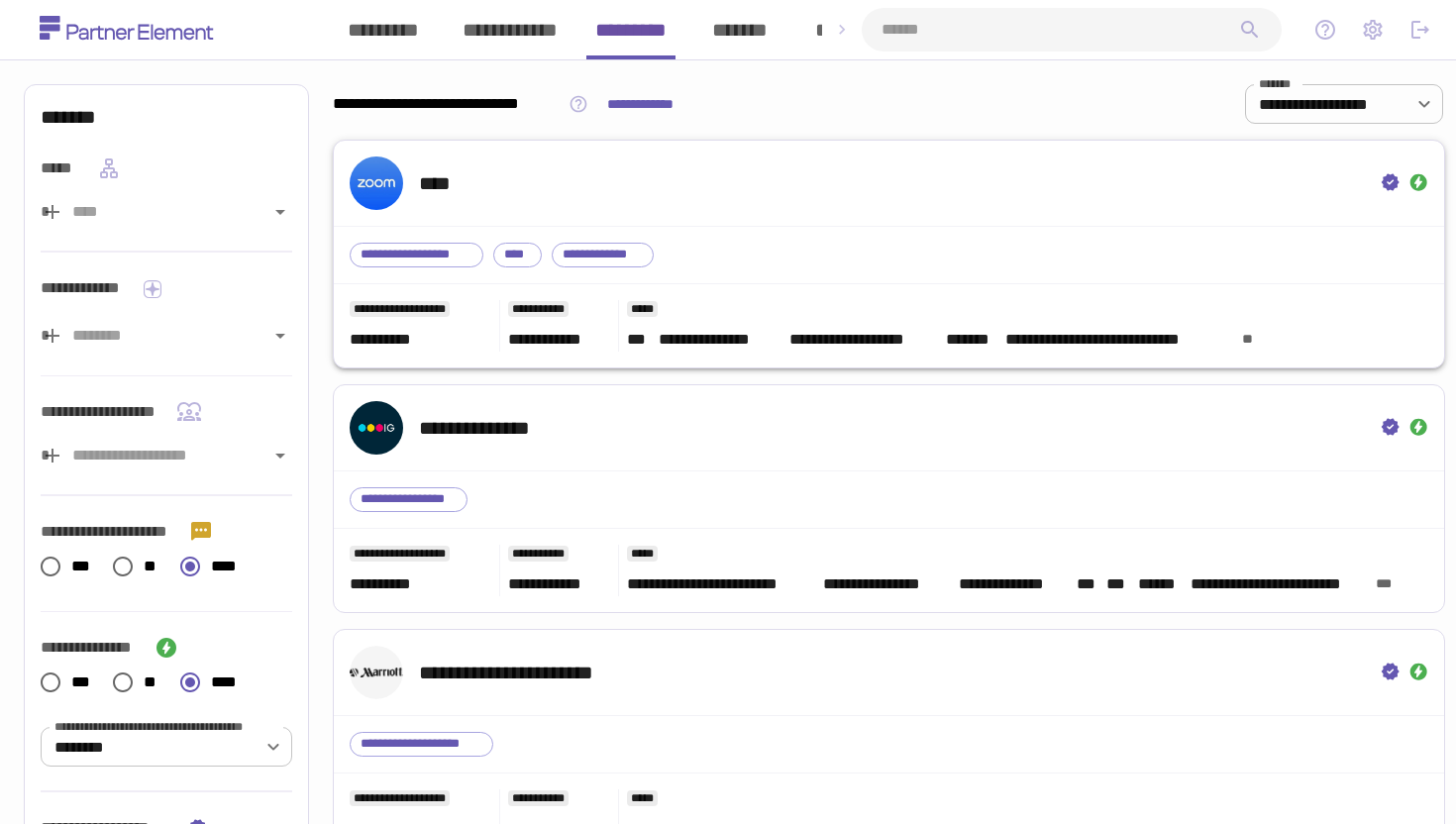 click on "**********" at bounding box center [888, 255] 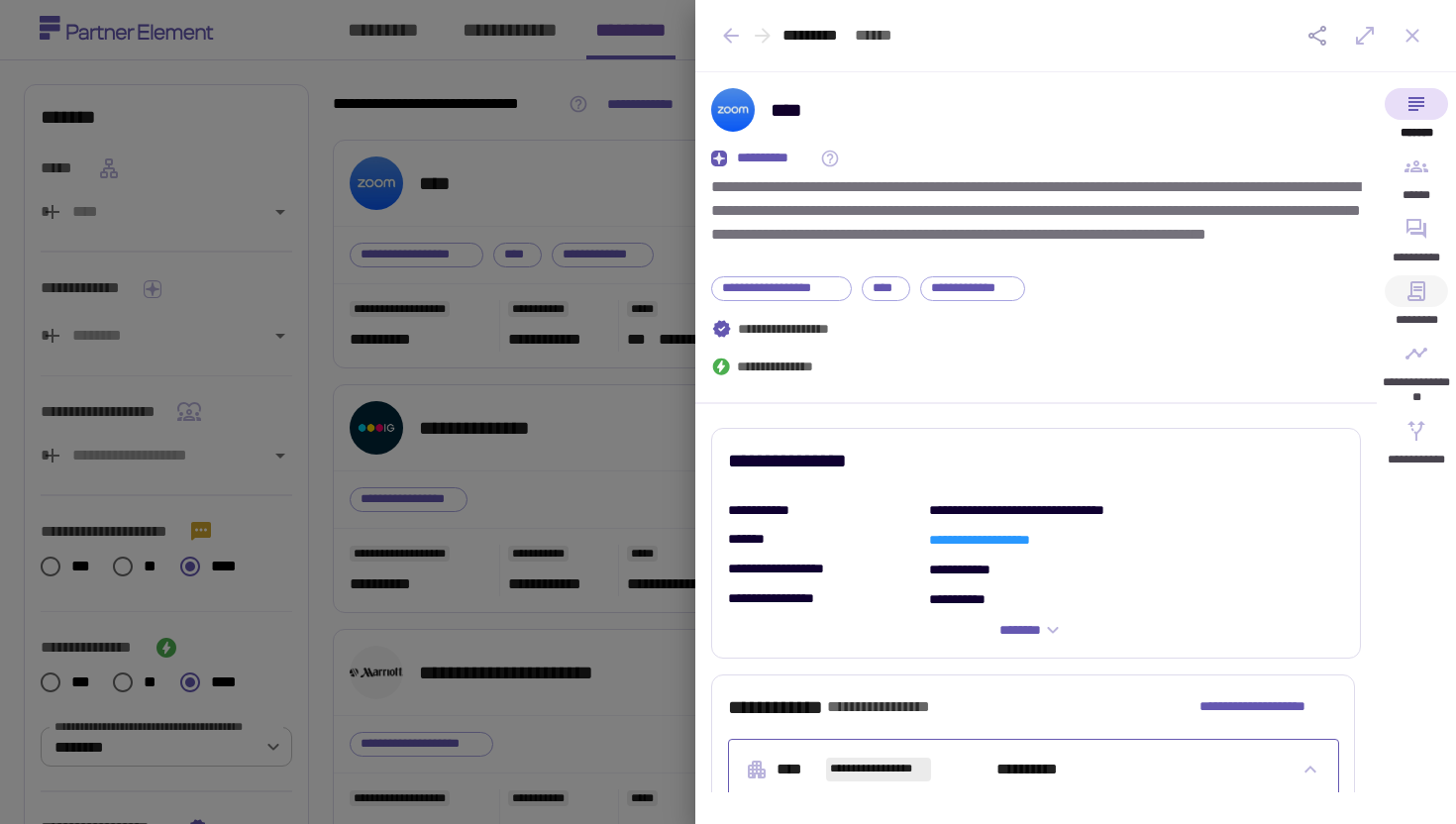 click on "*********" at bounding box center [1416, 306] 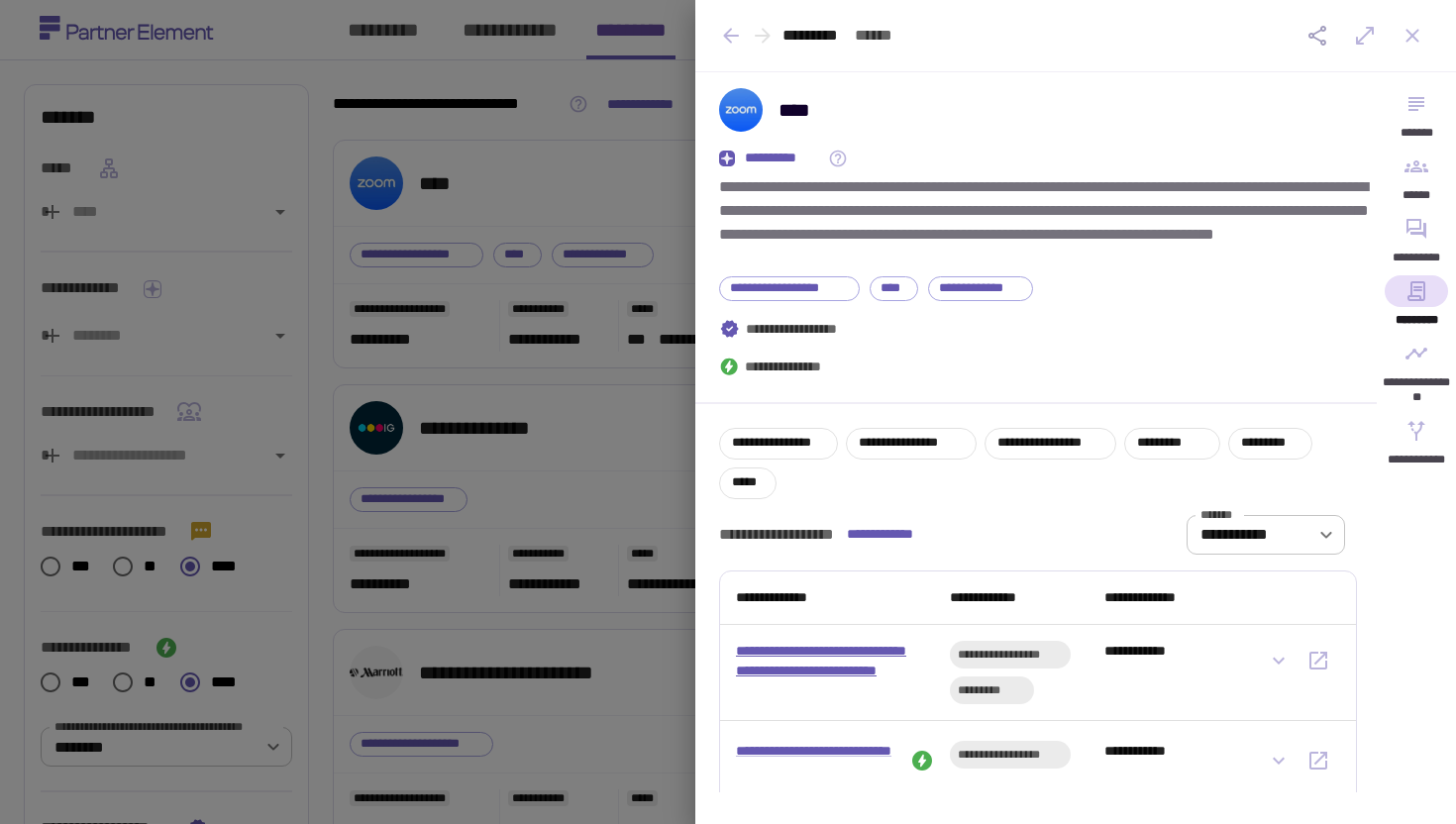 click on "**********" at bounding box center [821, 670] 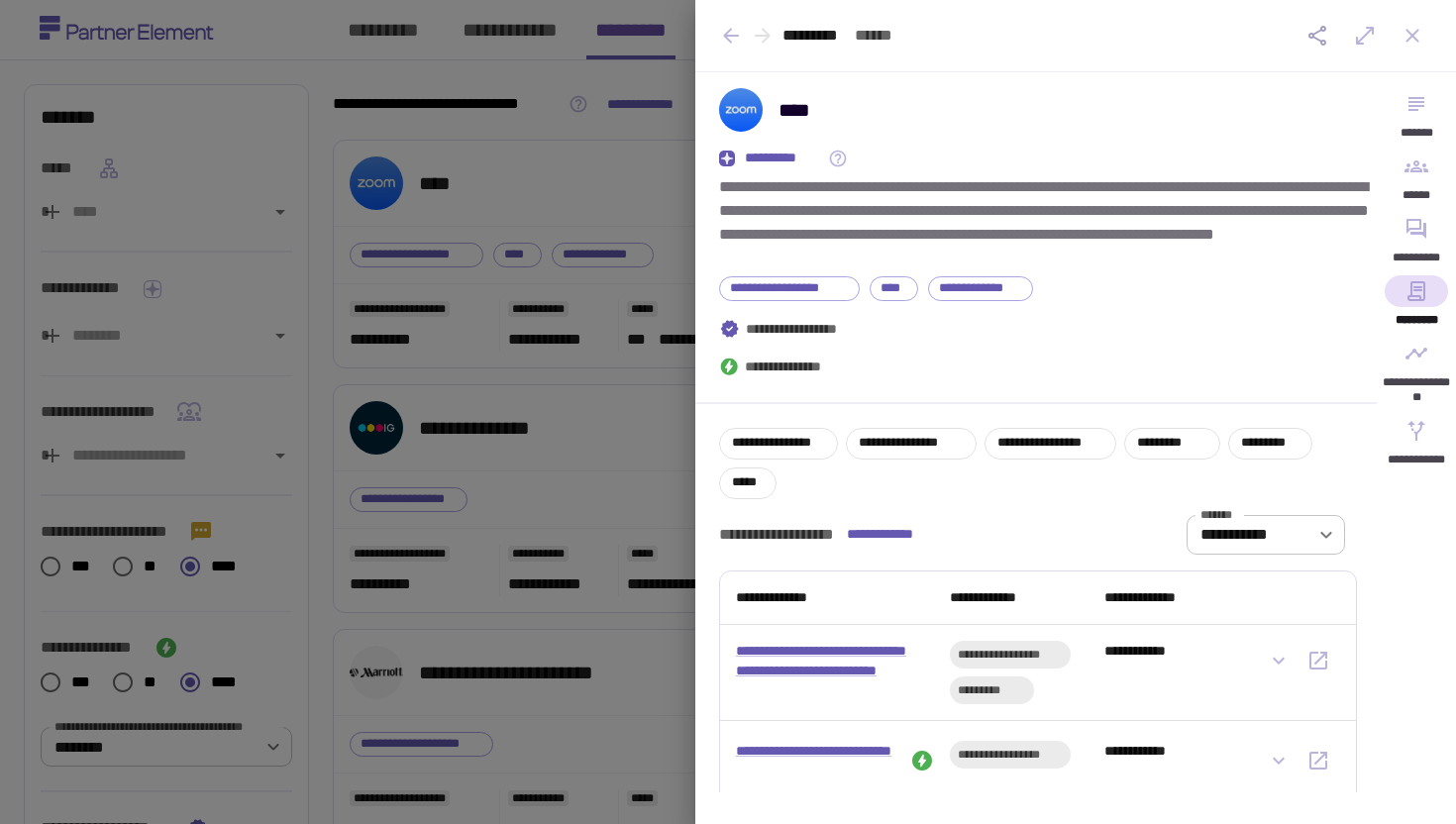 click at bounding box center (728, 412) 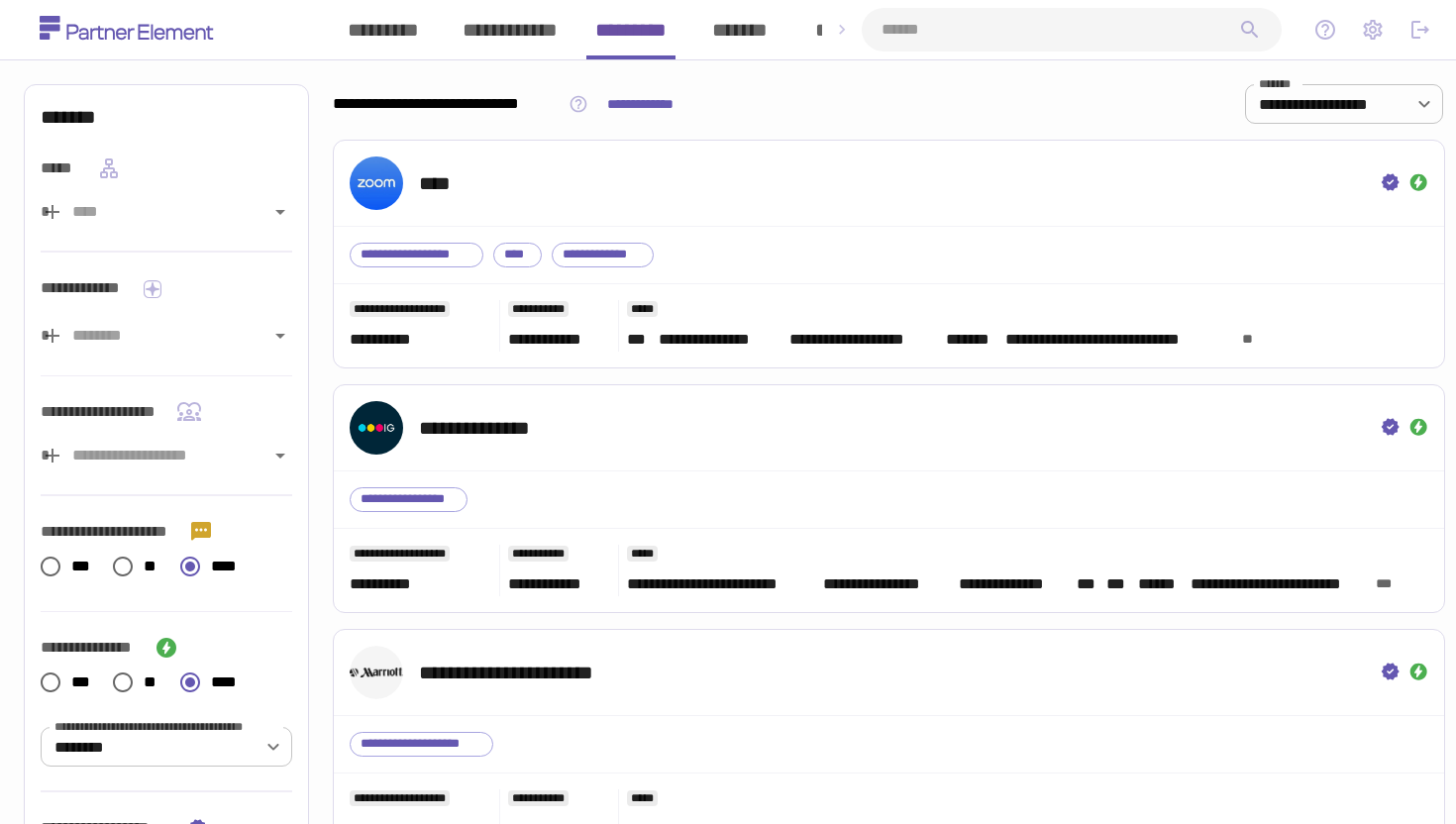 click at bounding box center (1060, 30) 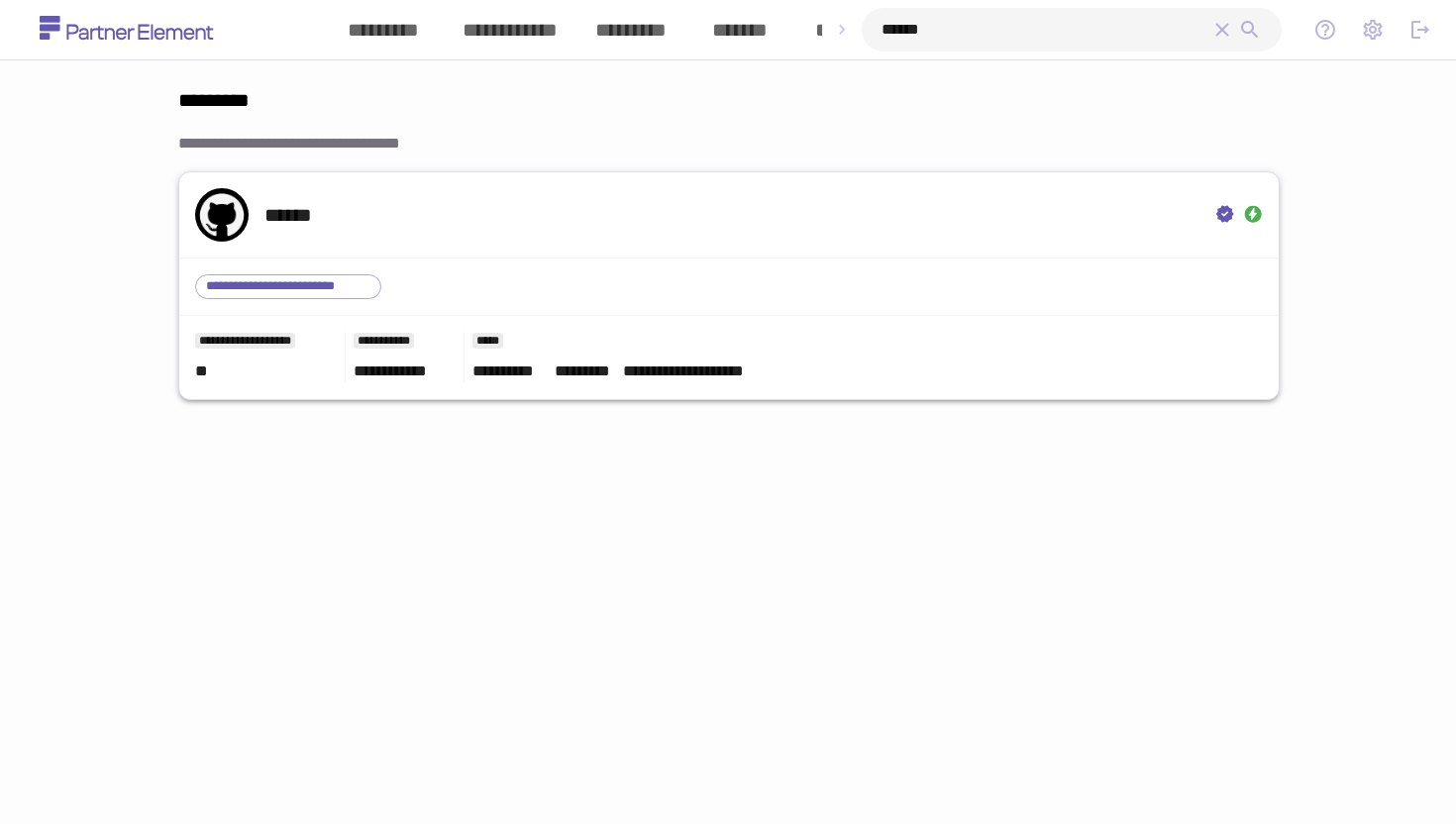 type on "******" 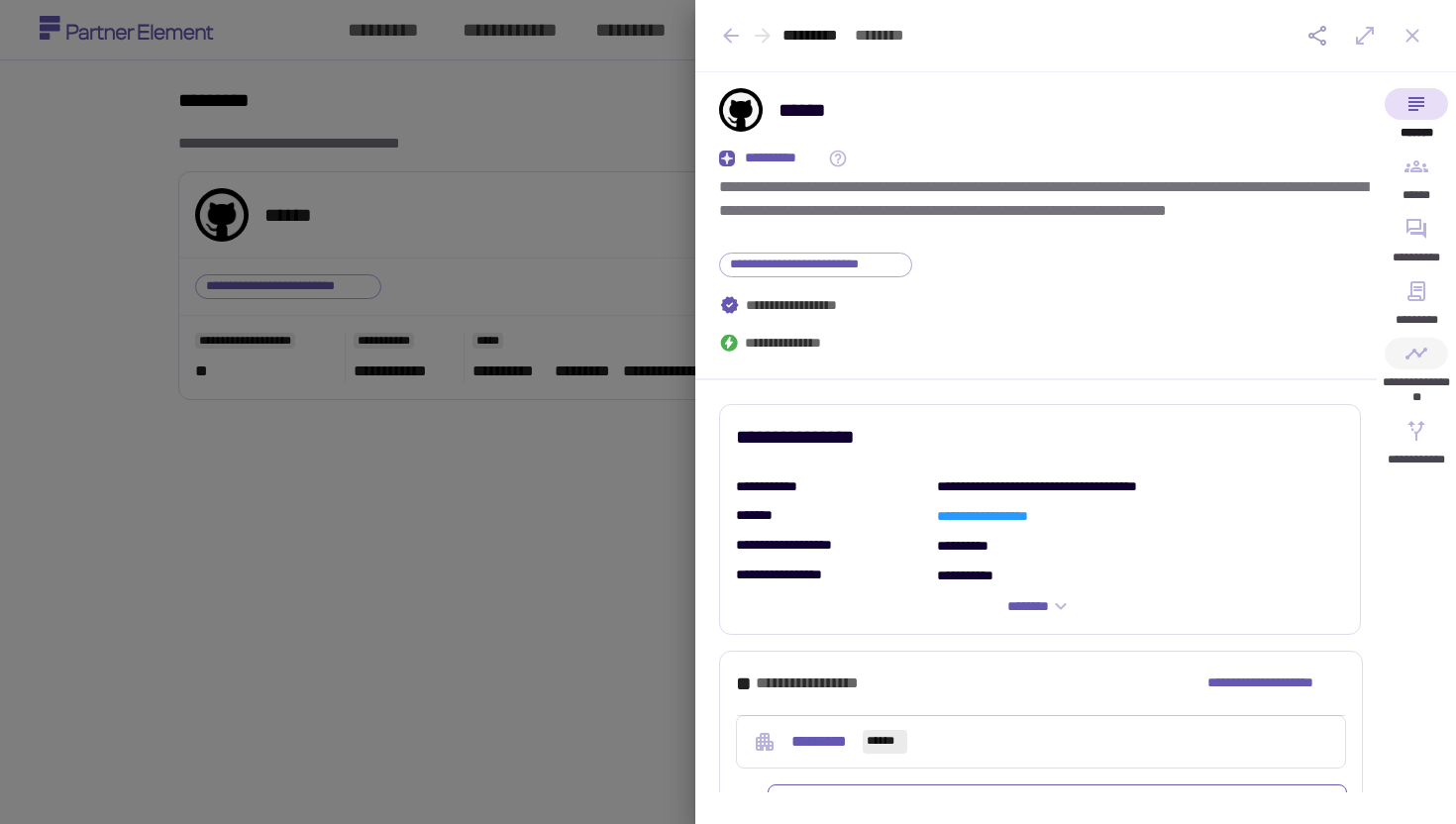 click on "**********" at bounding box center [1416, 376] 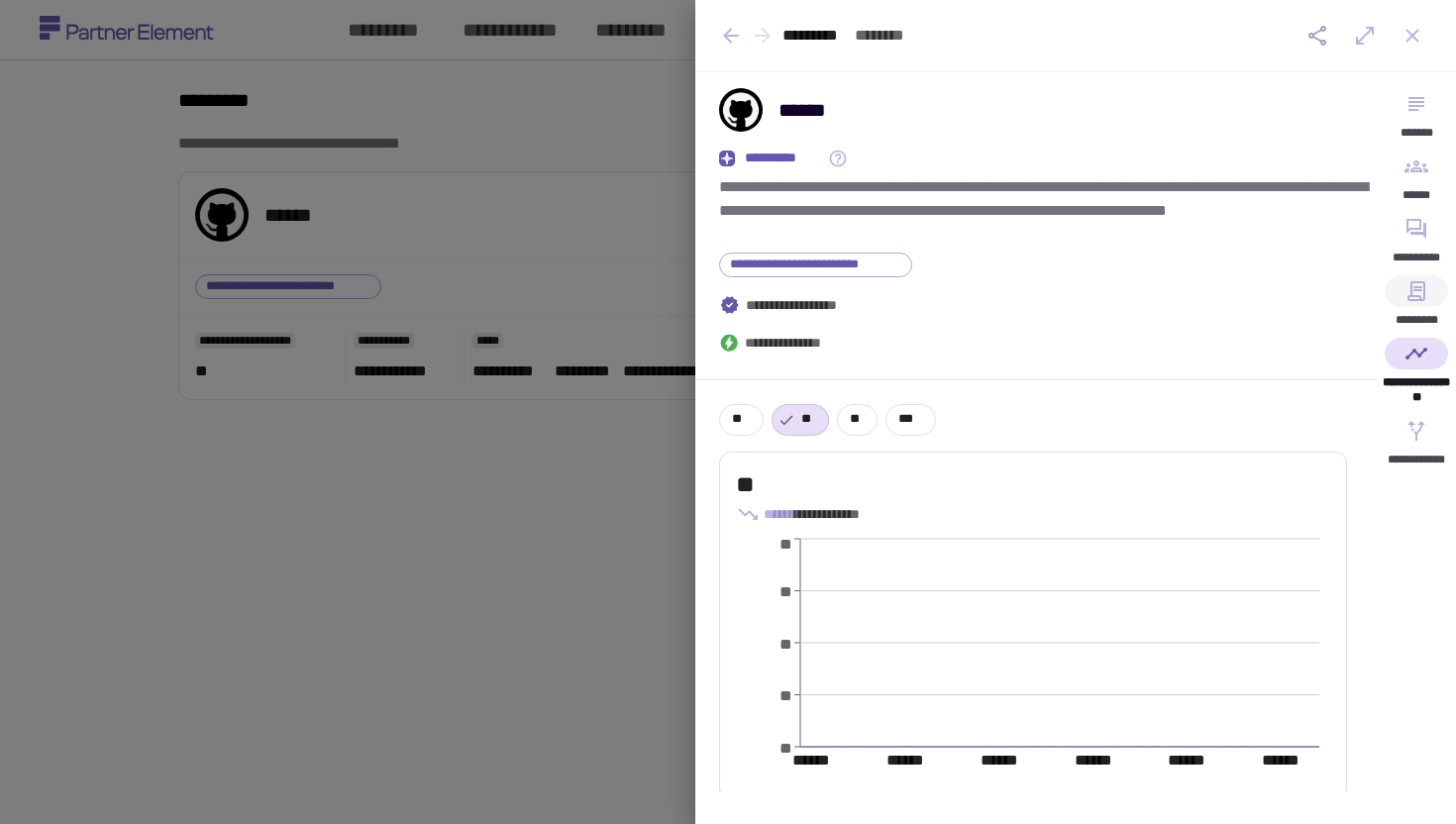 click on "*********" at bounding box center (1416, 306) 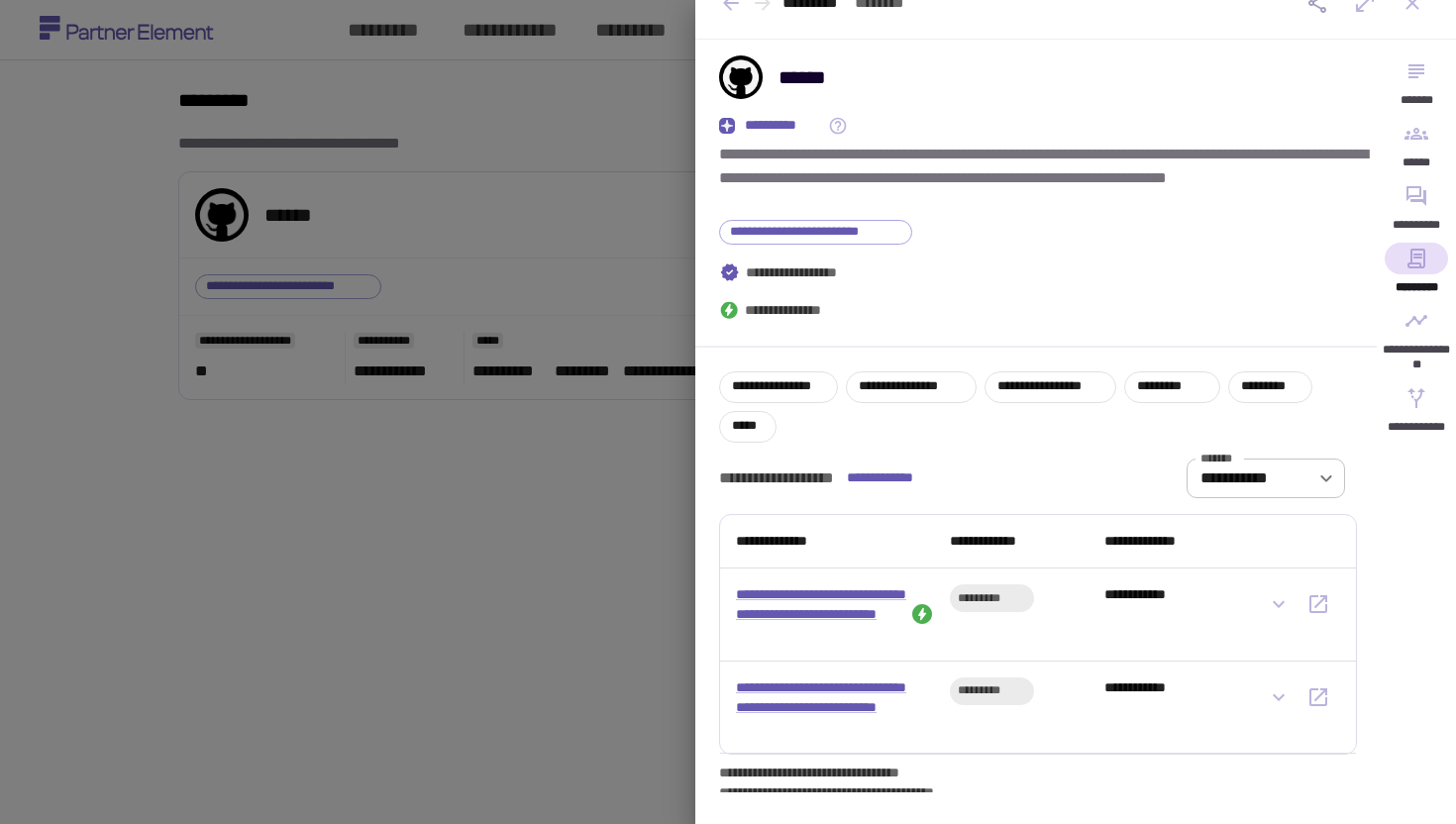 scroll, scrollTop: 43, scrollLeft: 0, axis: vertical 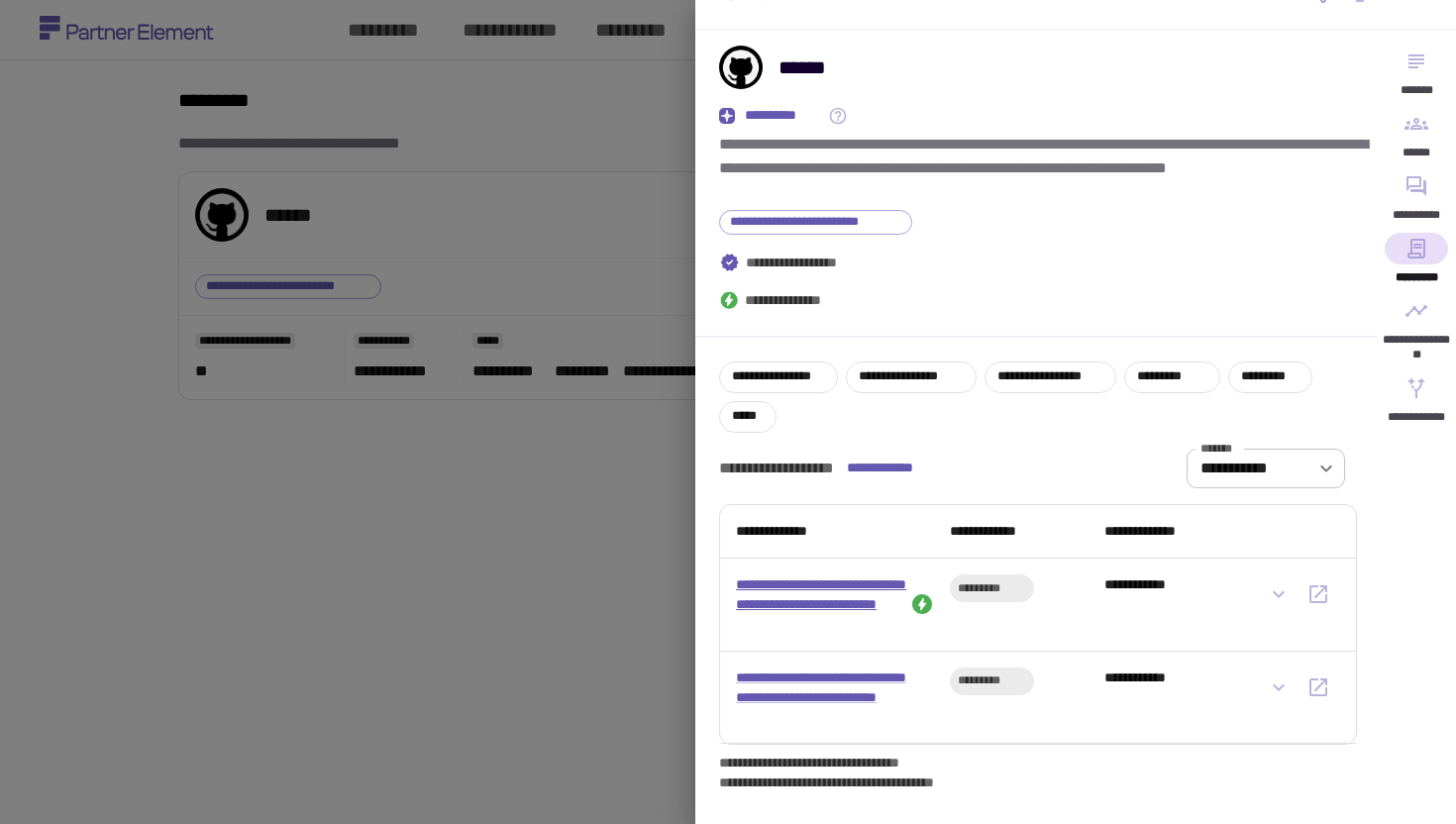 type 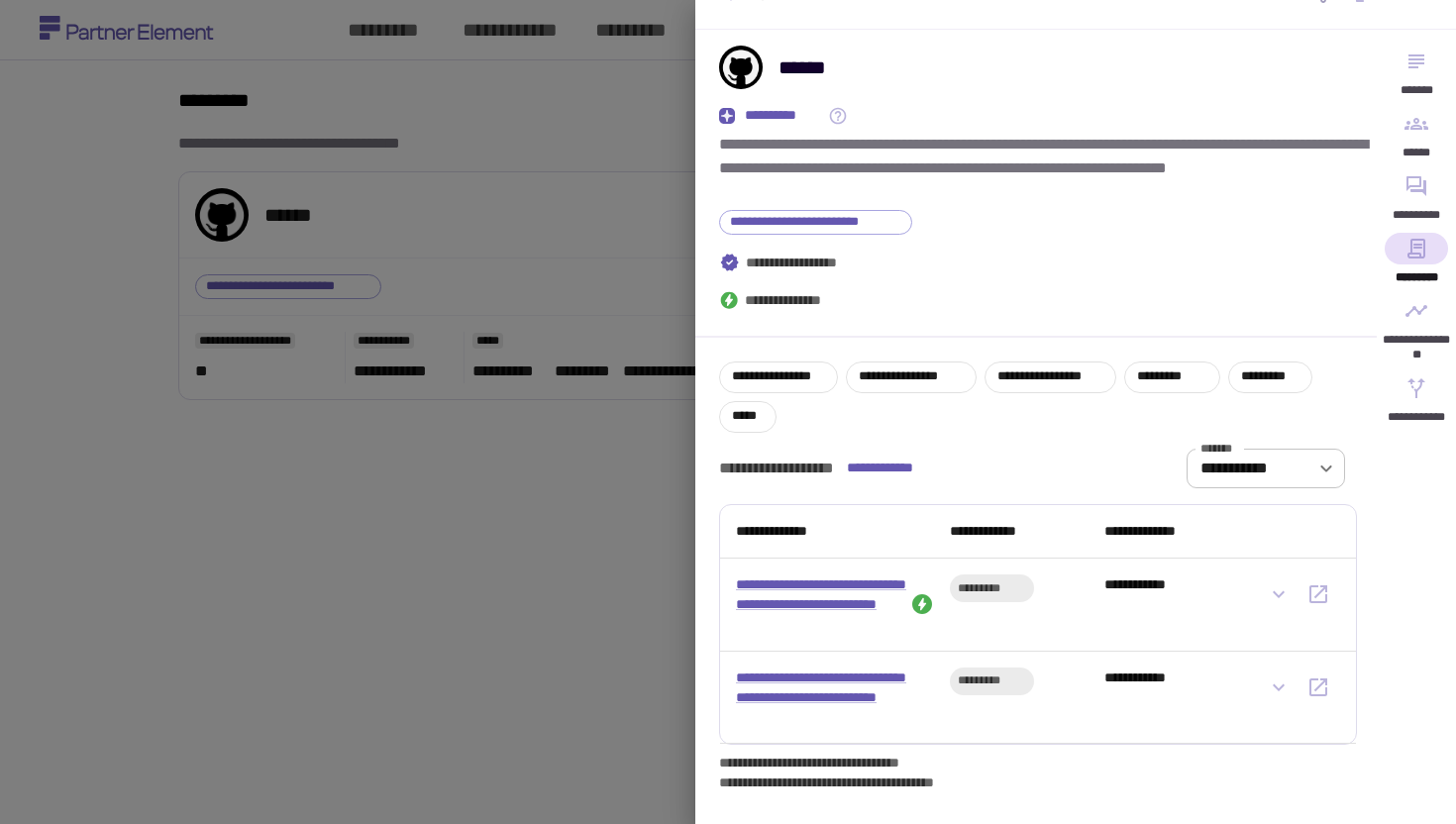 click at bounding box center [728, 412] 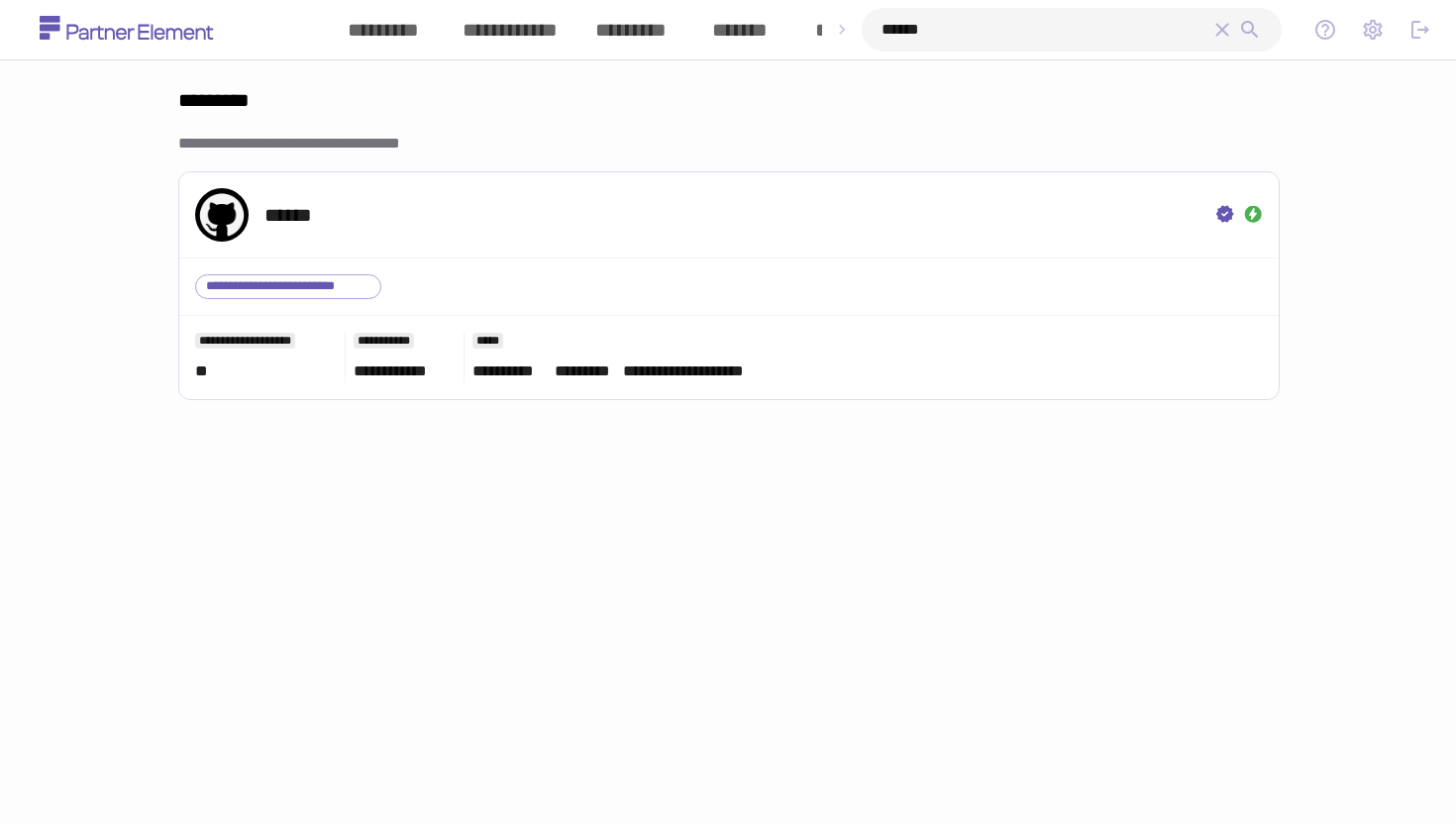 click on "*******" at bounding box center (740, 30) 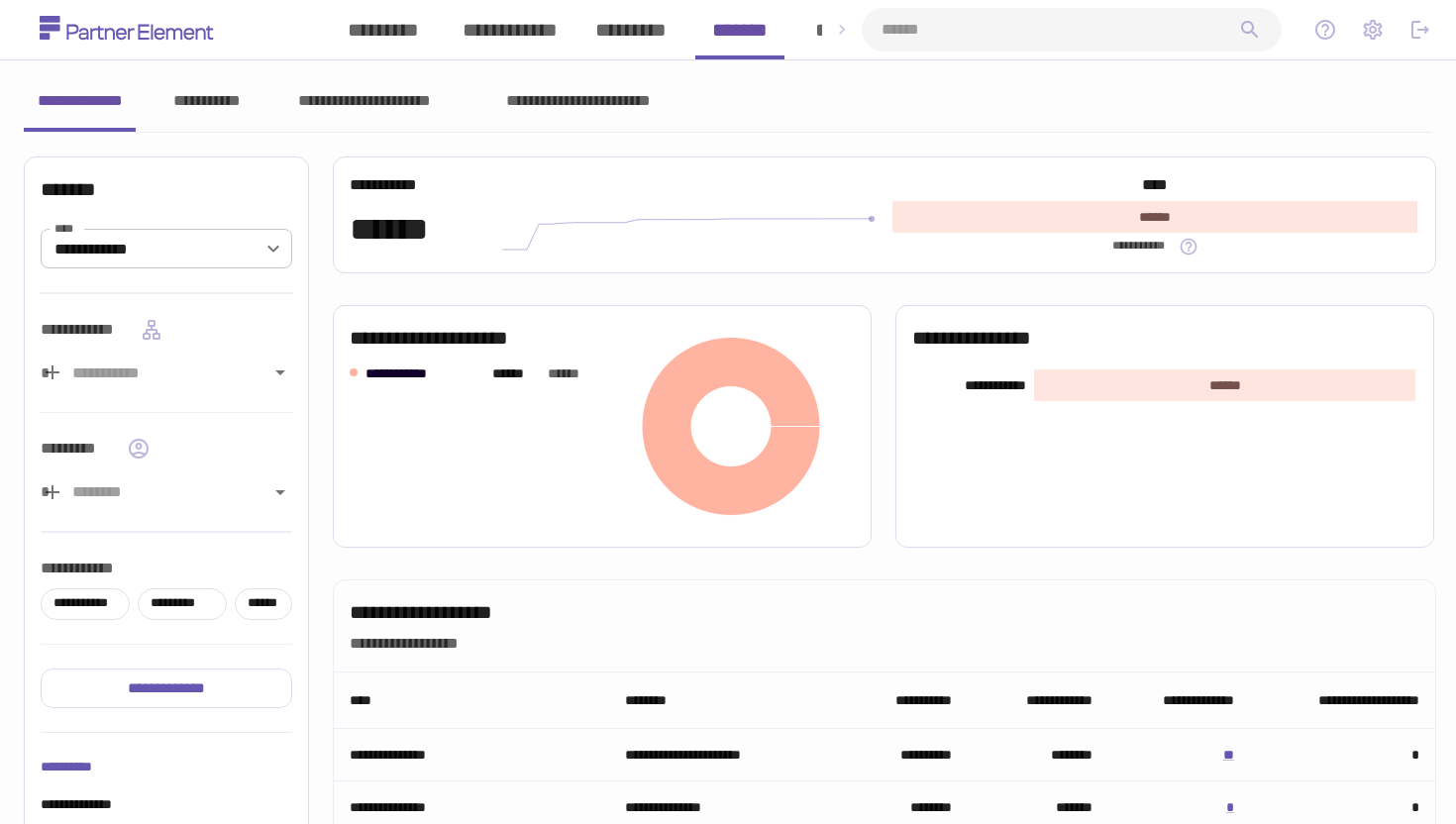 click on "**********" at bounding box center (206, 101) 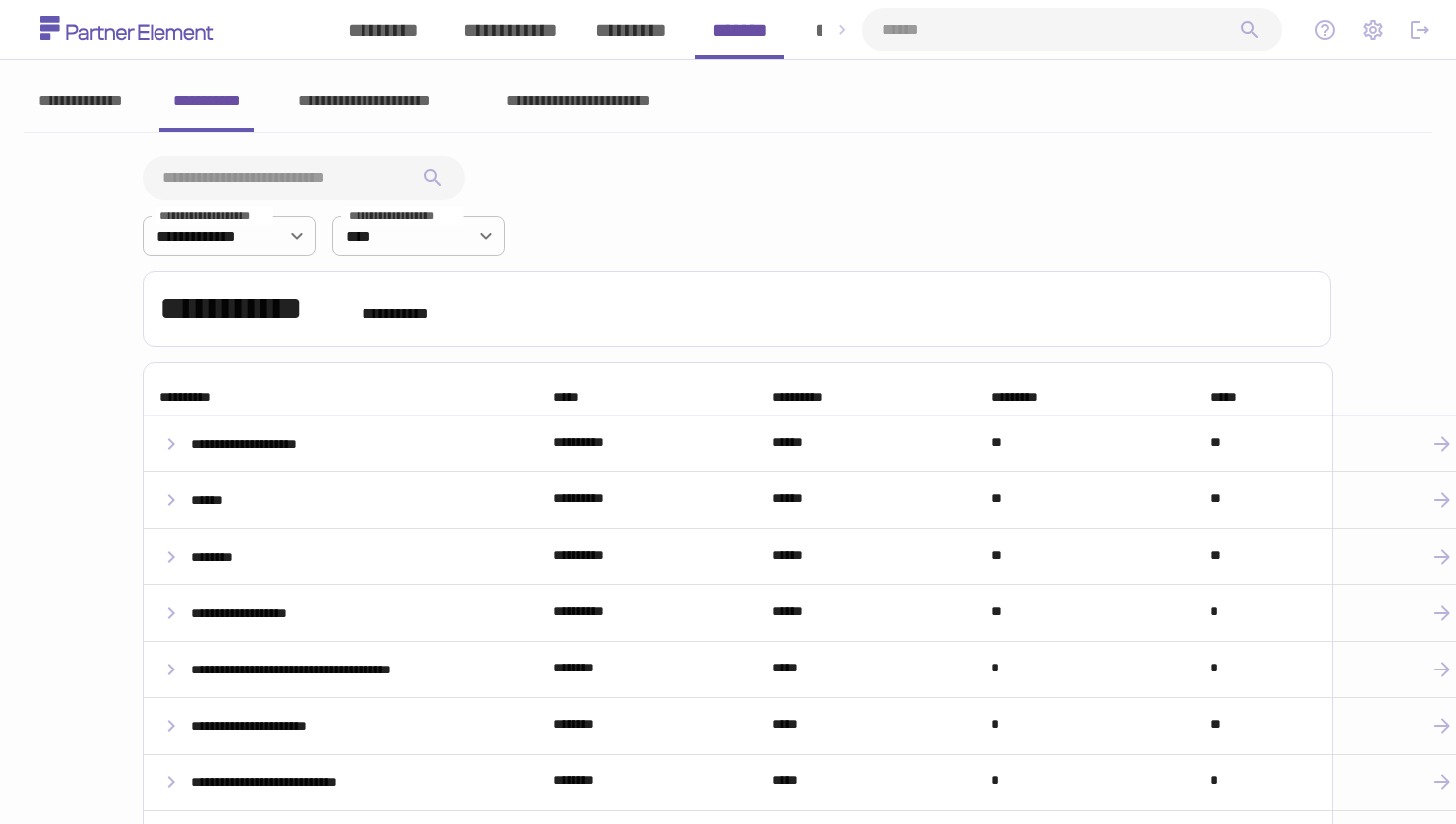 click on "**********" at bounding box center [364, 101] 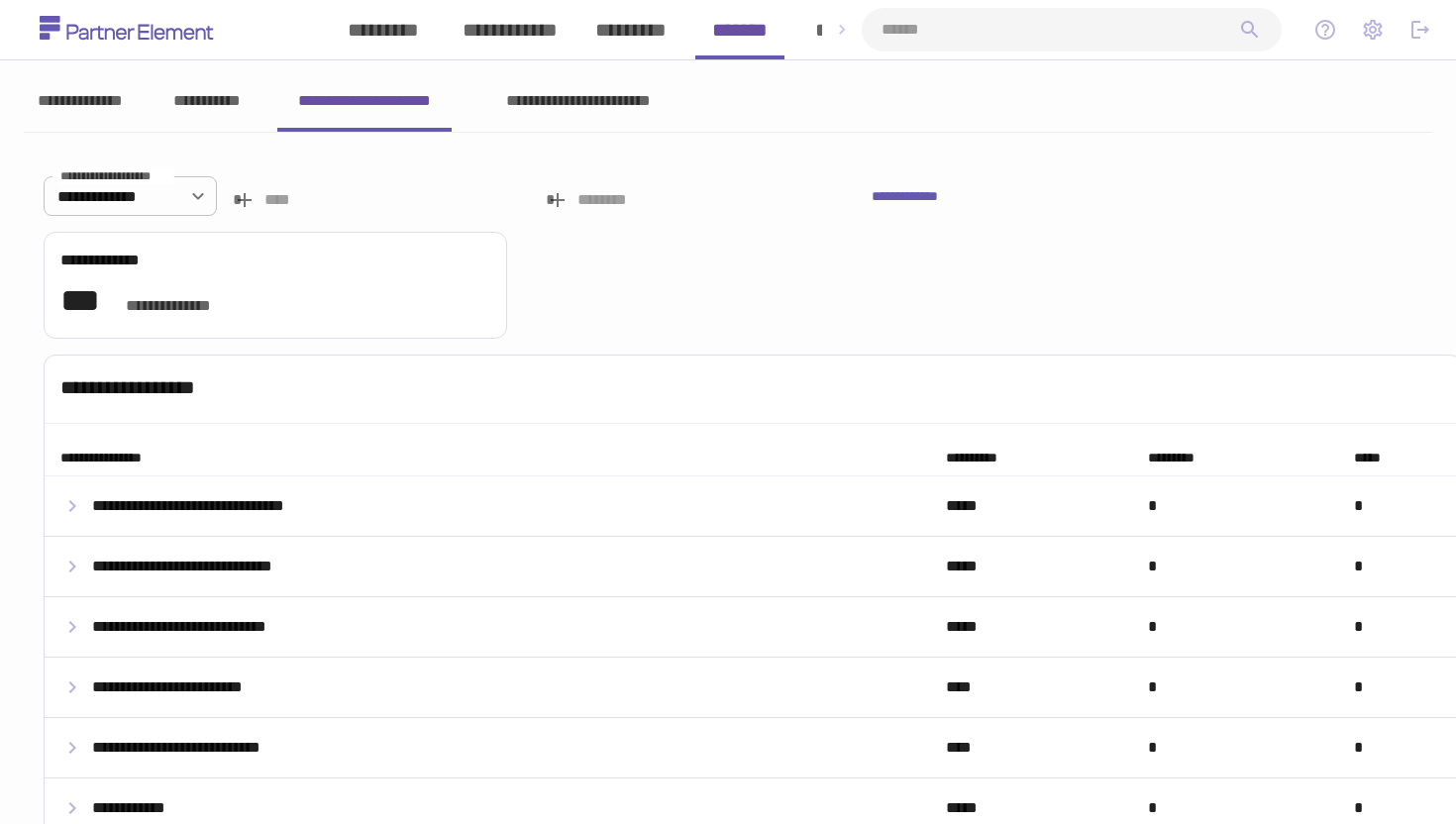 click on "**********" at bounding box center (79, 101) 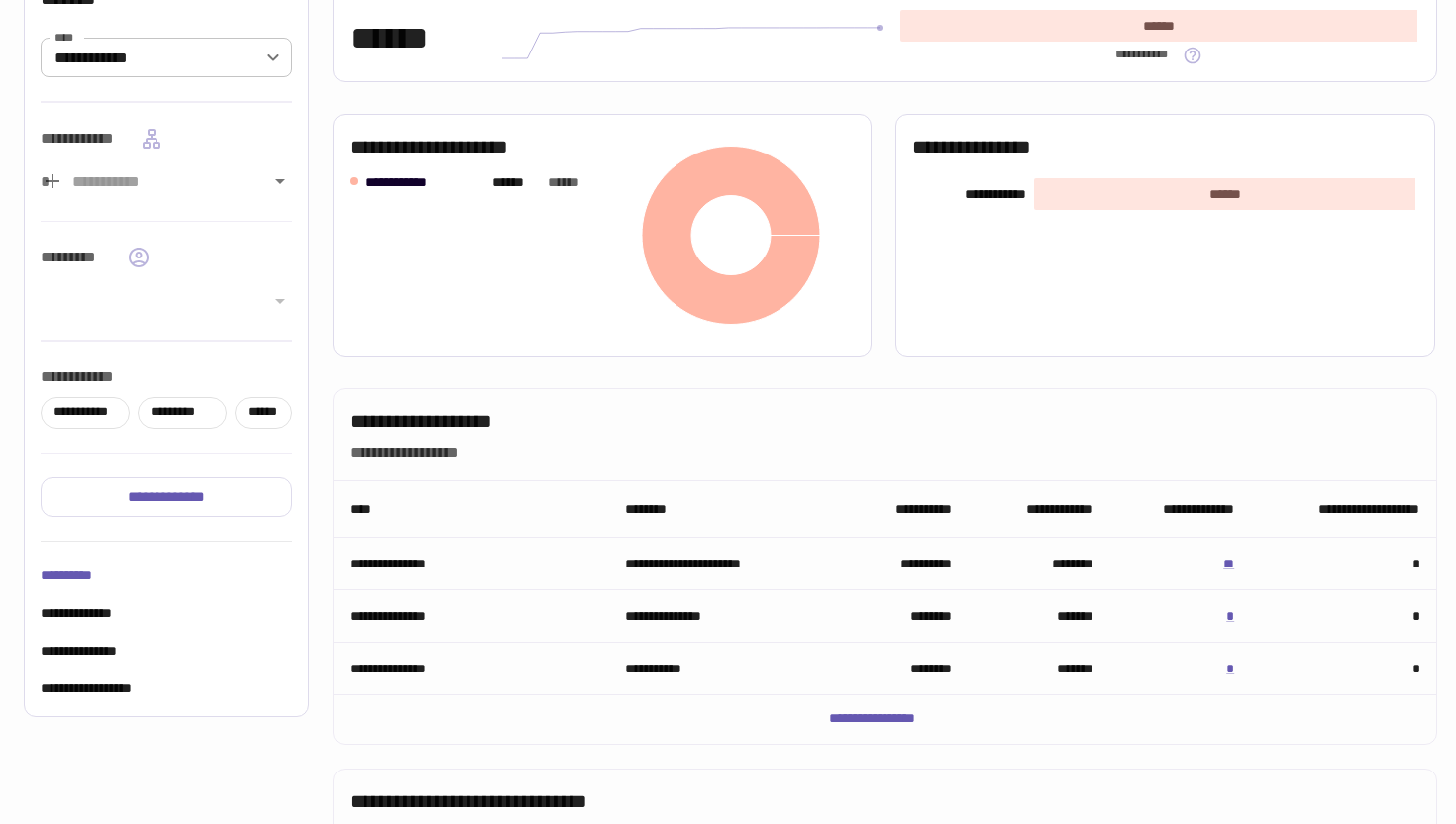 scroll, scrollTop: 335, scrollLeft: 0, axis: vertical 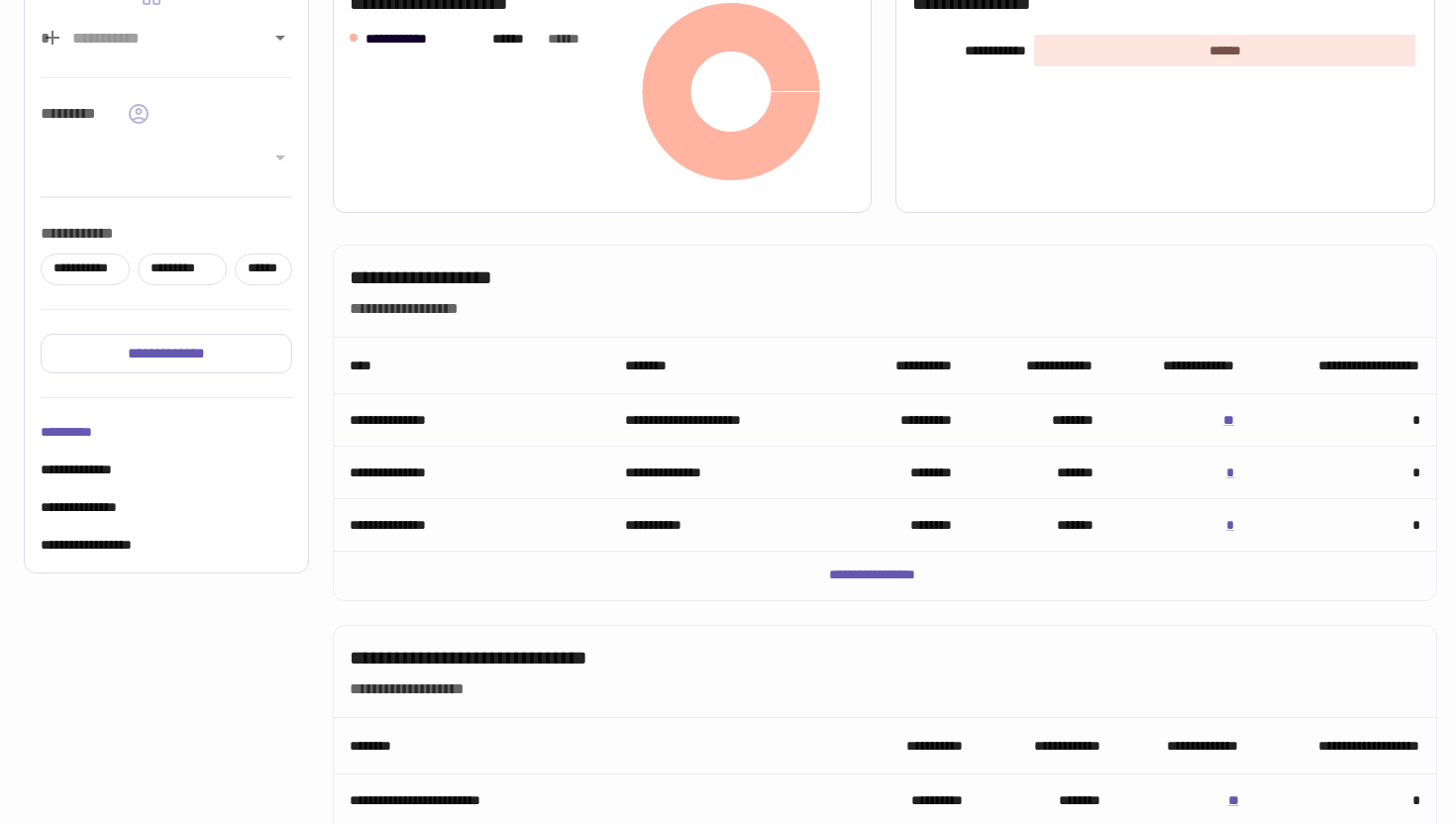 click on "**" at bounding box center [1164, 420] 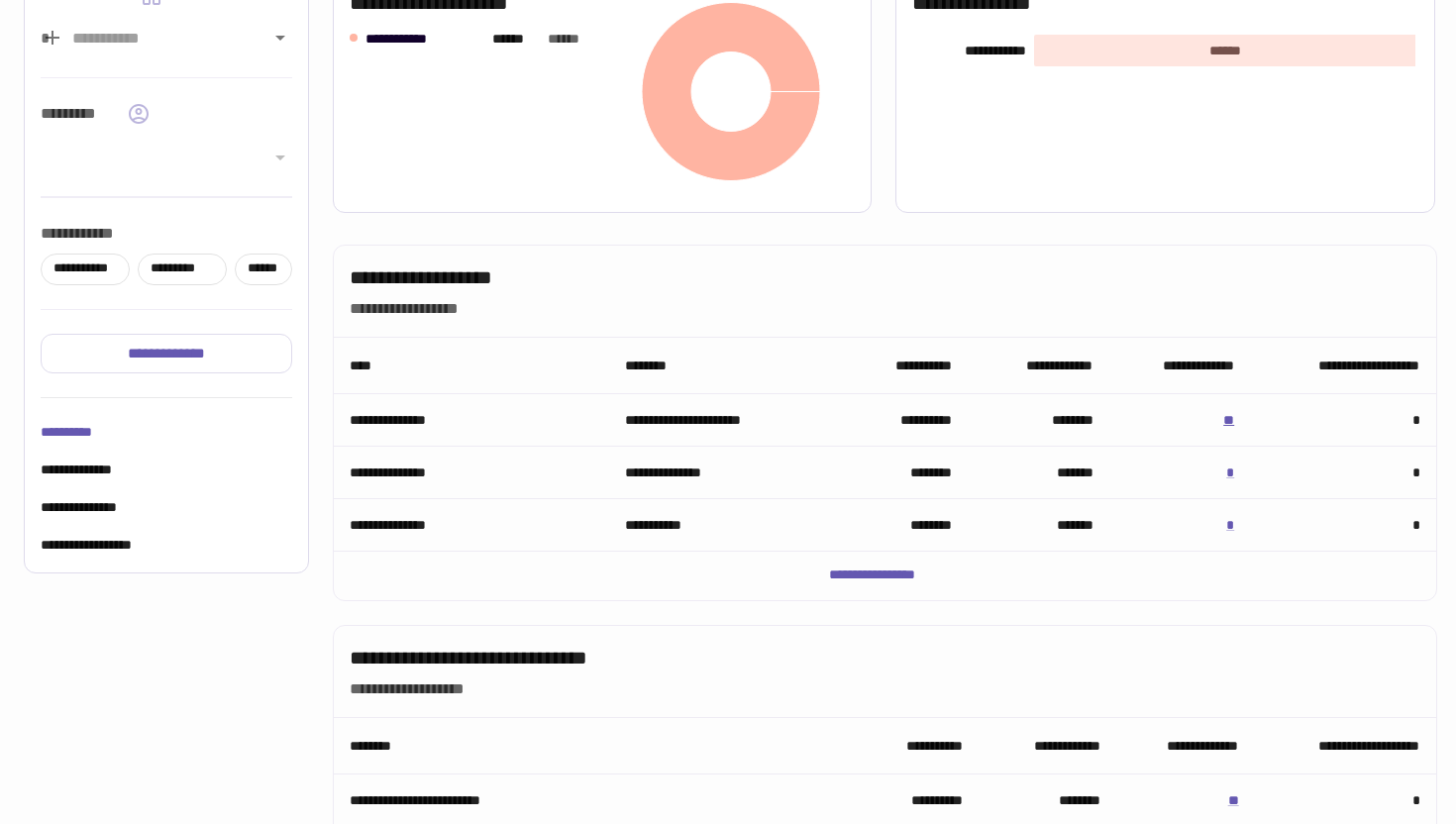 click on "**" at bounding box center (1228, 420) 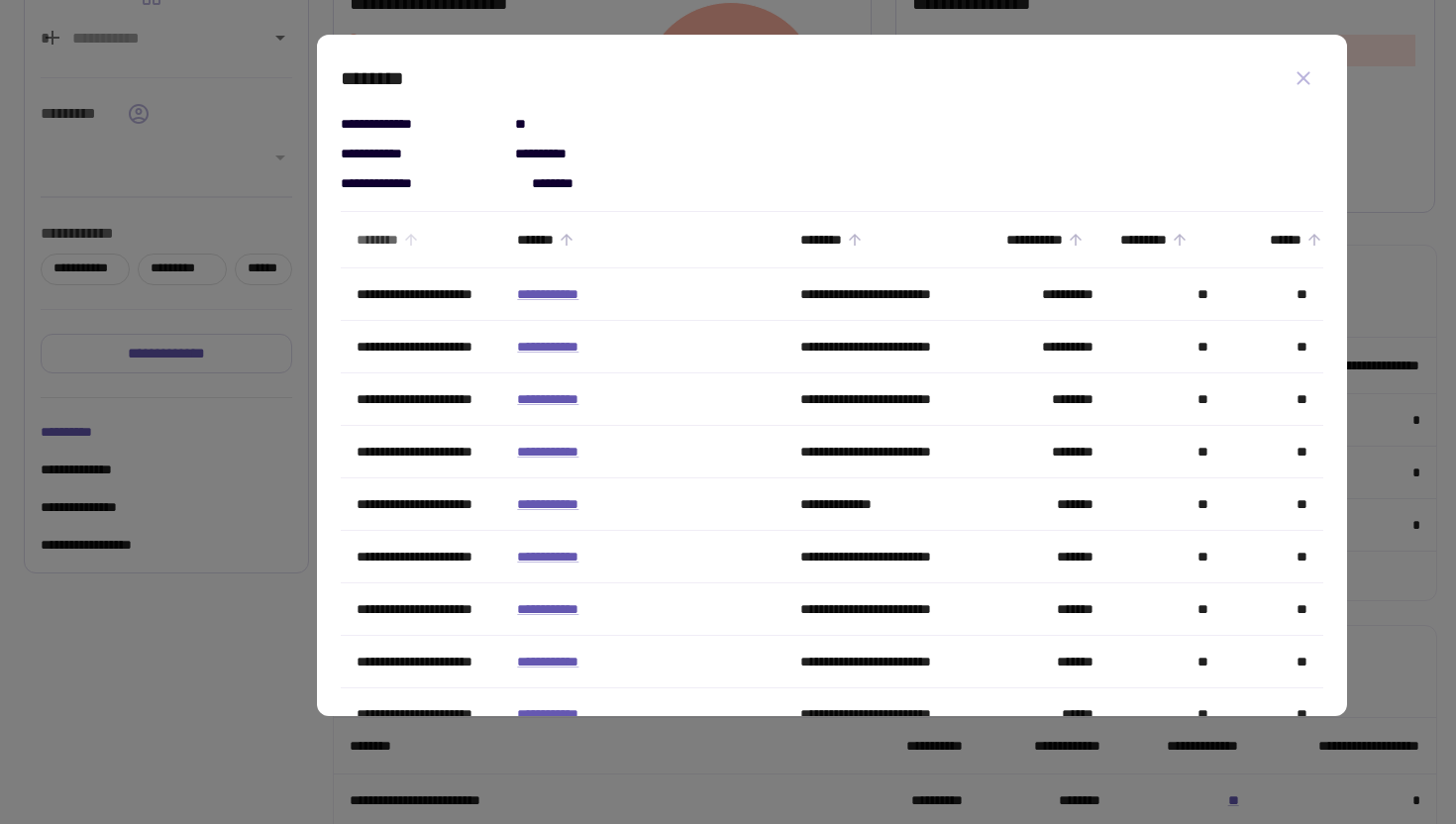 click 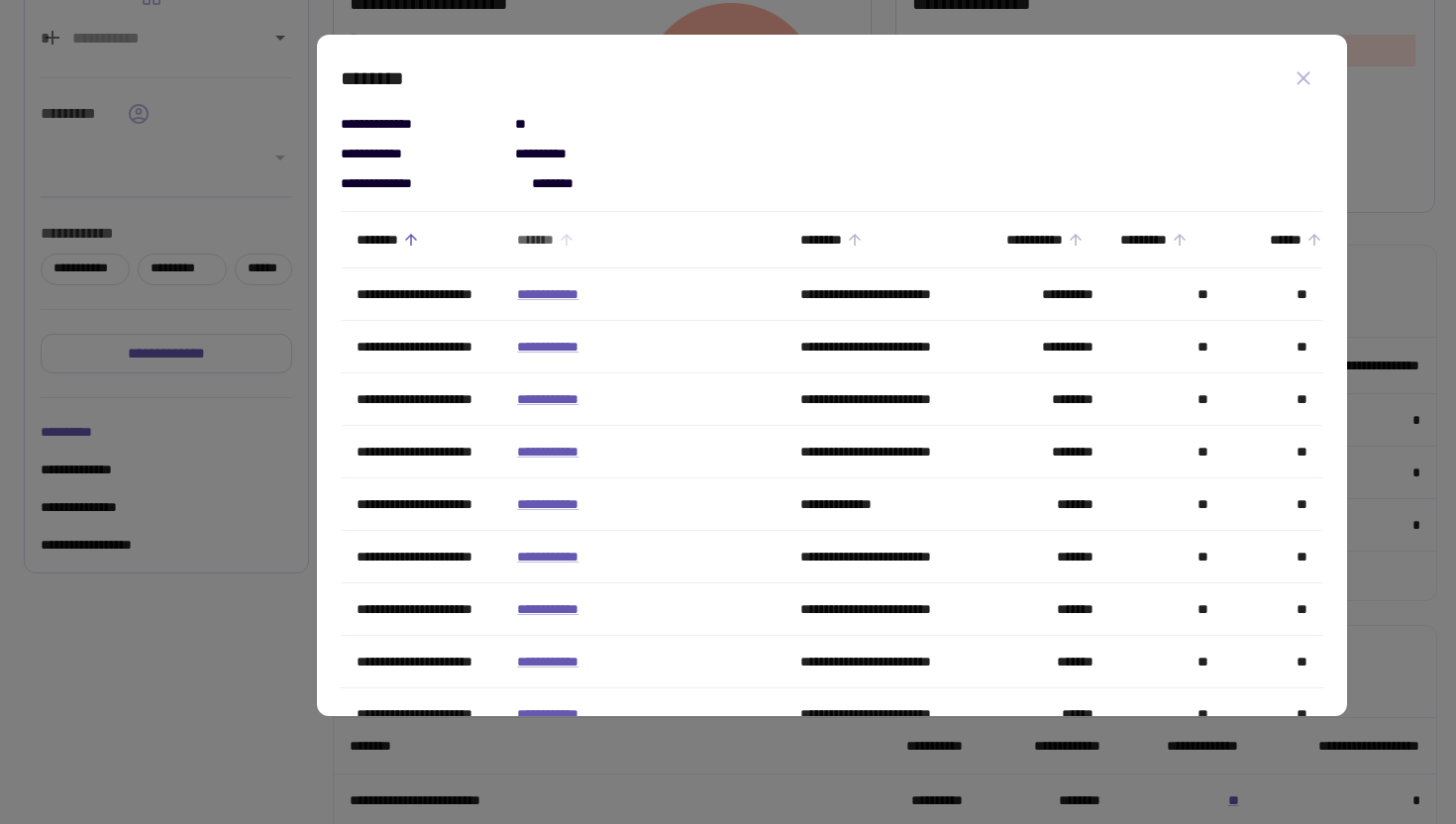 click 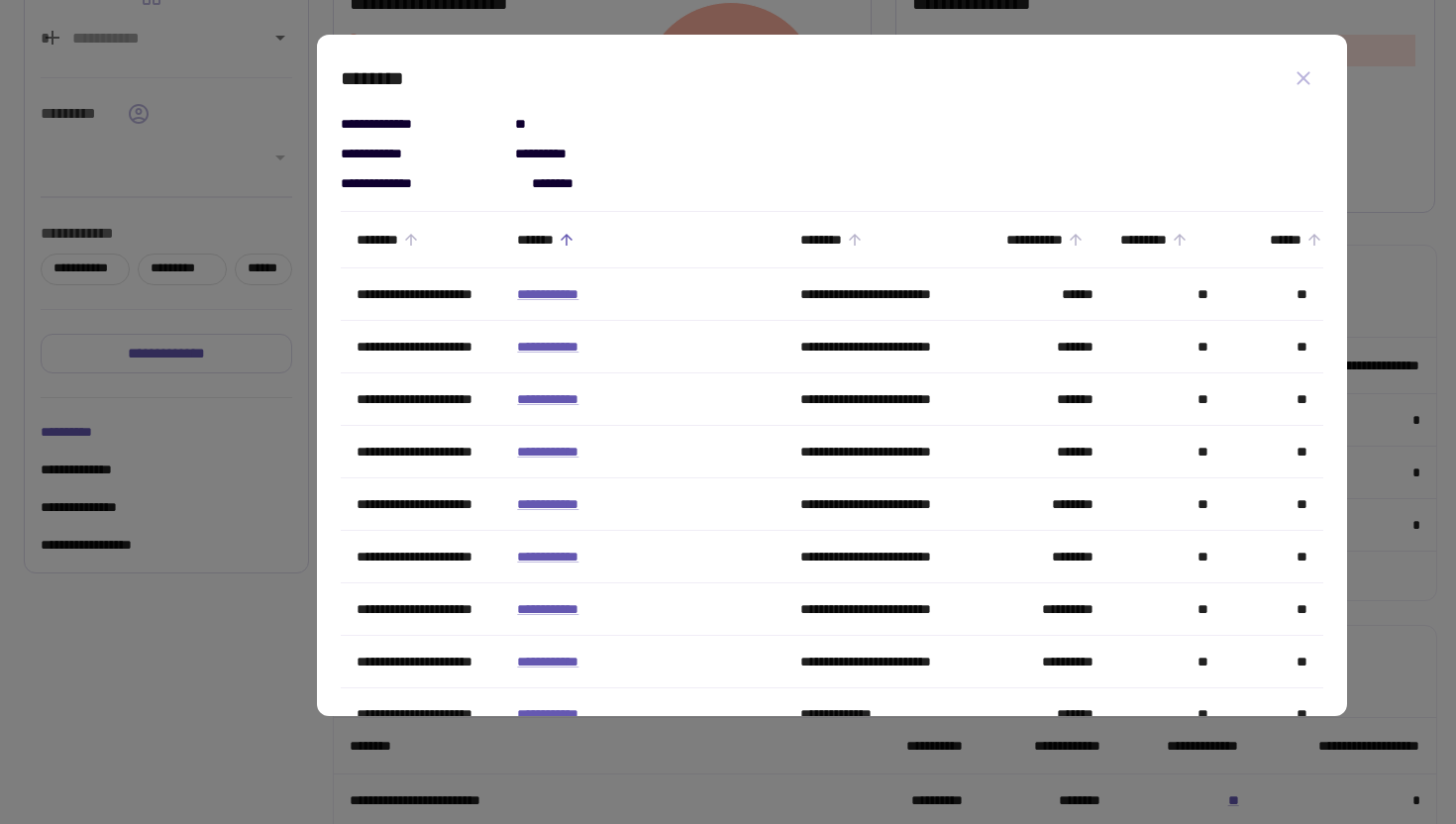 click on "**********" at bounding box center [651, 240] 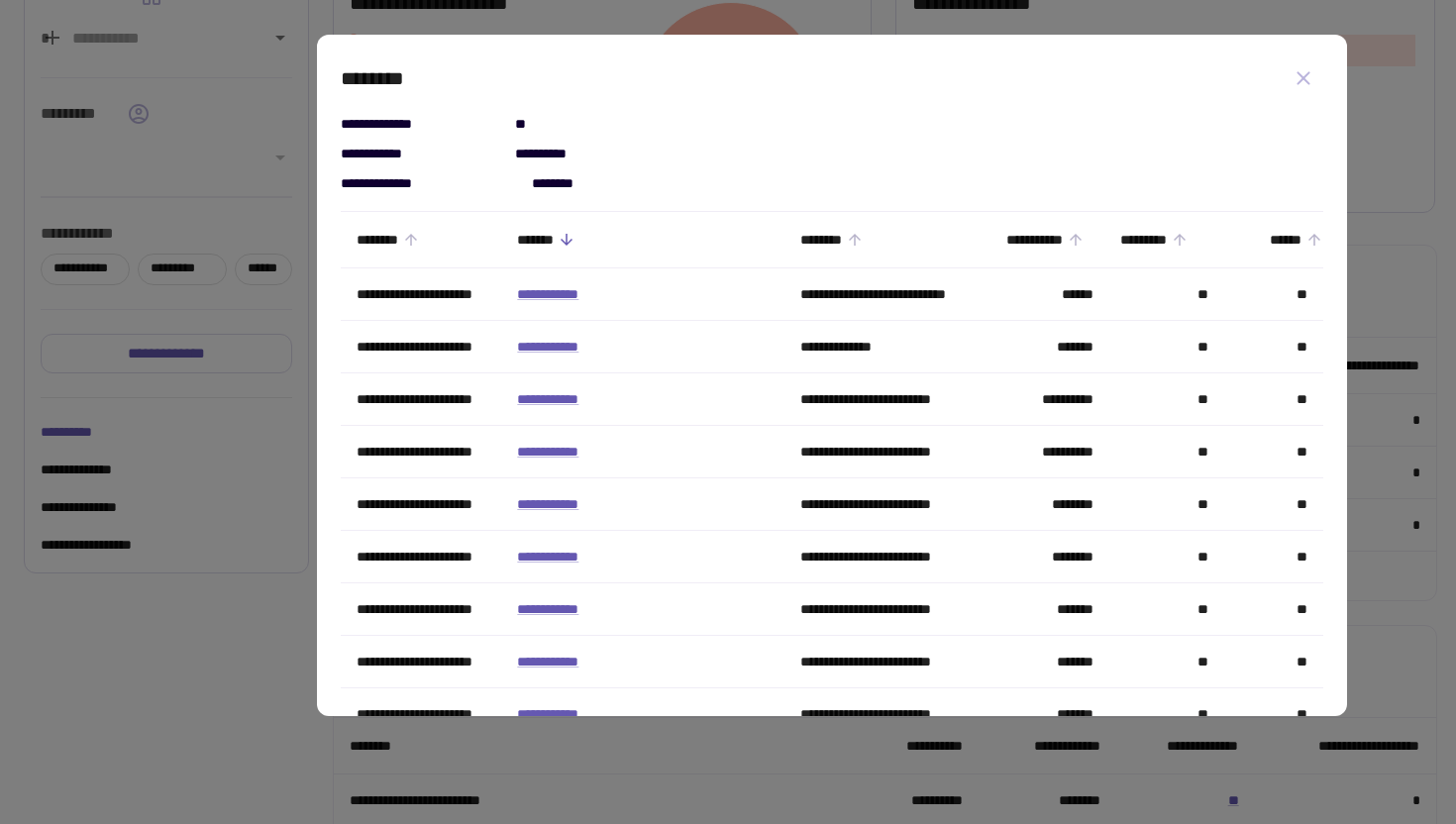 click at bounding box center (728, 412) 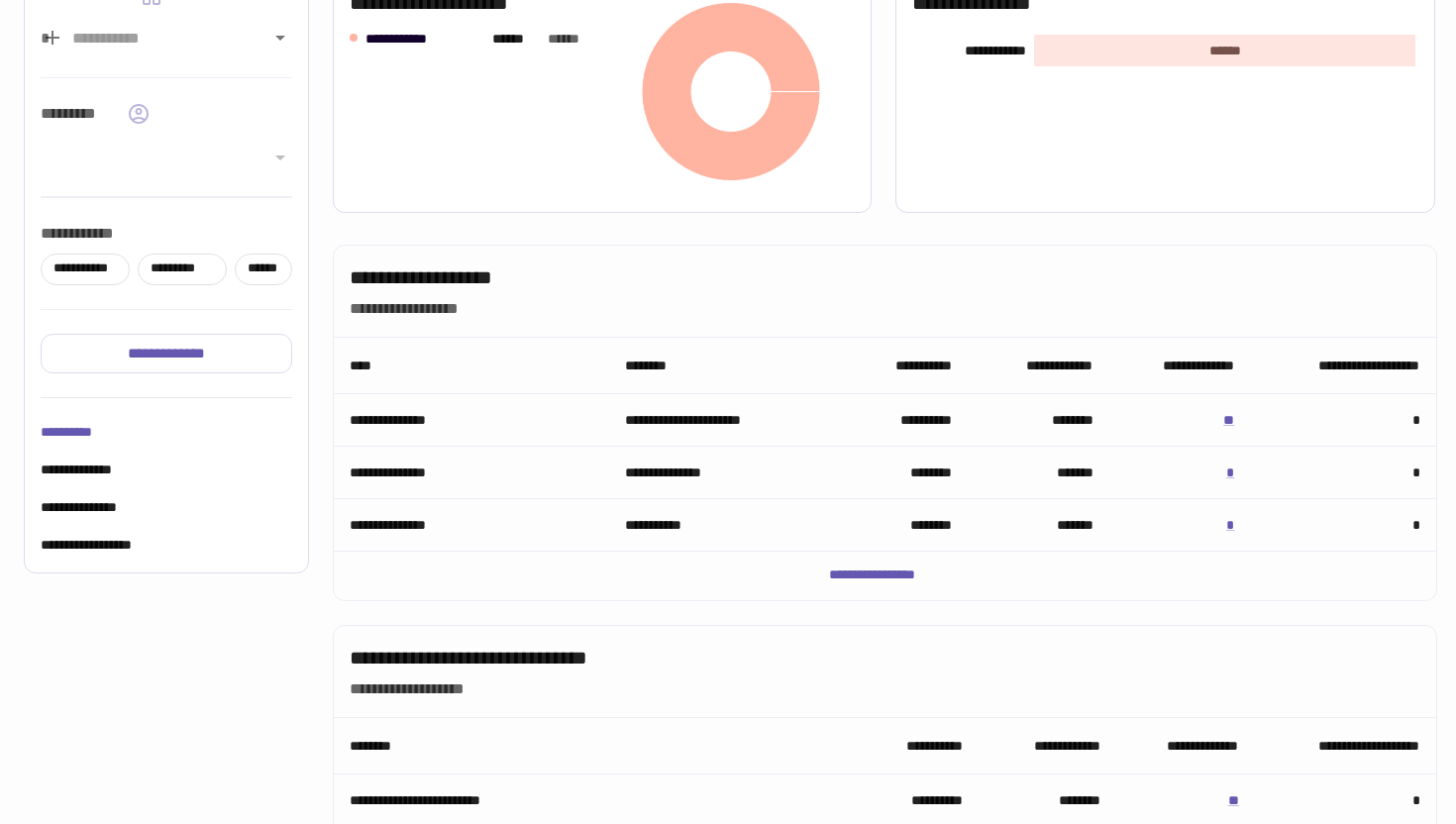 scroll, scrollTop: 0, scrollLeft: 0, axis: both 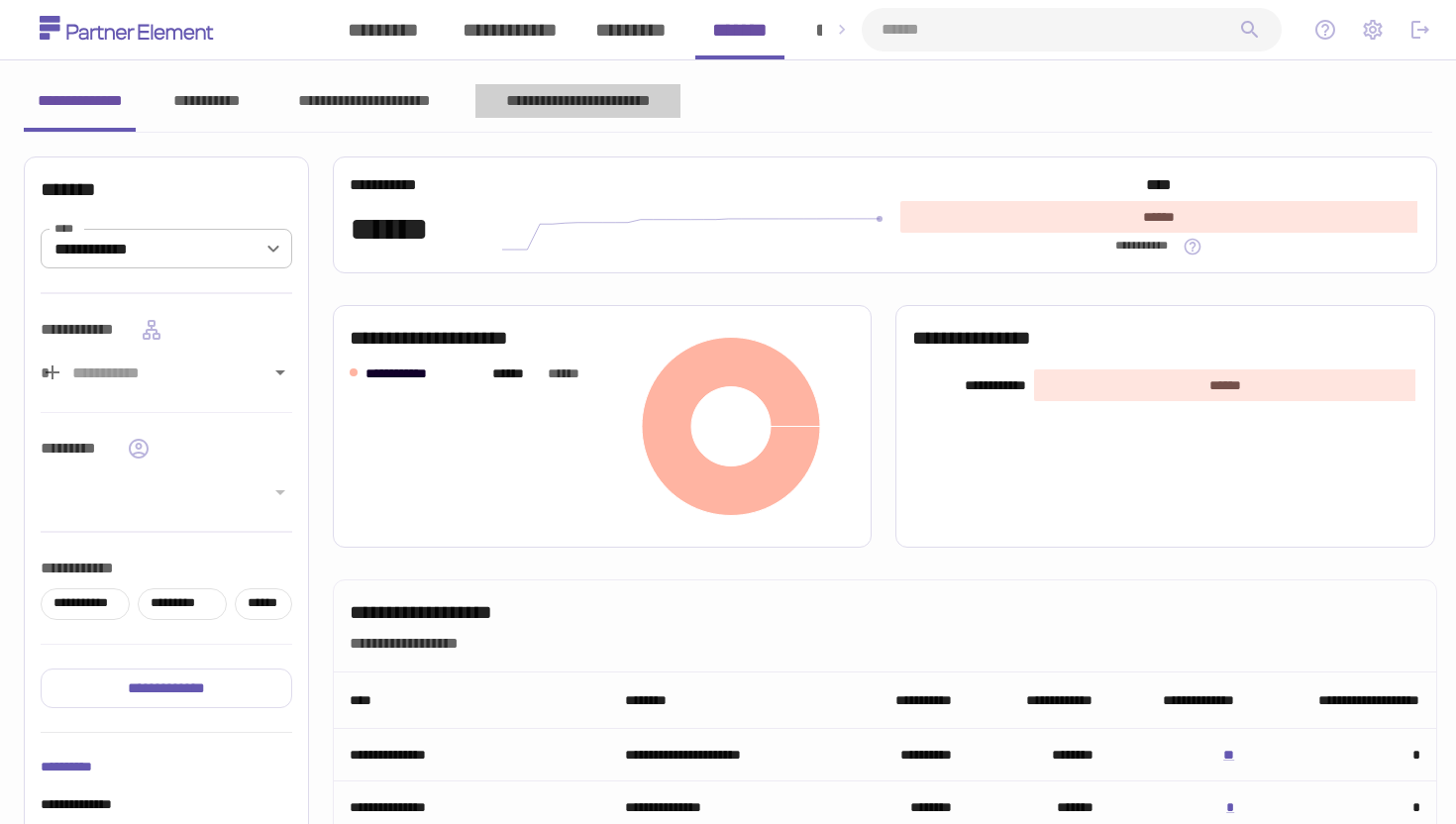 click on "**********" at bounding box center (577, 101) 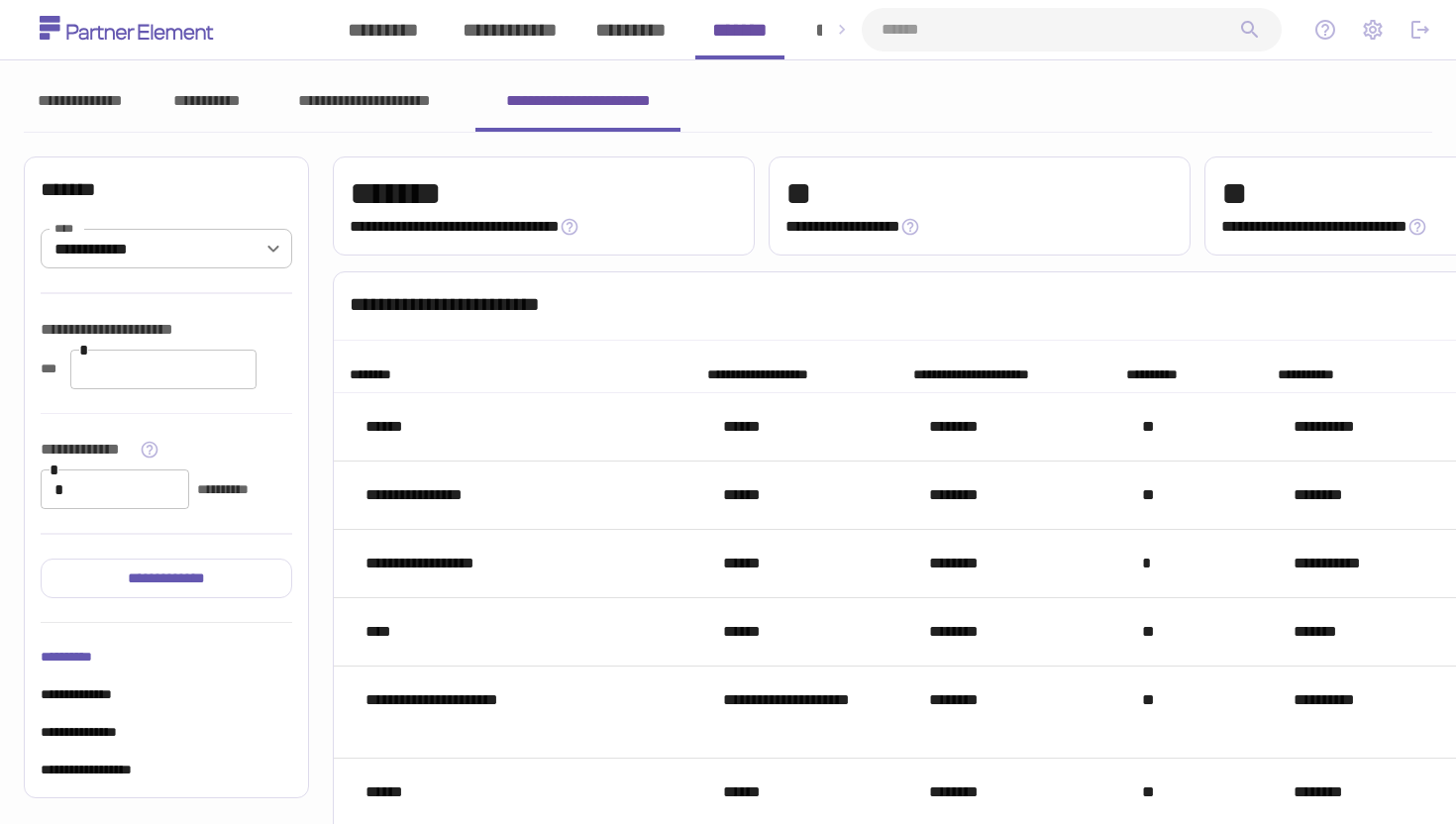 type 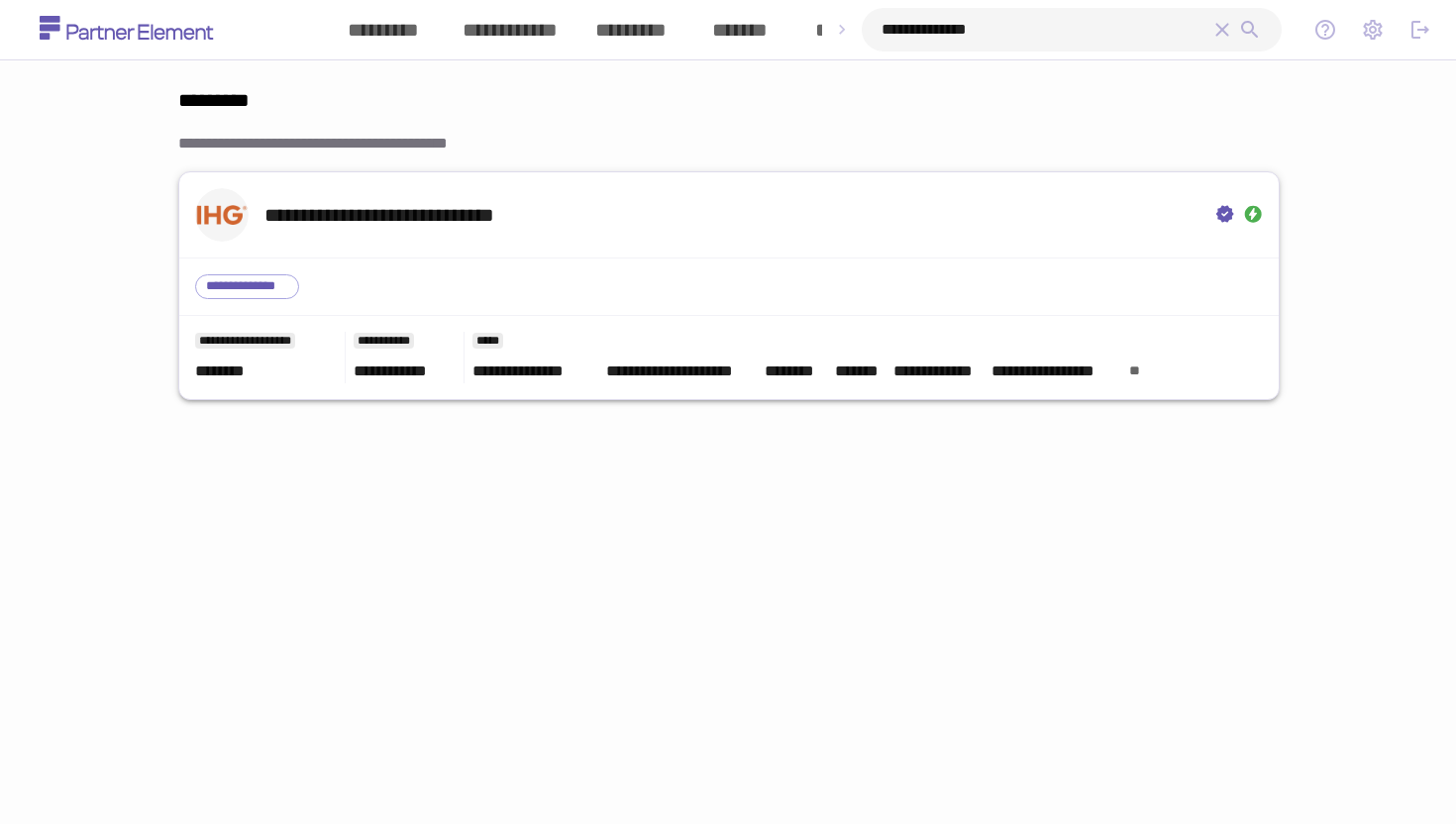 type on "**********" 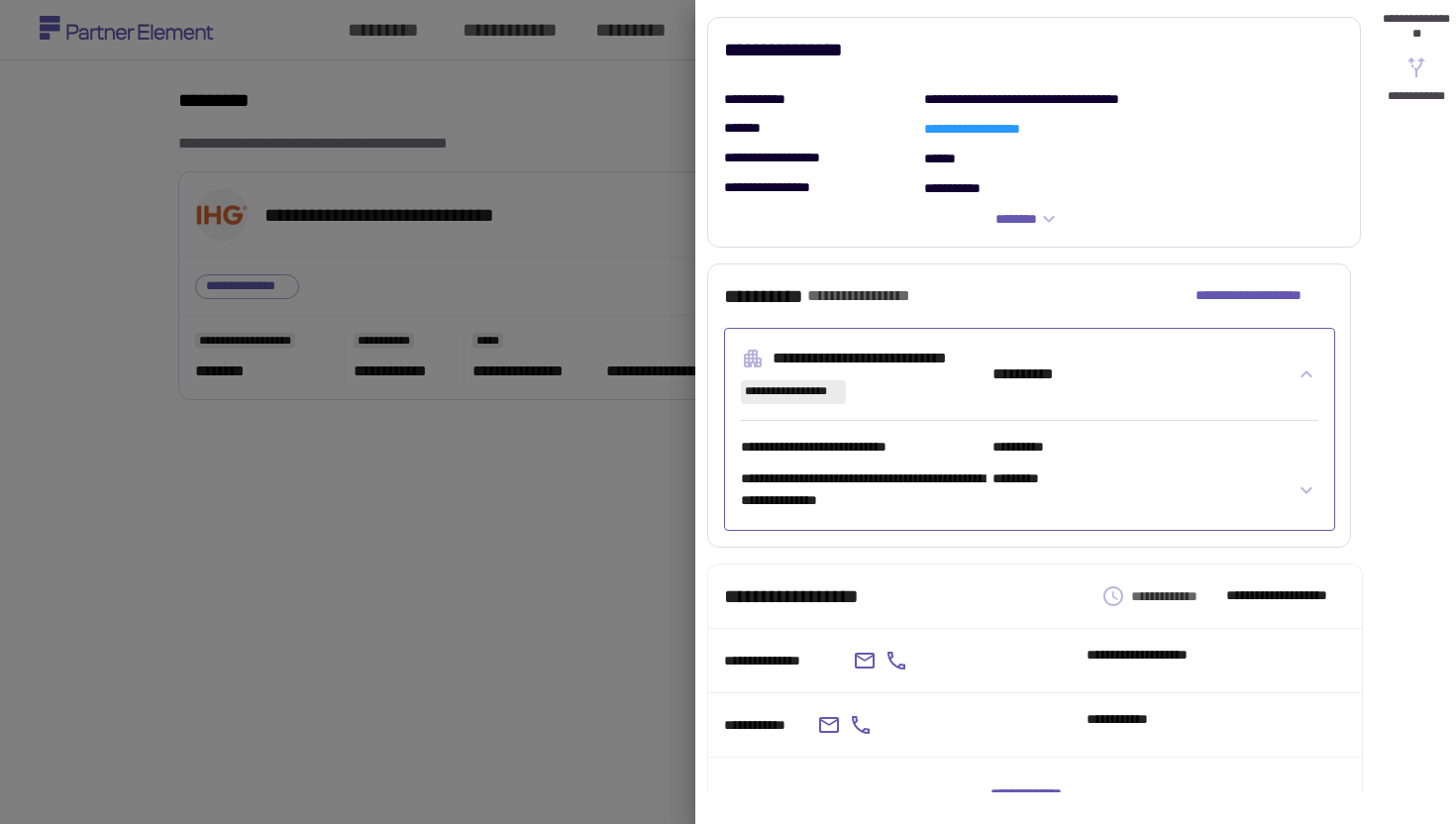 scroll, scrollTop: 372, scrollLeft: 0, axis: vertical 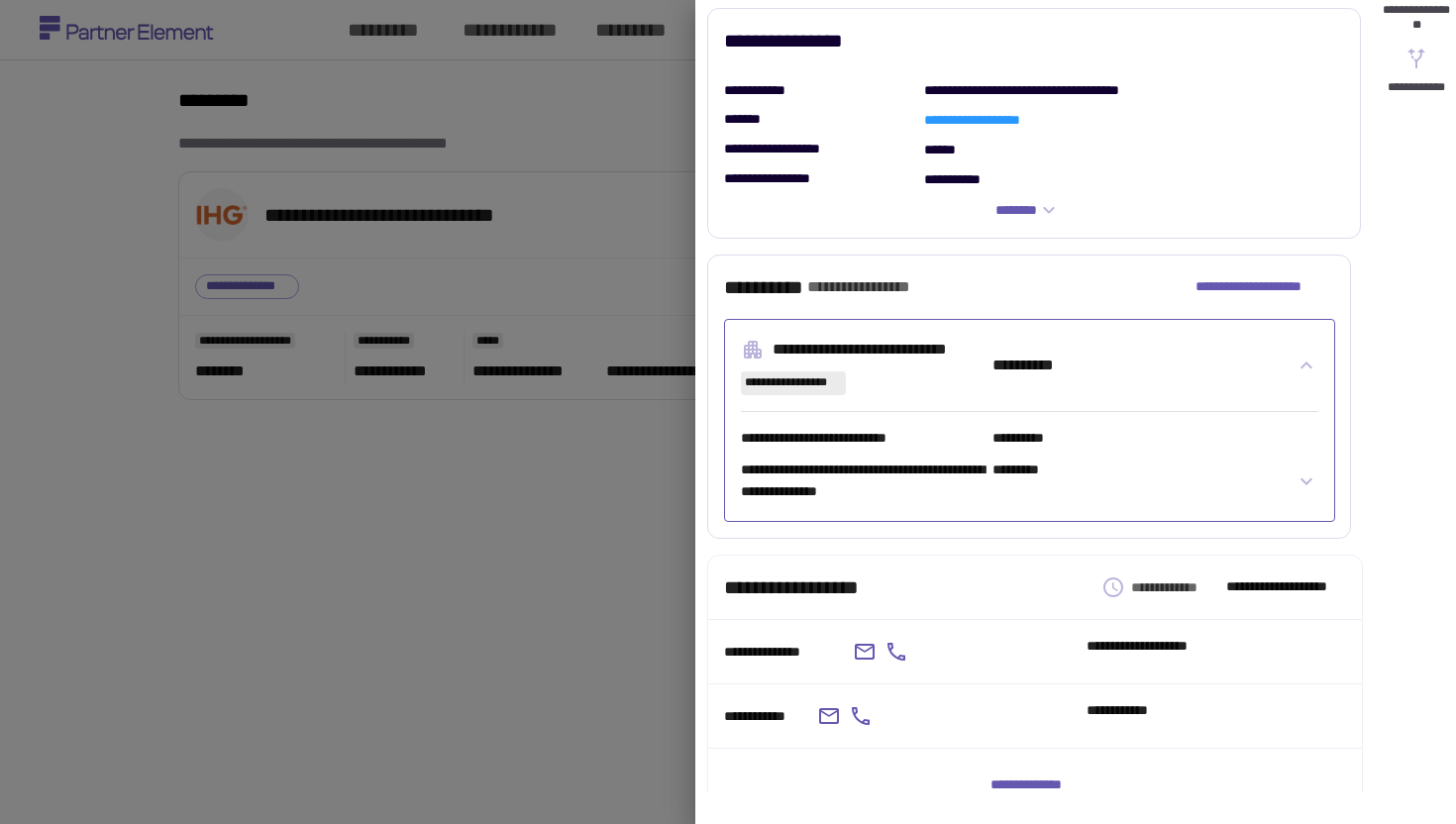 click at bounding box center (728, 412) 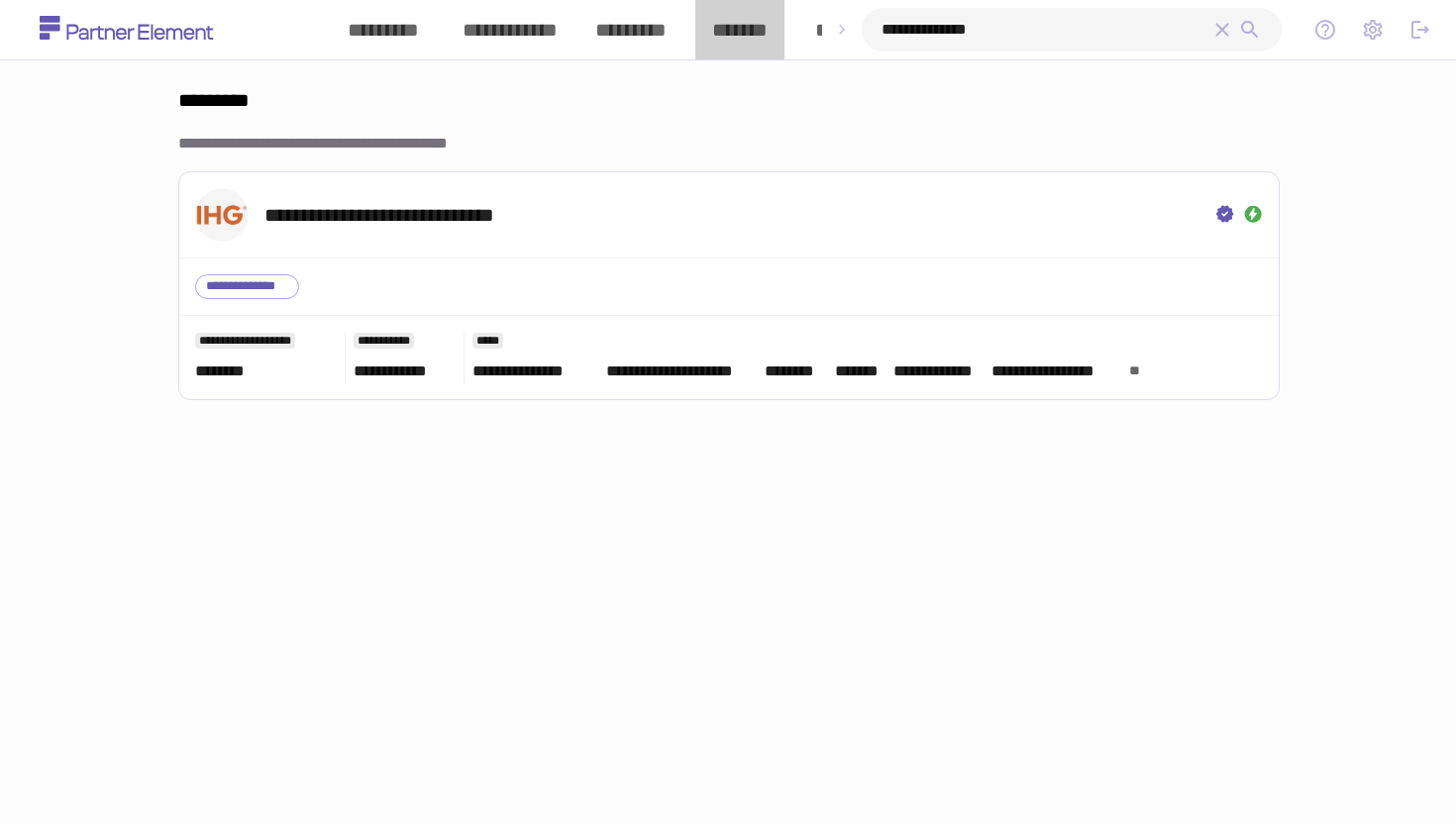 click on "*******" at bounding box center [740, 30] 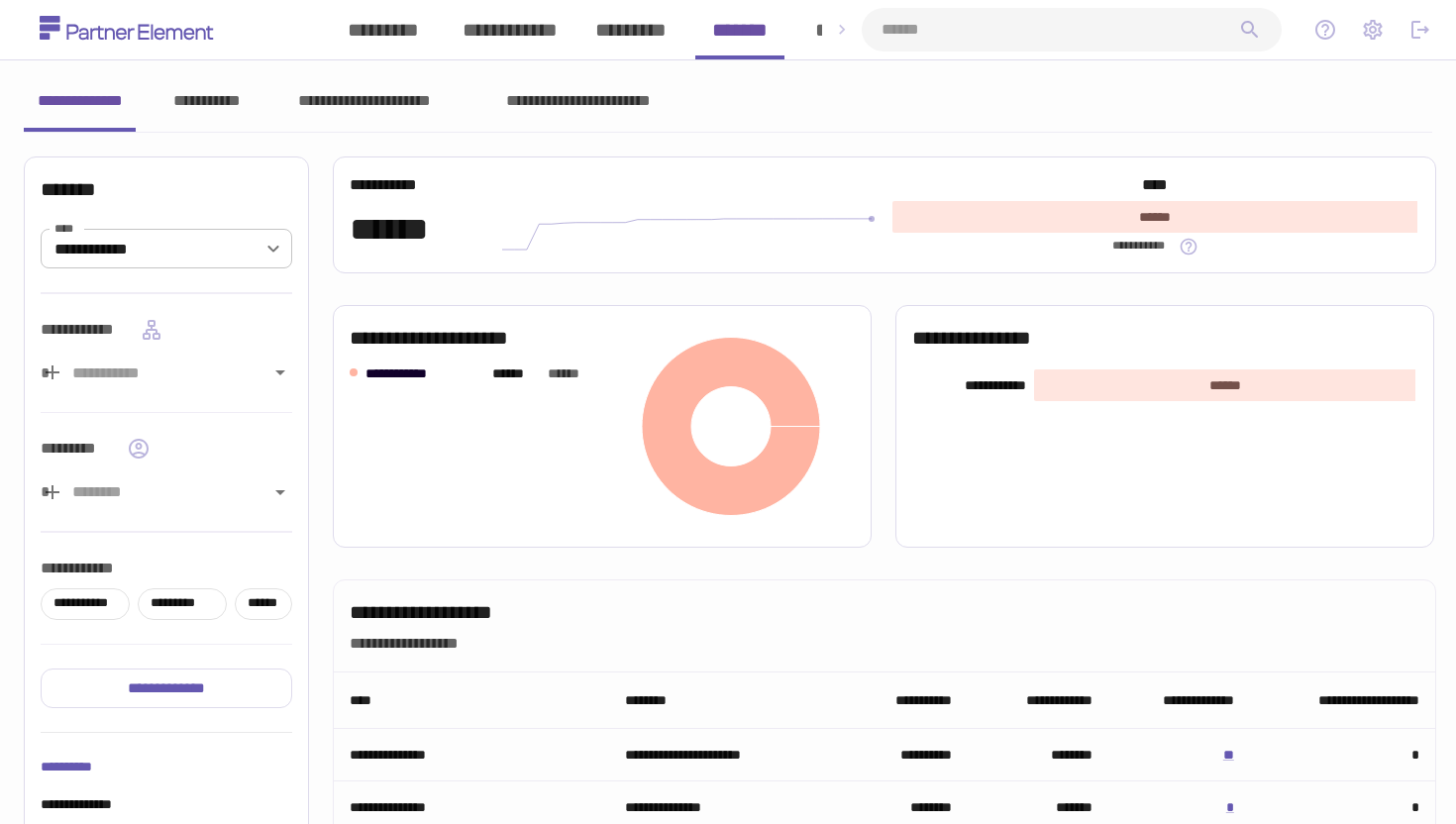 click on "**********" at bounding box center (577, 101) 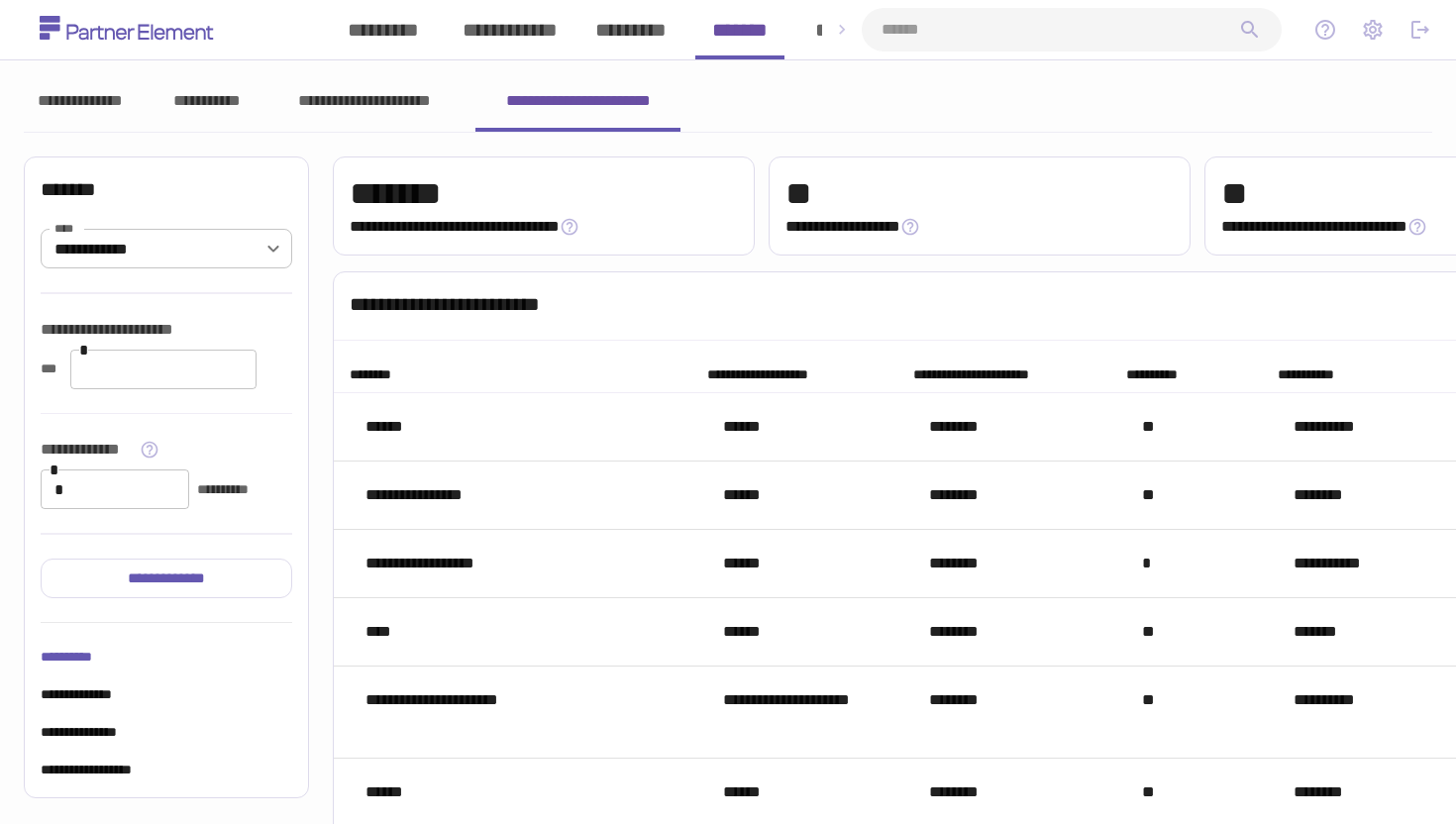 click on "******" at bounding box center (512, 427) 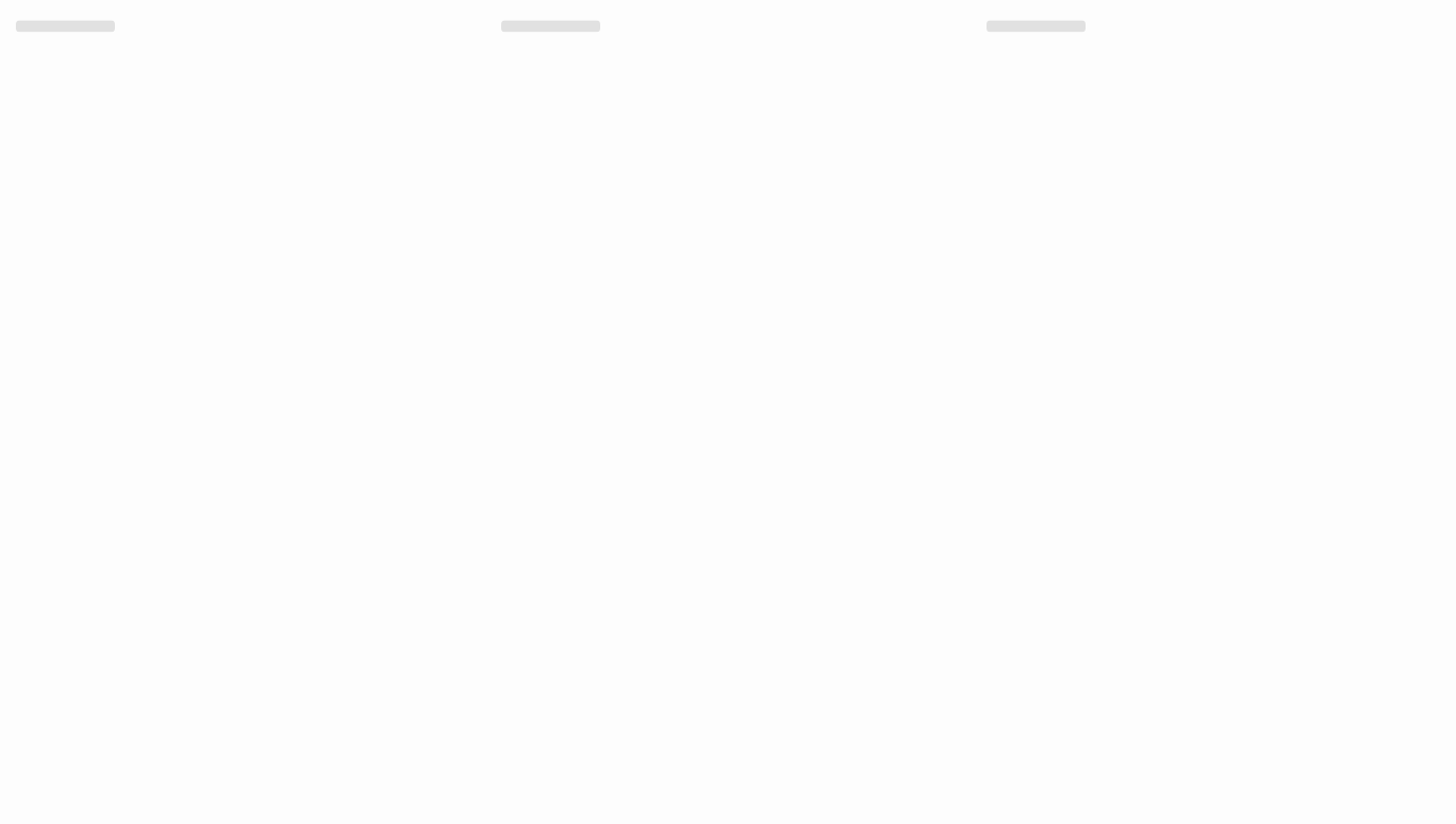scroll, scrollTop: 0, scrollLeft: 0, axis: both 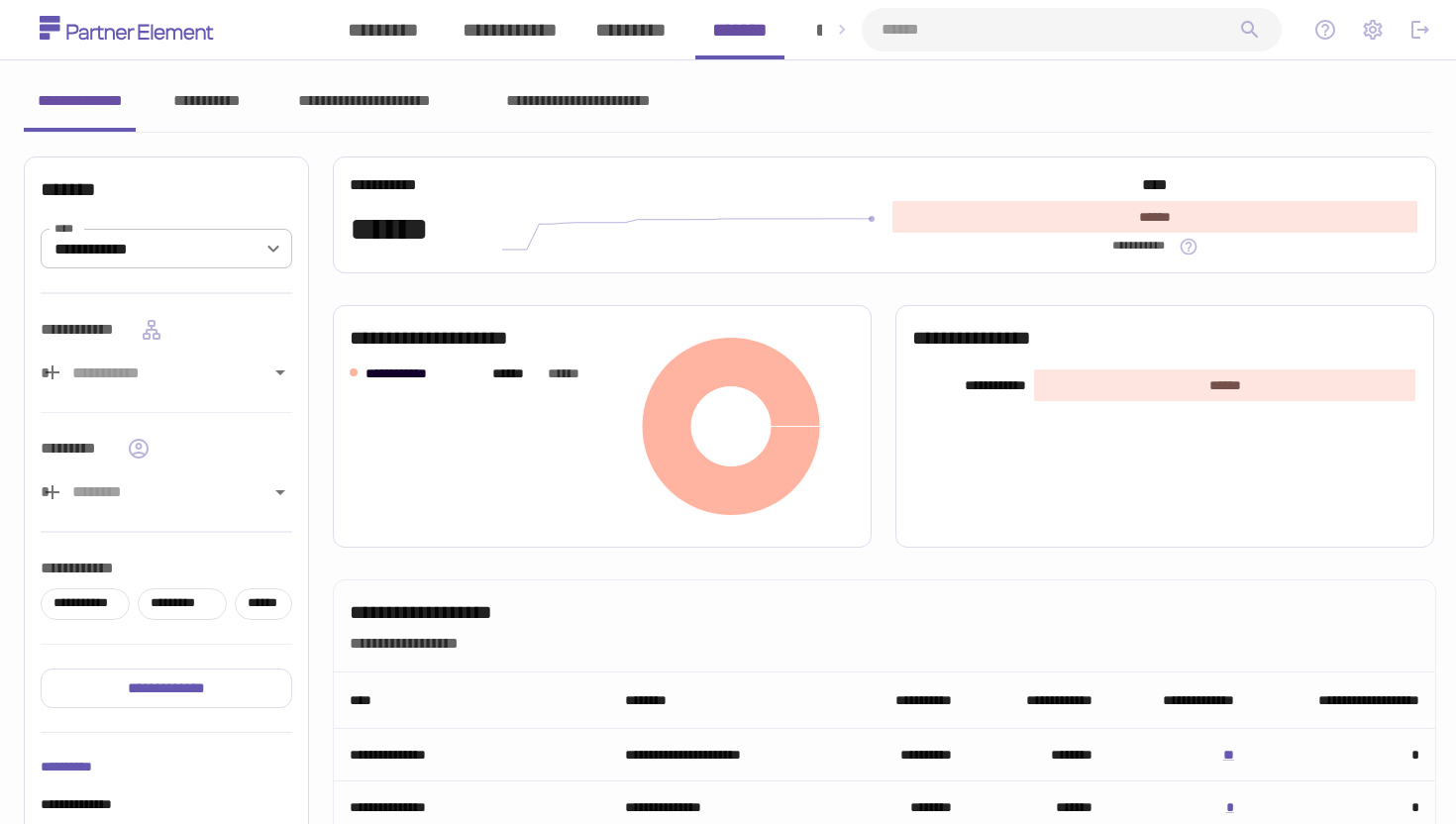 click on "**********" at bounding box center [728, 96] 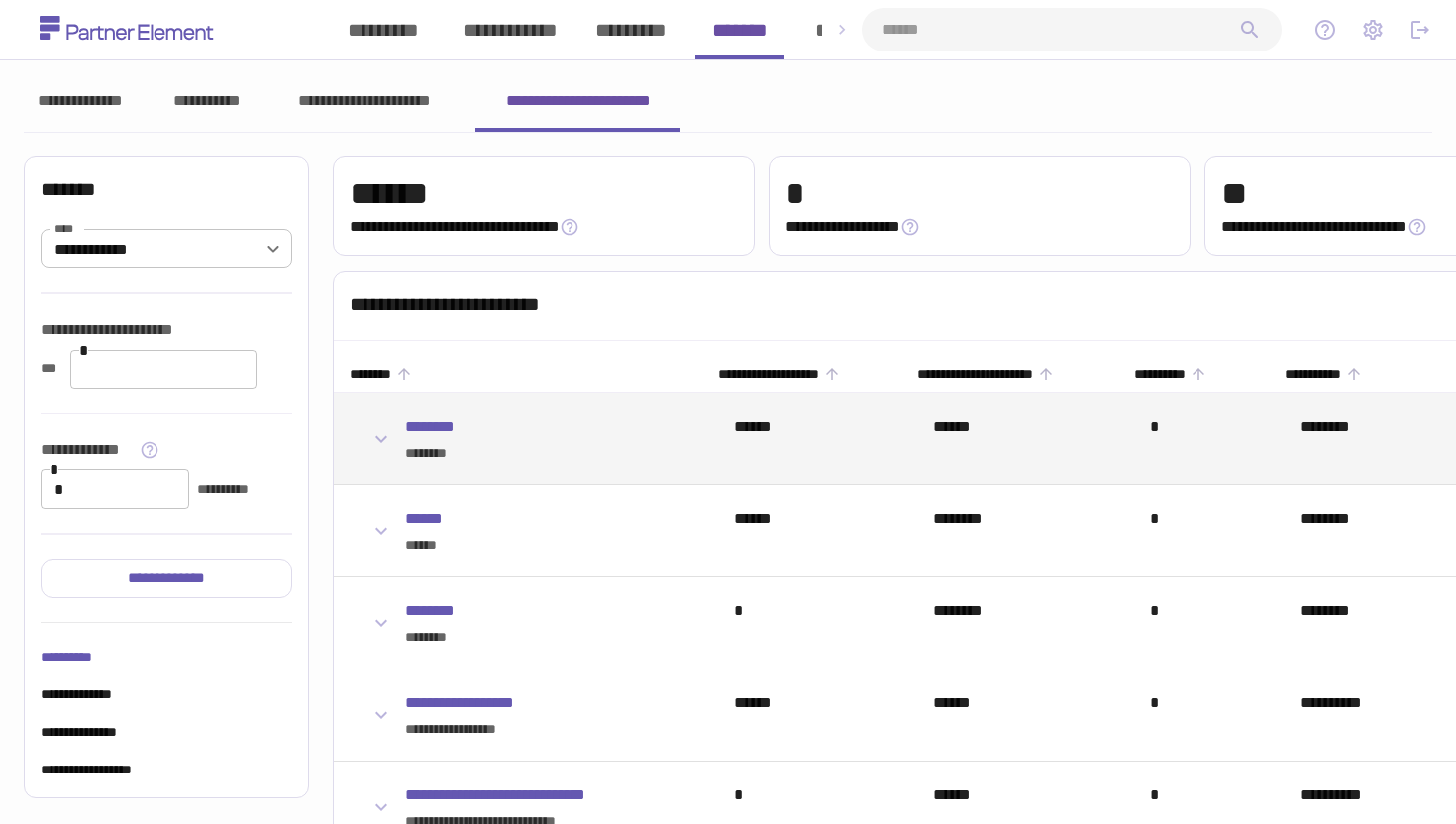 click on "********" at bounding box center [537, 453] 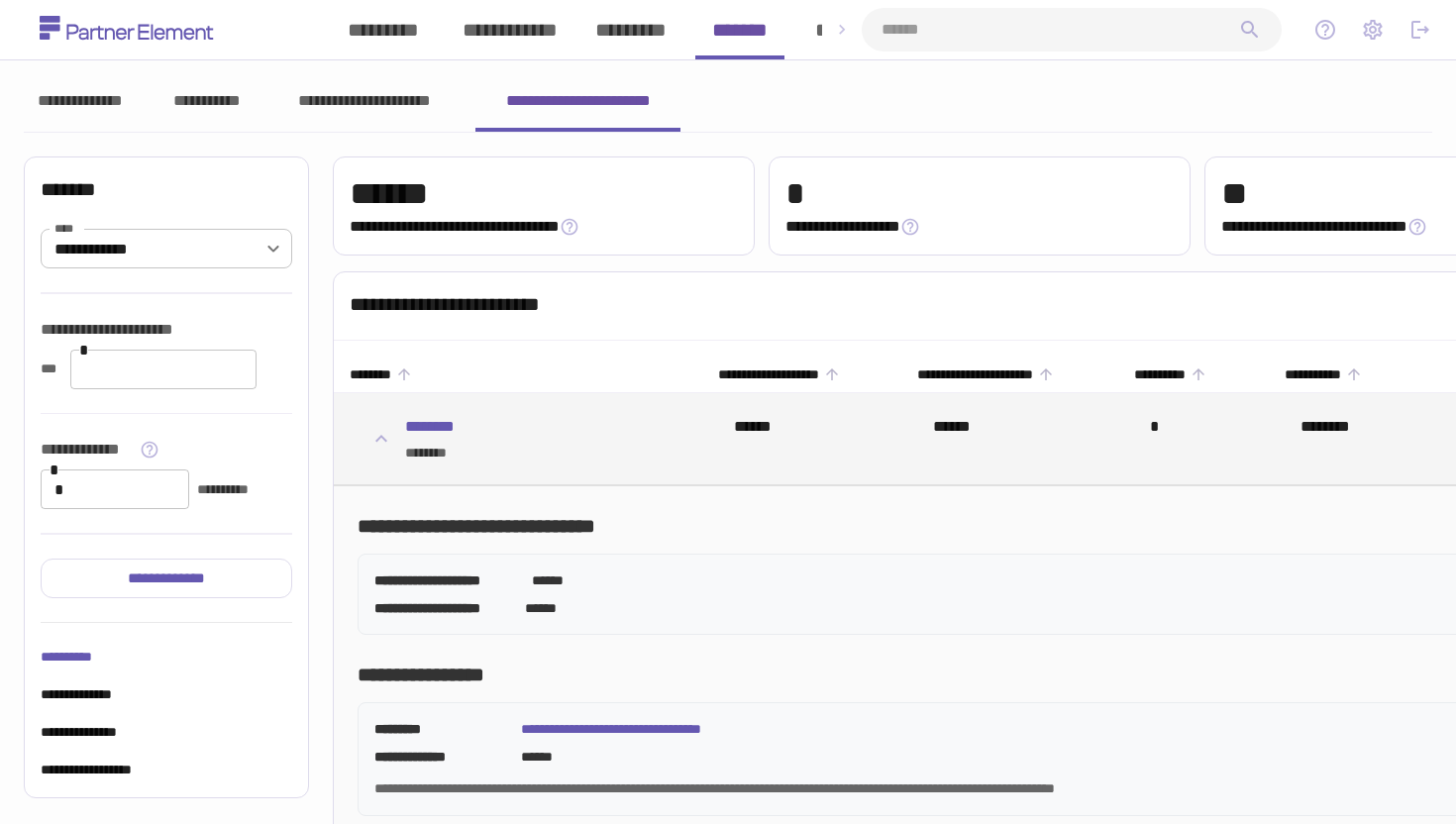 click on "******** ********" at bounding box center (518, 439) 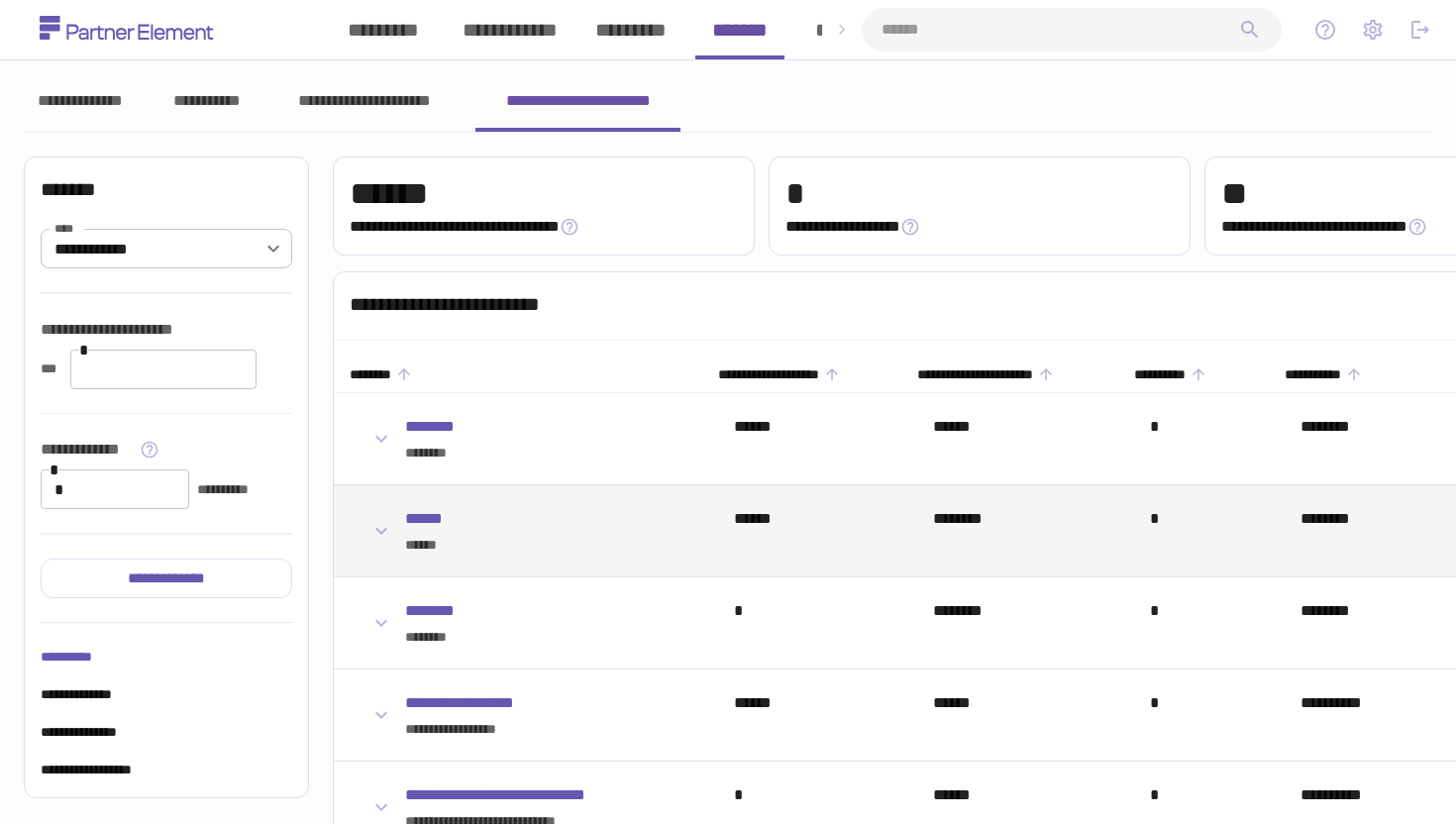 click on "******" at bounding box center (537, 545) 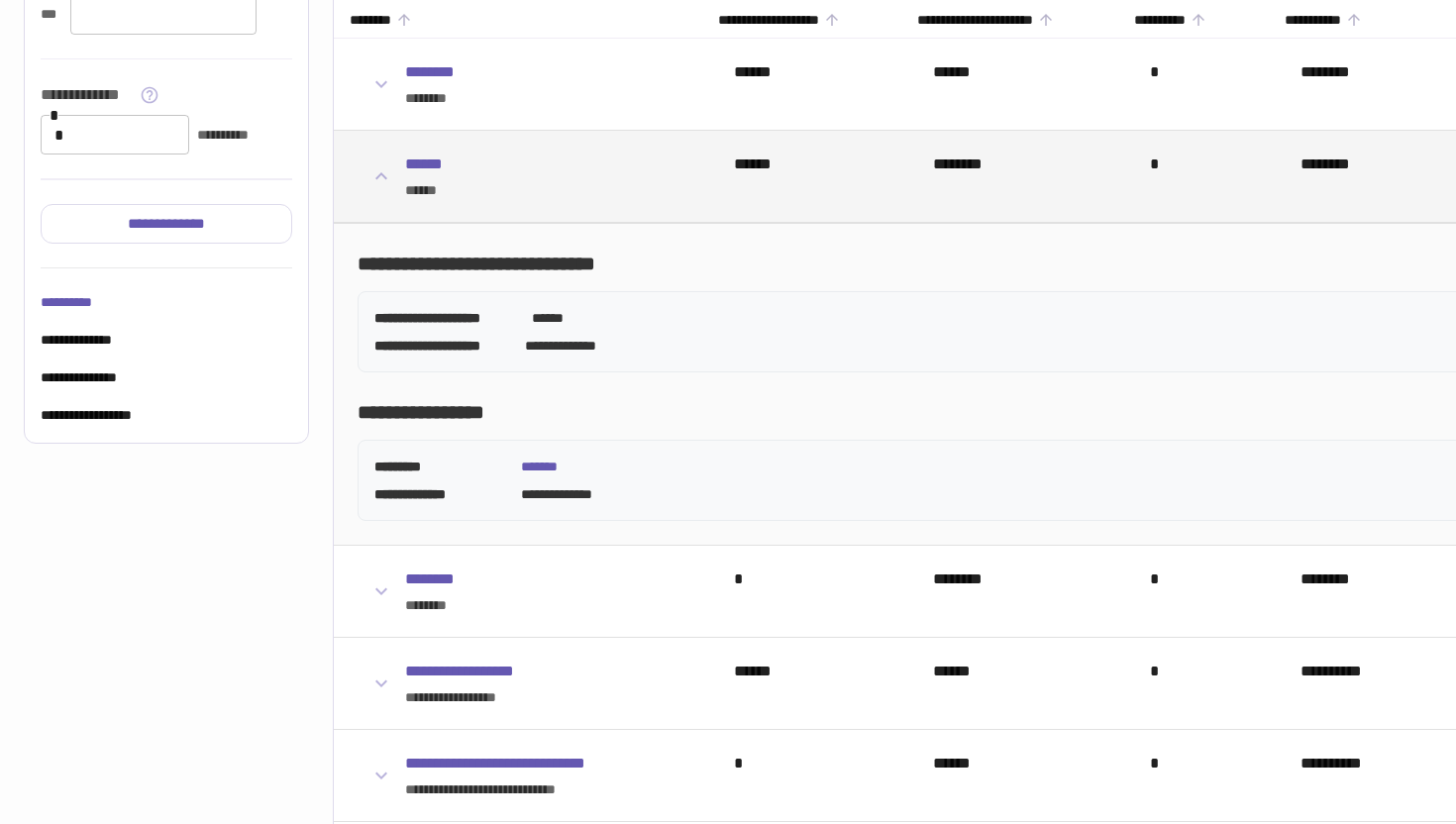 scroll, scrollTop: 357, scrollLeft: 0, axis: vertical 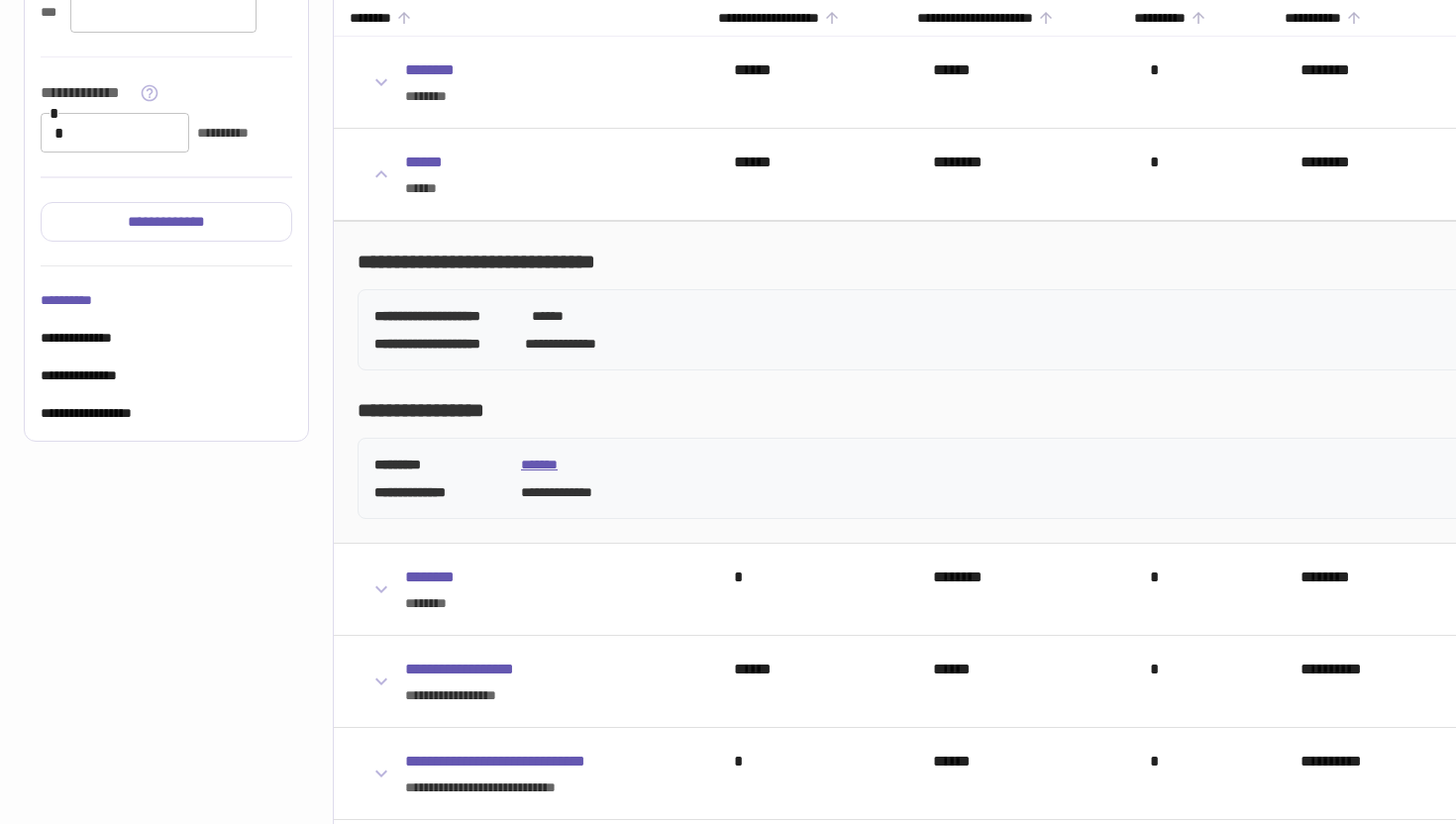 click on "*******" at bounding box center [545, 464] 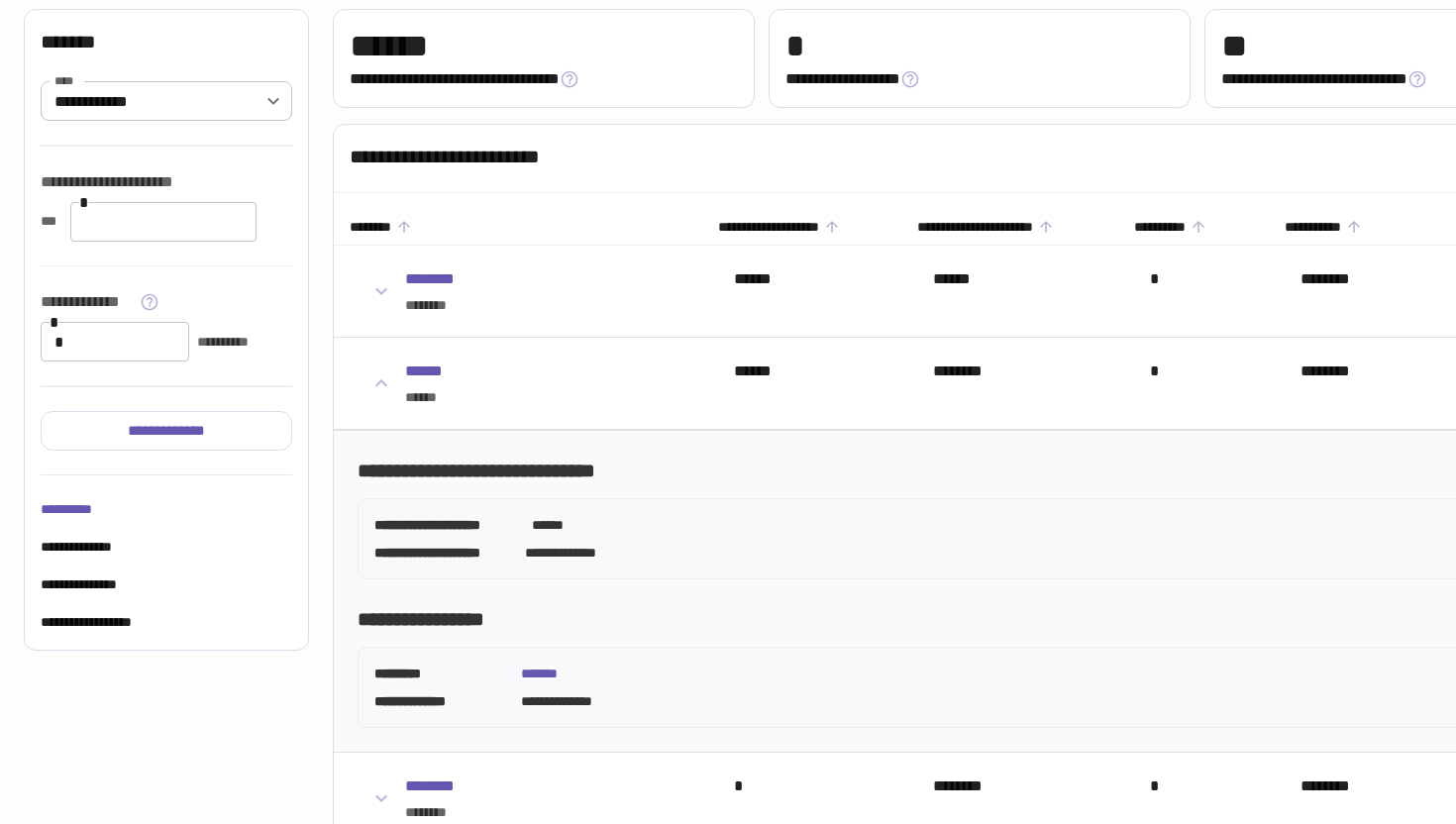 scroll, scrollTop: 144, scrollLeft: 0, axis: vertical 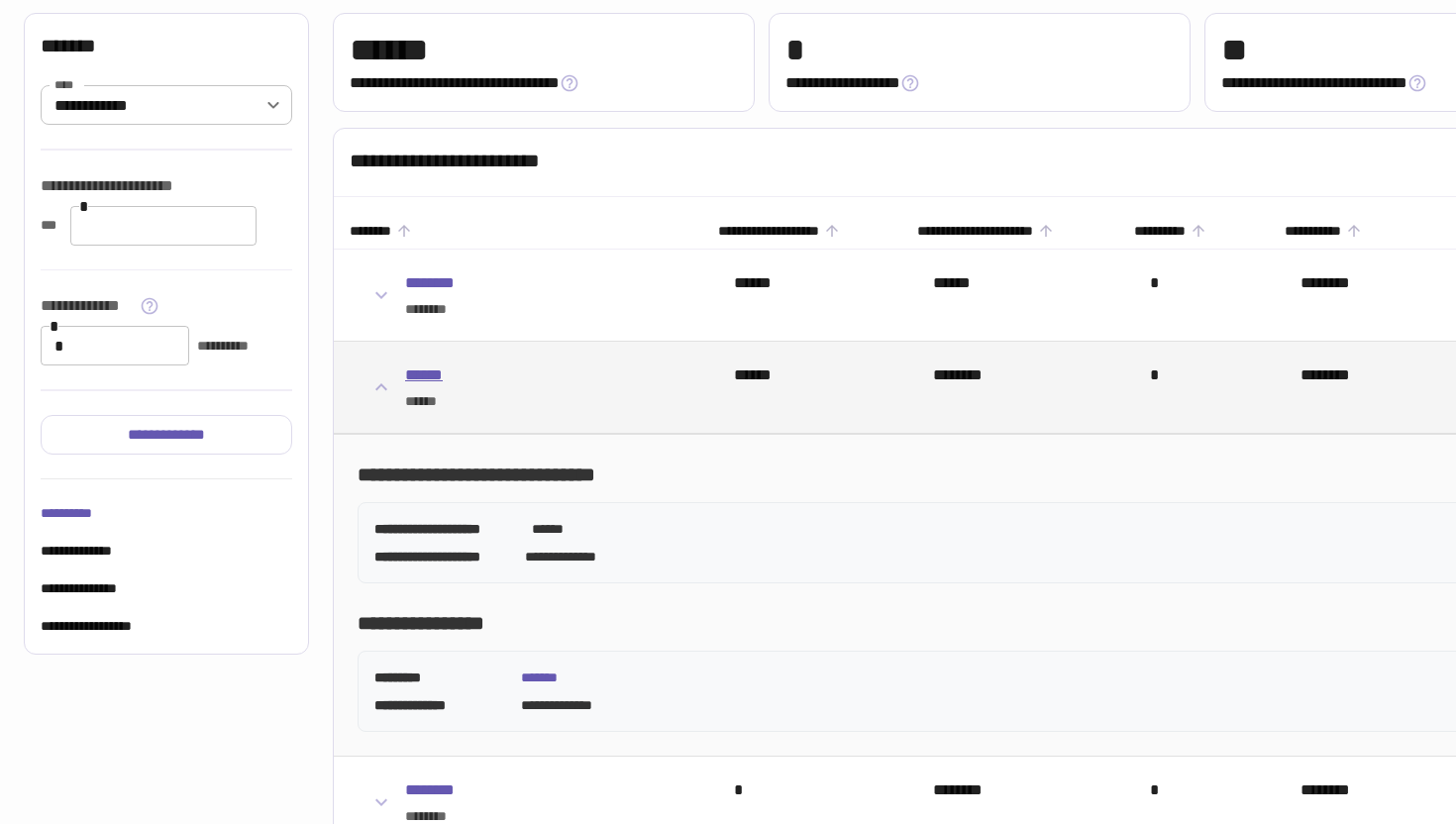 click on "******" at bounding box center [424, 374] 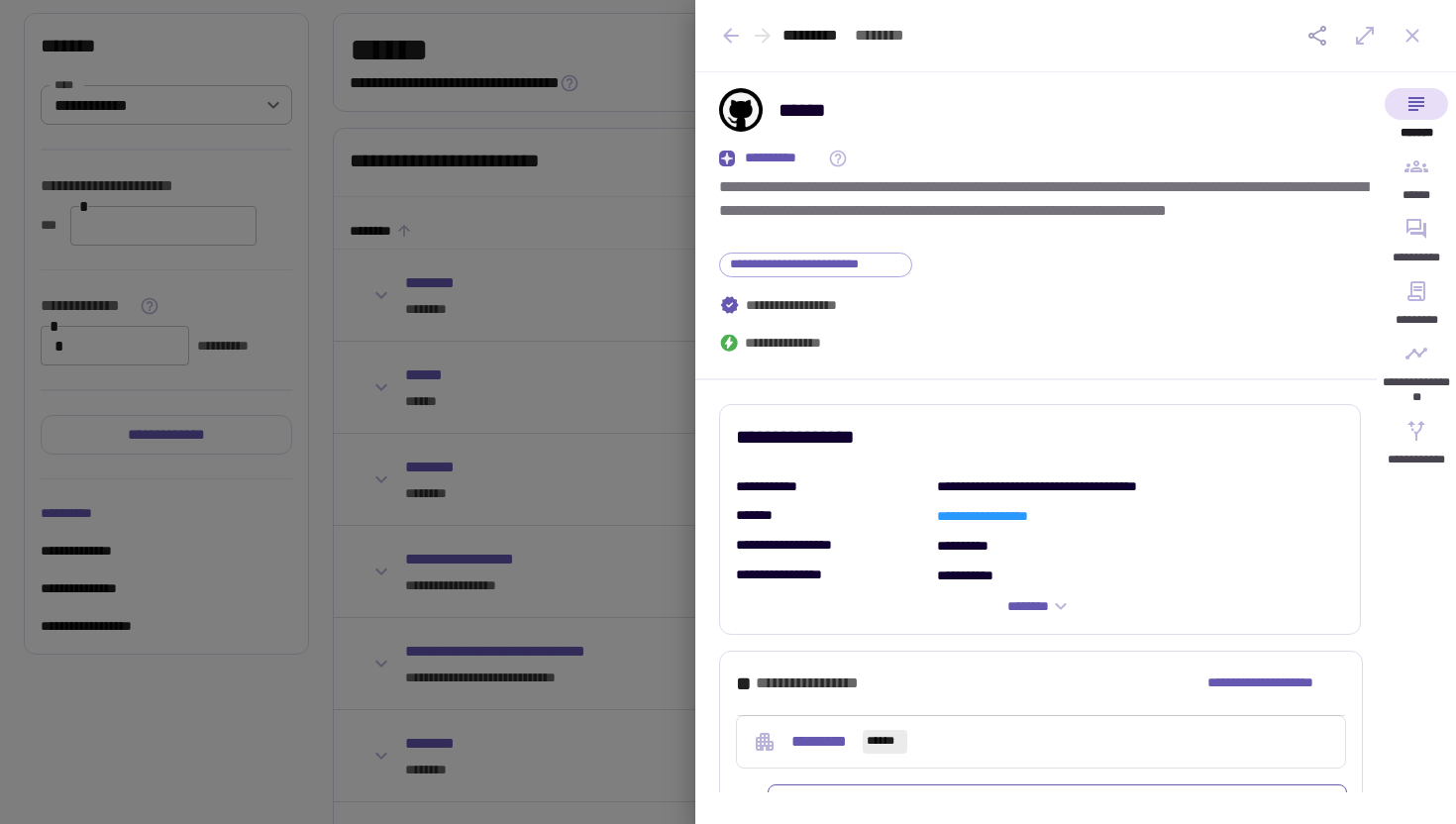 click at bounding box center (728, 412) 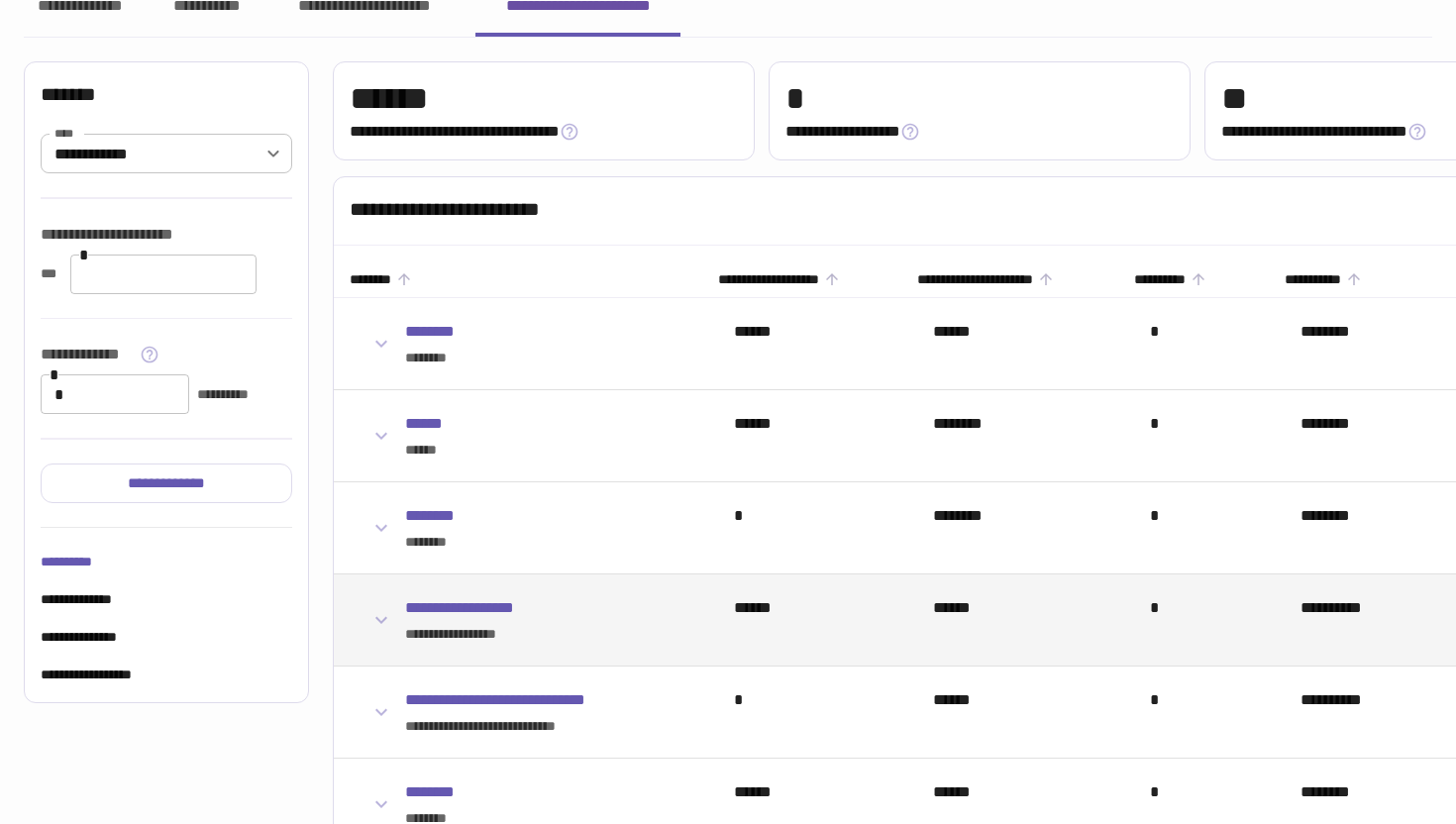 scroll, scrollTop: 0, scrollLeft: 0, axis: both 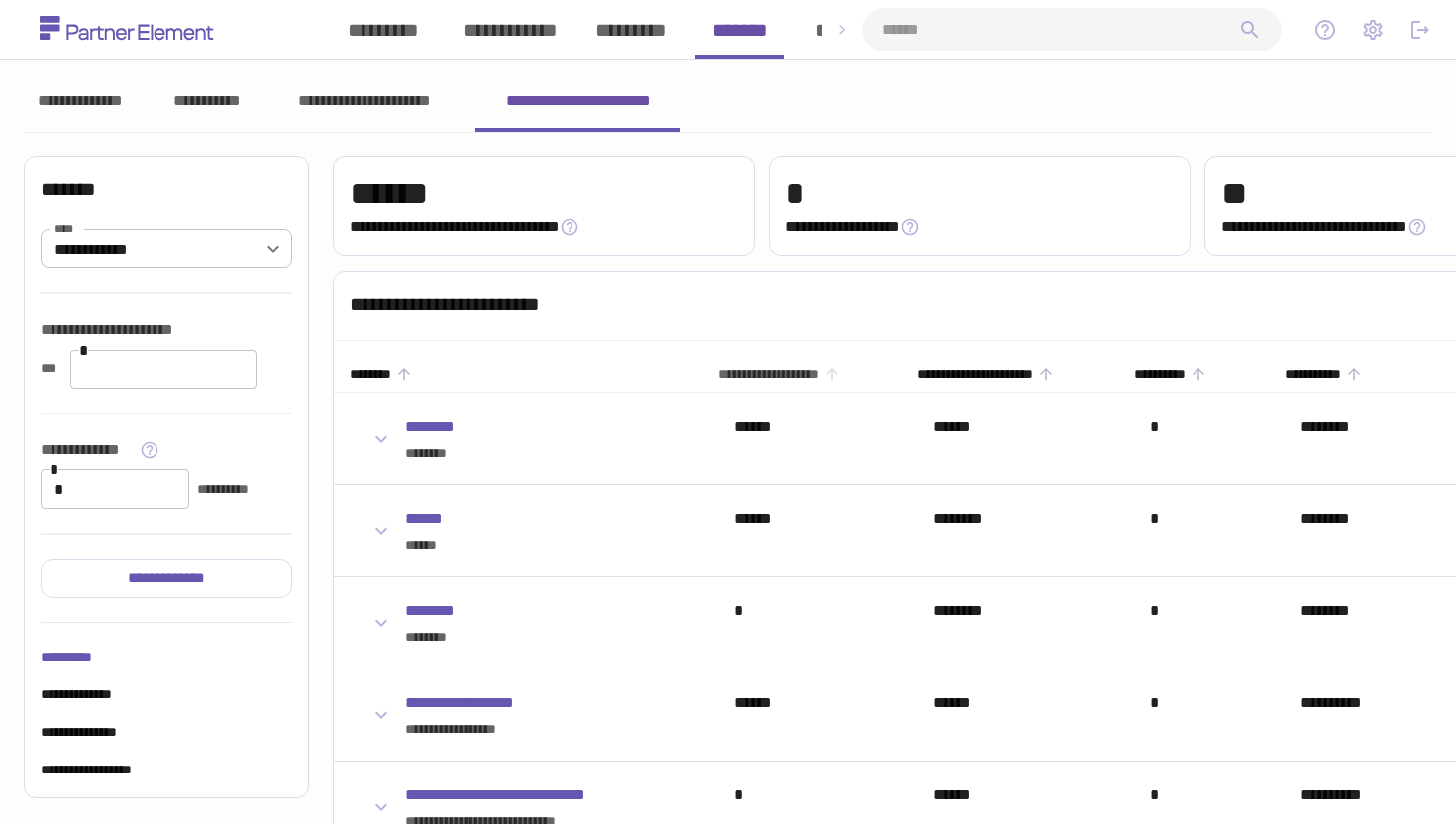 click 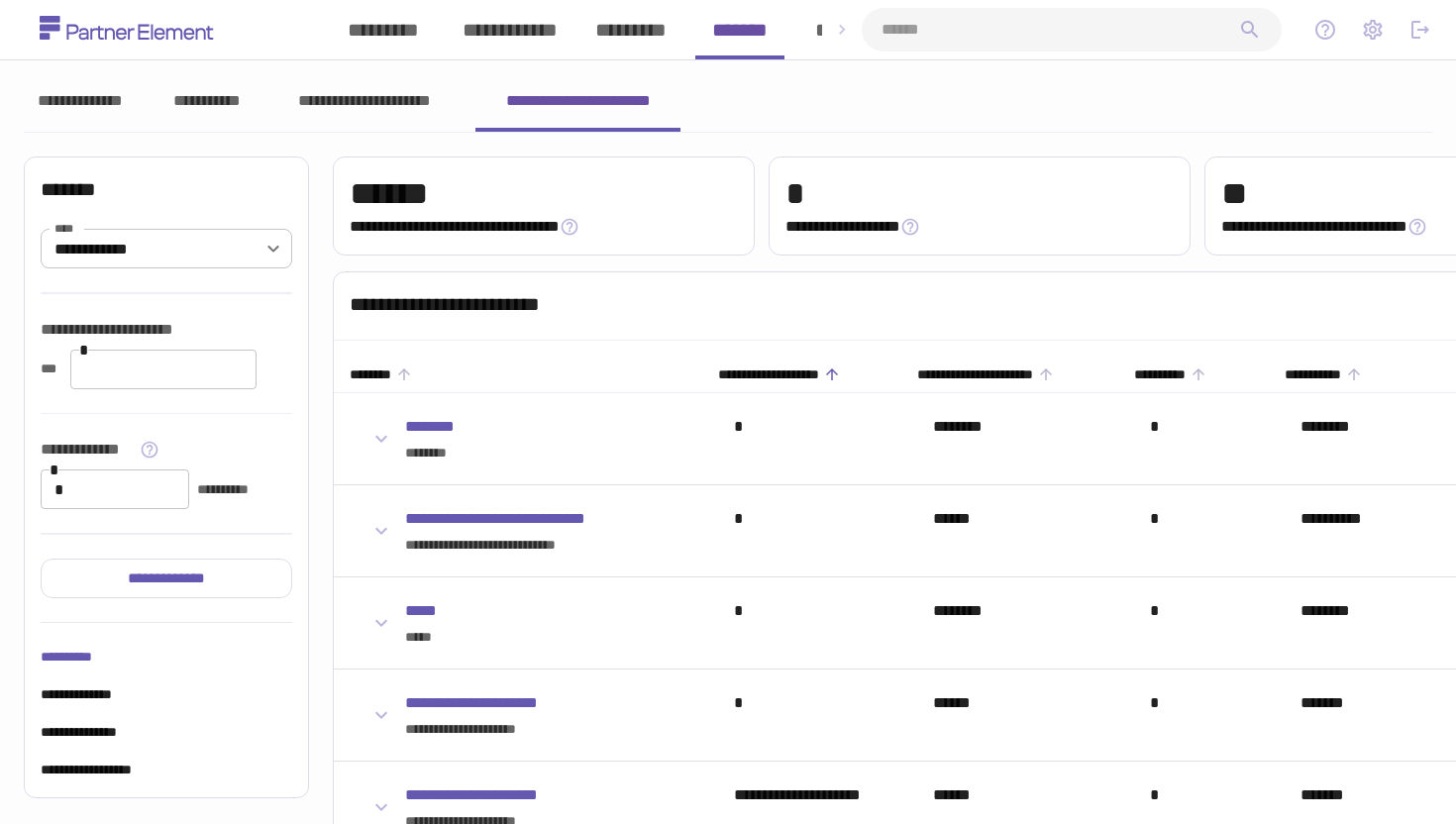 click 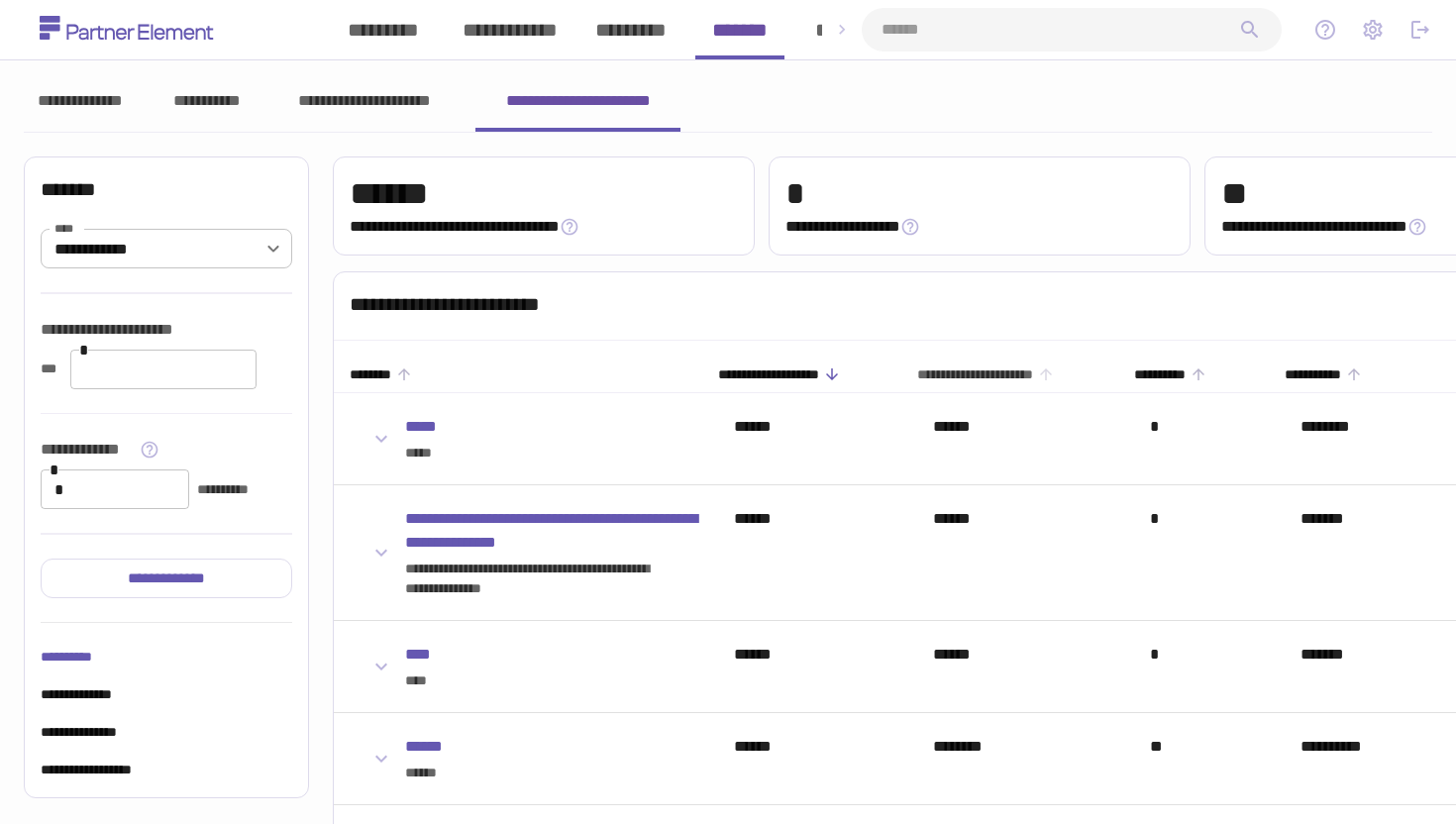 click 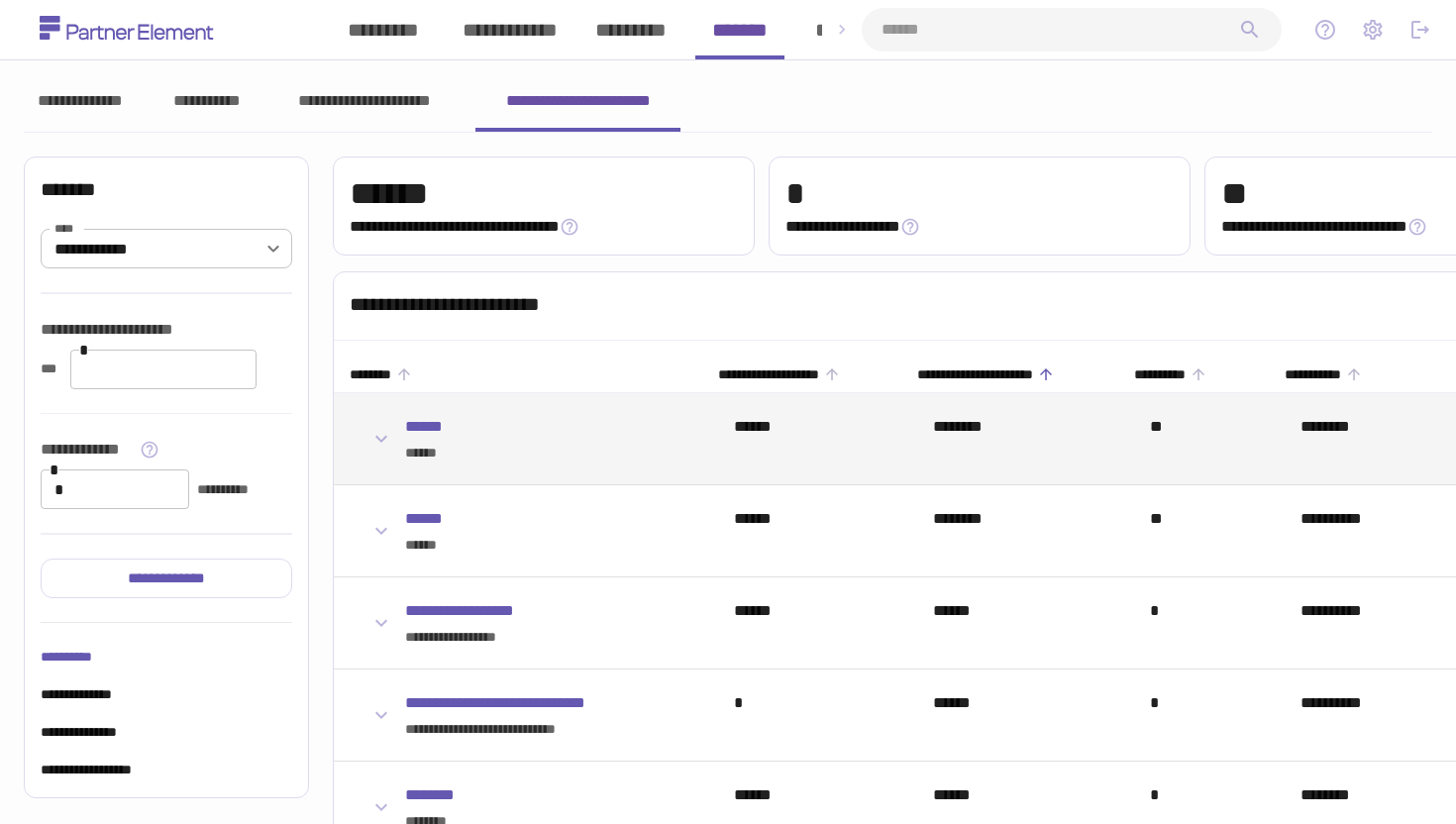 click on "****** ******" at bounding box center [554, 439] 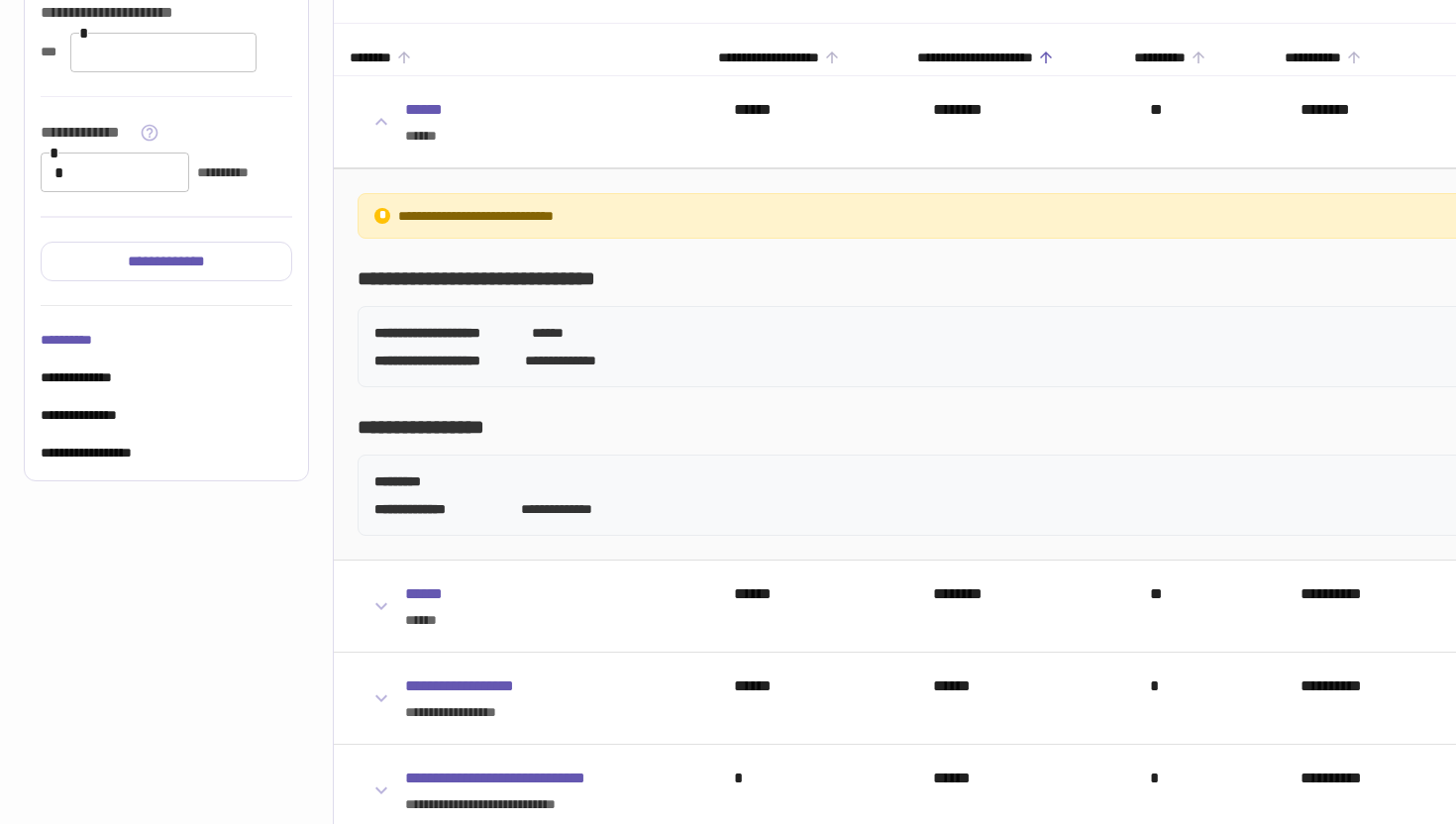 scroll, scrollTop: 319, scrollLeft: 0, axis: vertical 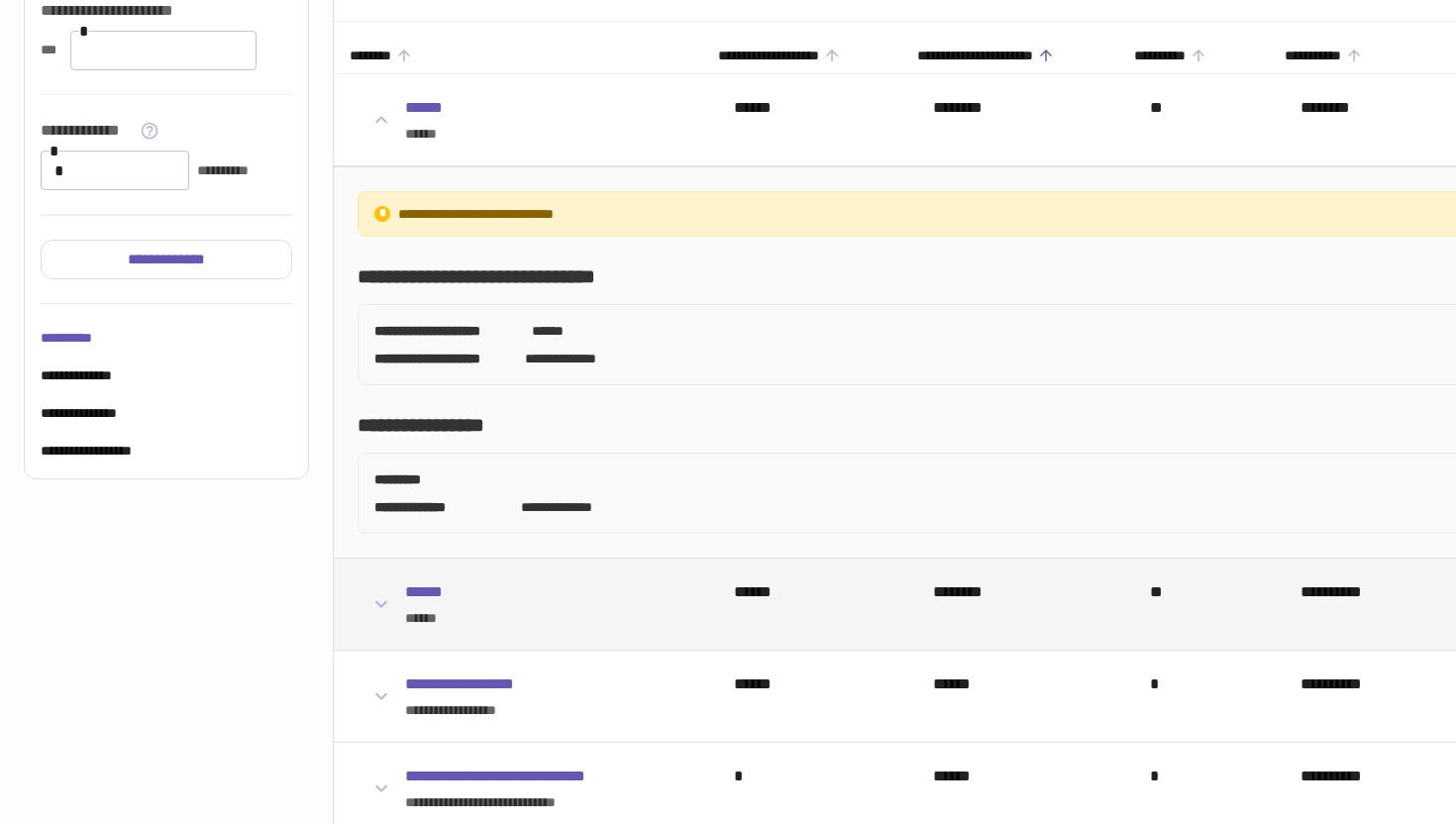 click on "****** ******" at bounding box center [534, 604] 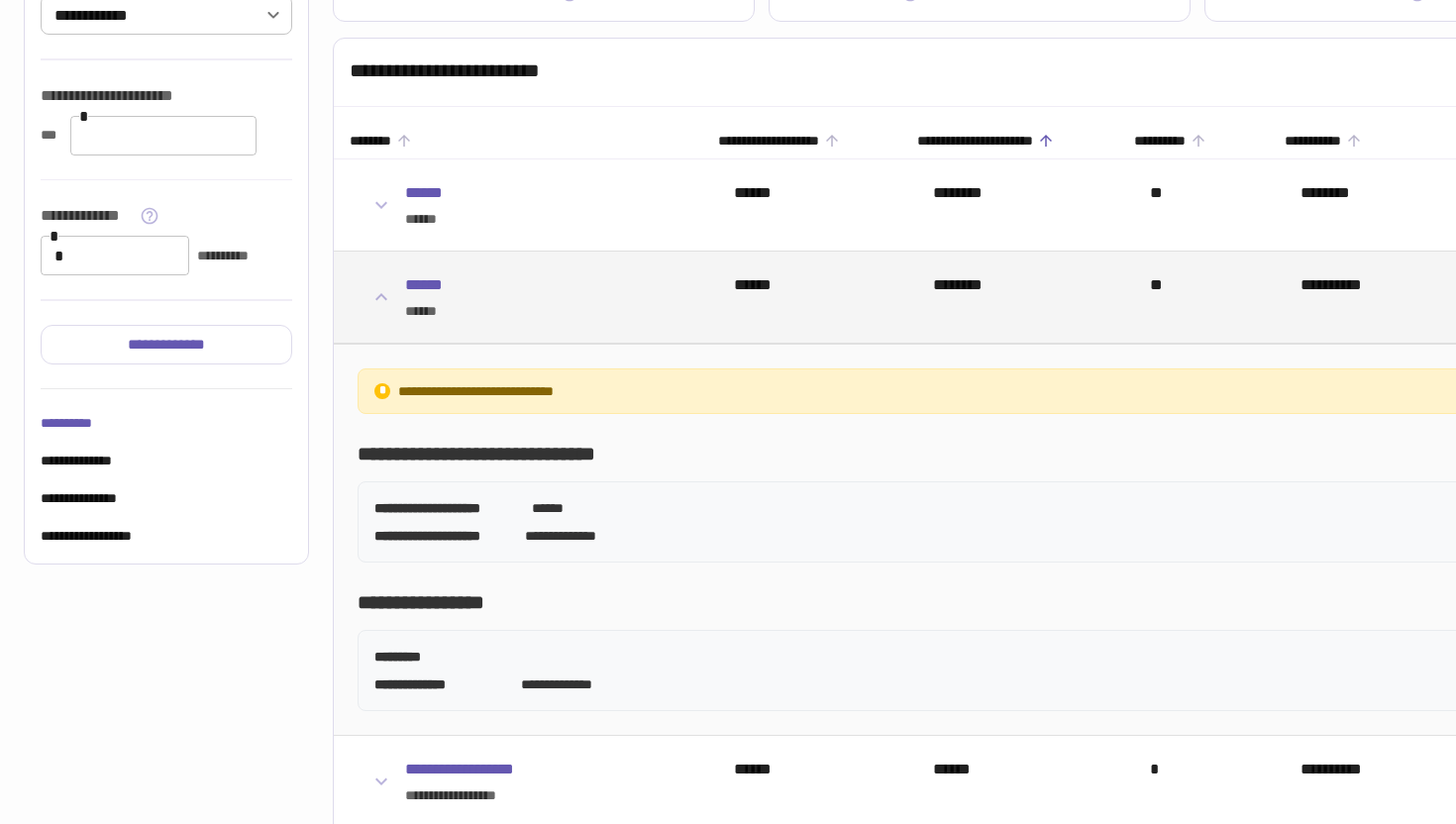 scroll, scrollTop: 240, scrollLeft: 0, axis: vertical 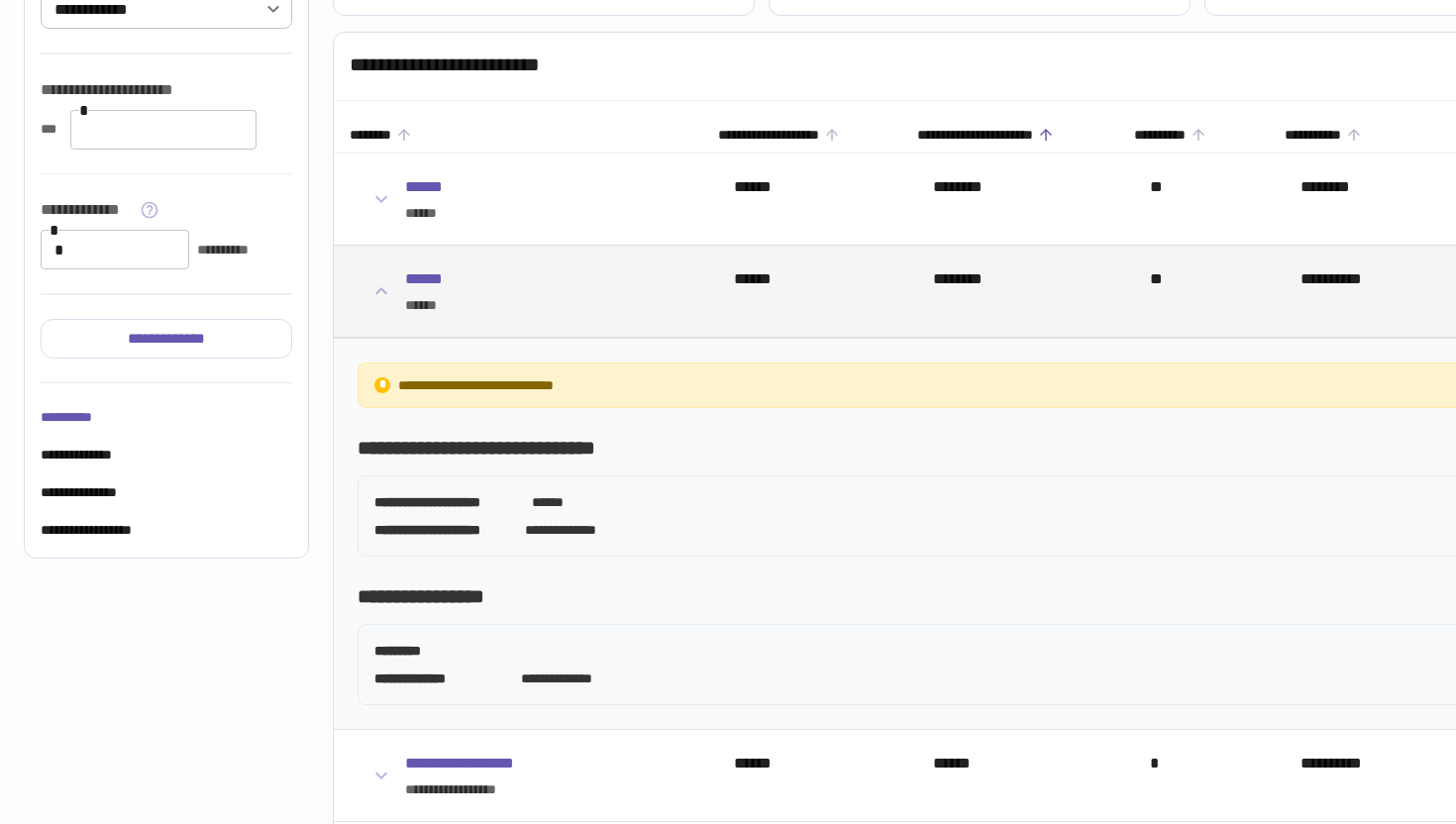 click on "******" at bounding box center [537, 305] 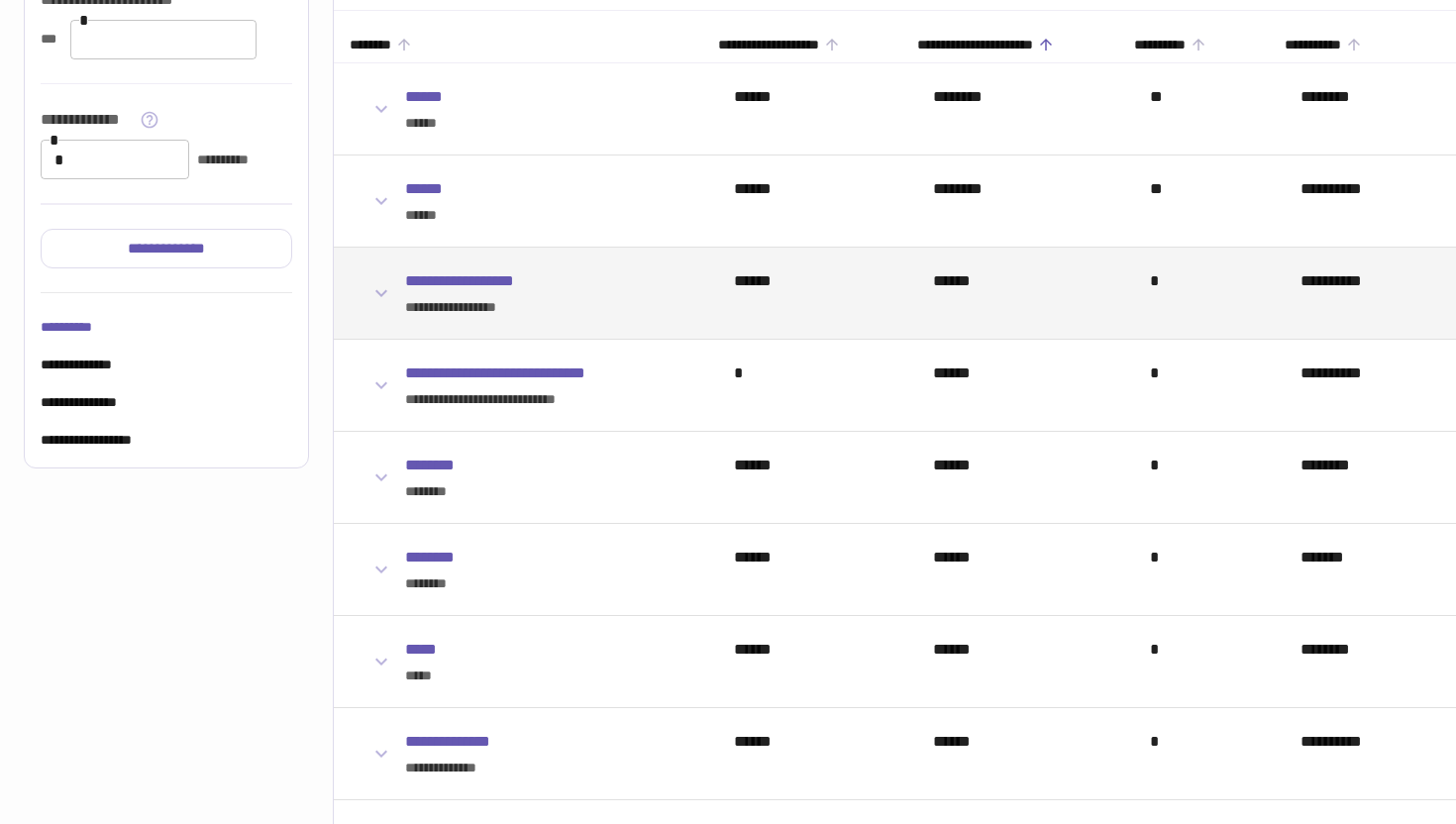 scroll, scrollTop: 0, scrollLeft: 0, axis: both 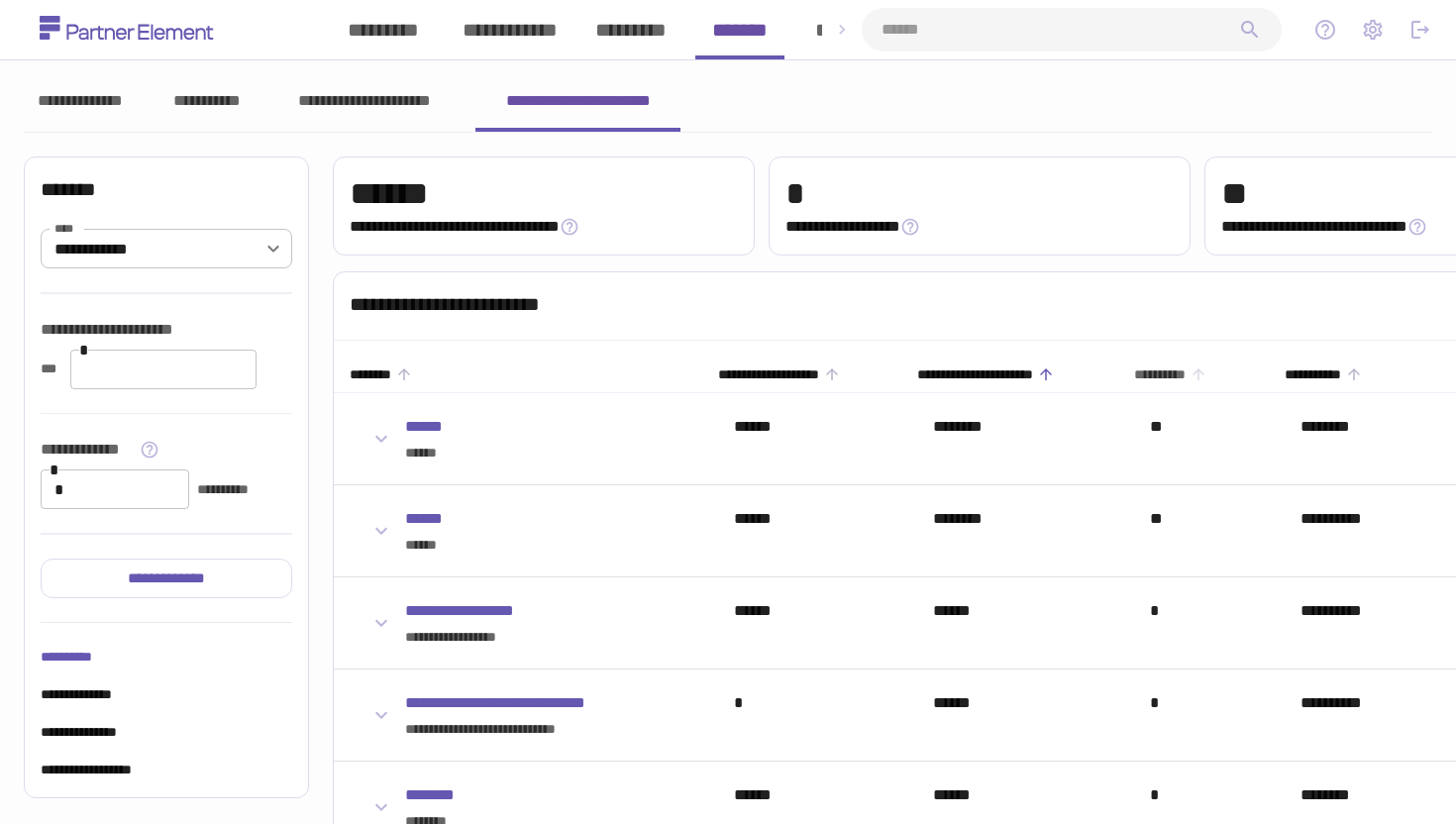 click on "**********" at bounding box center [1176, 374] 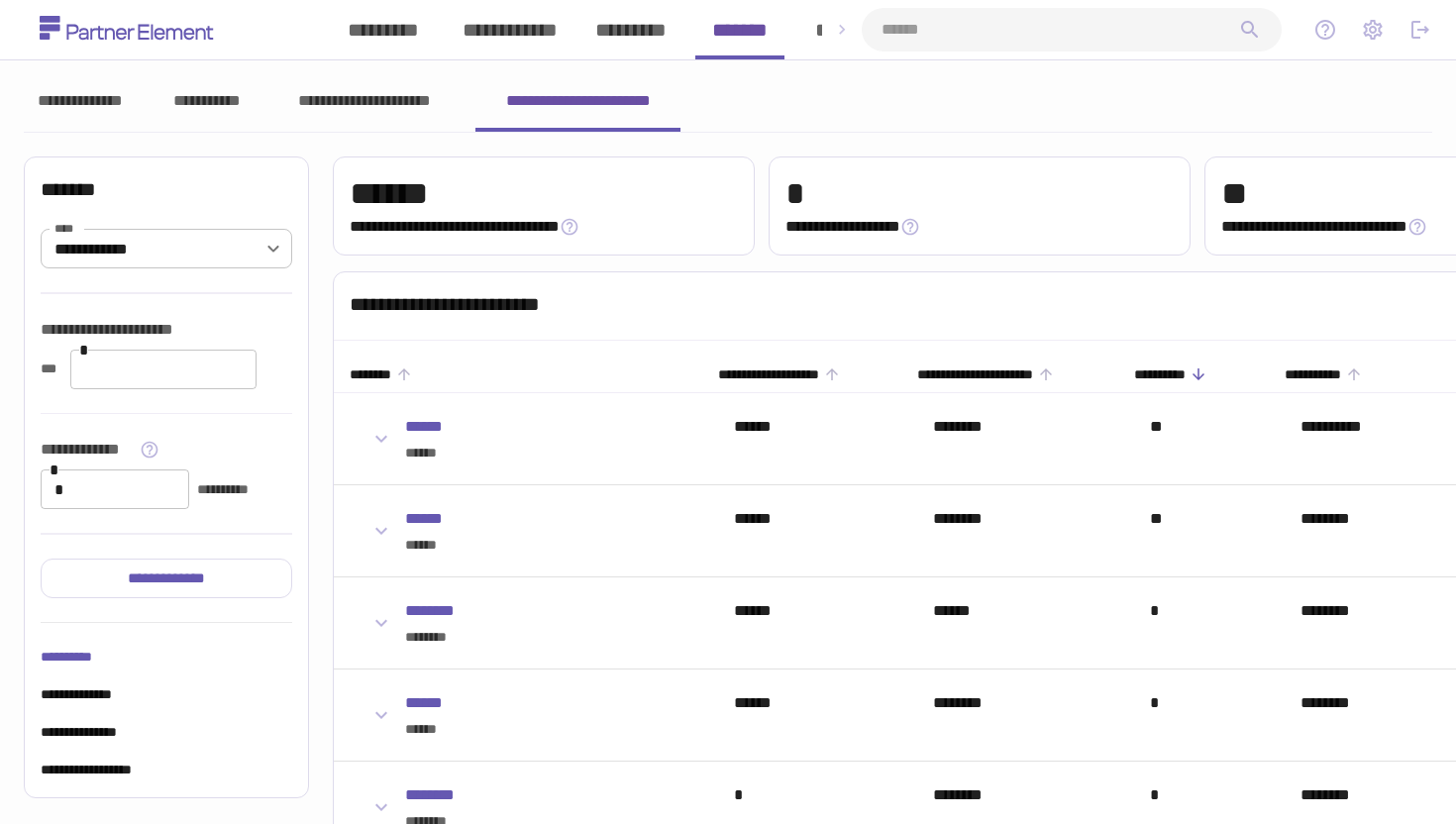 click on "**********" at bounding box center (1176, 374) 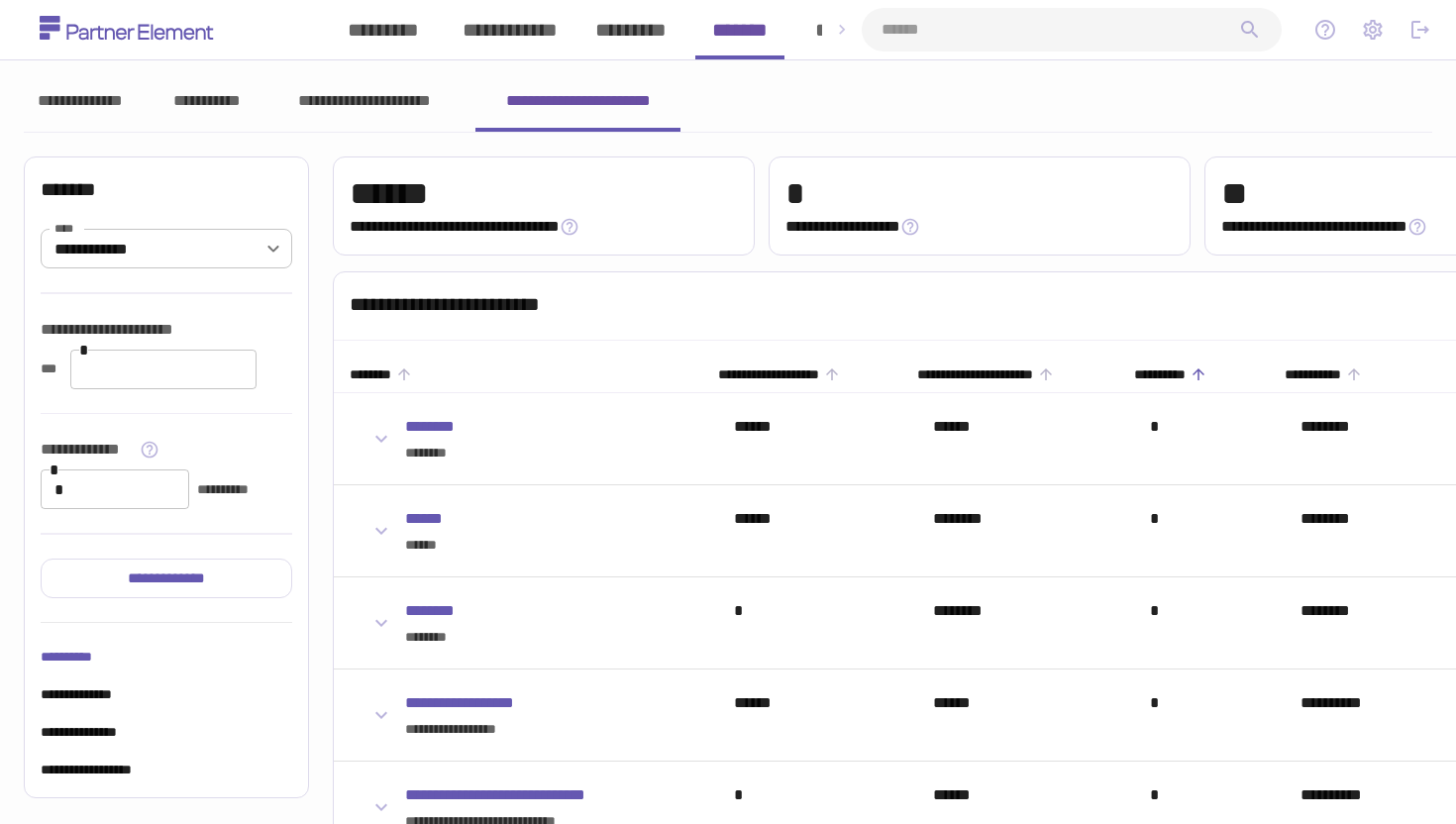 click on "**********" at bounding box center (1176, 374) 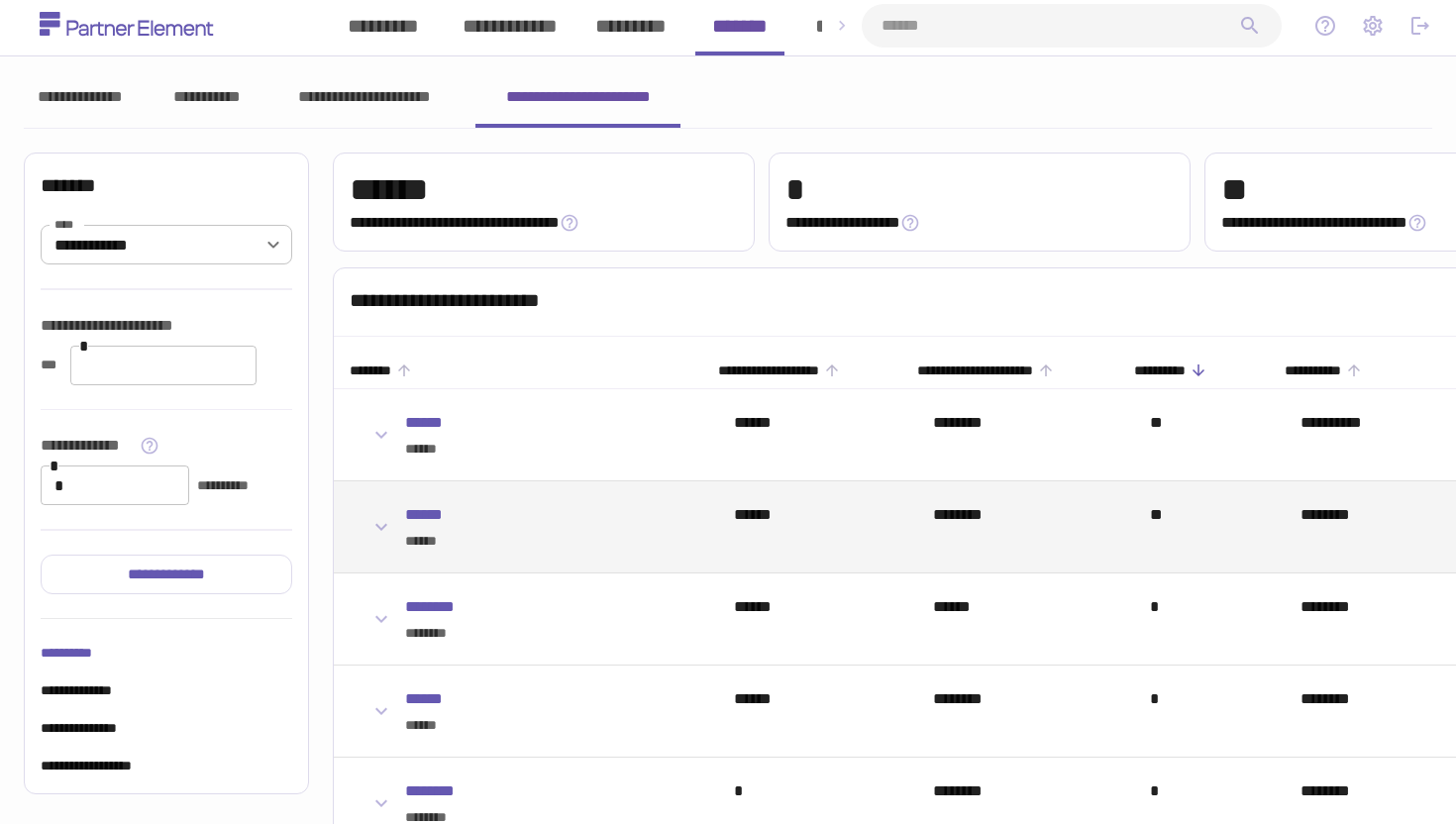 scroll, scrollTop: 0, scrollLeft: 0, axis: both 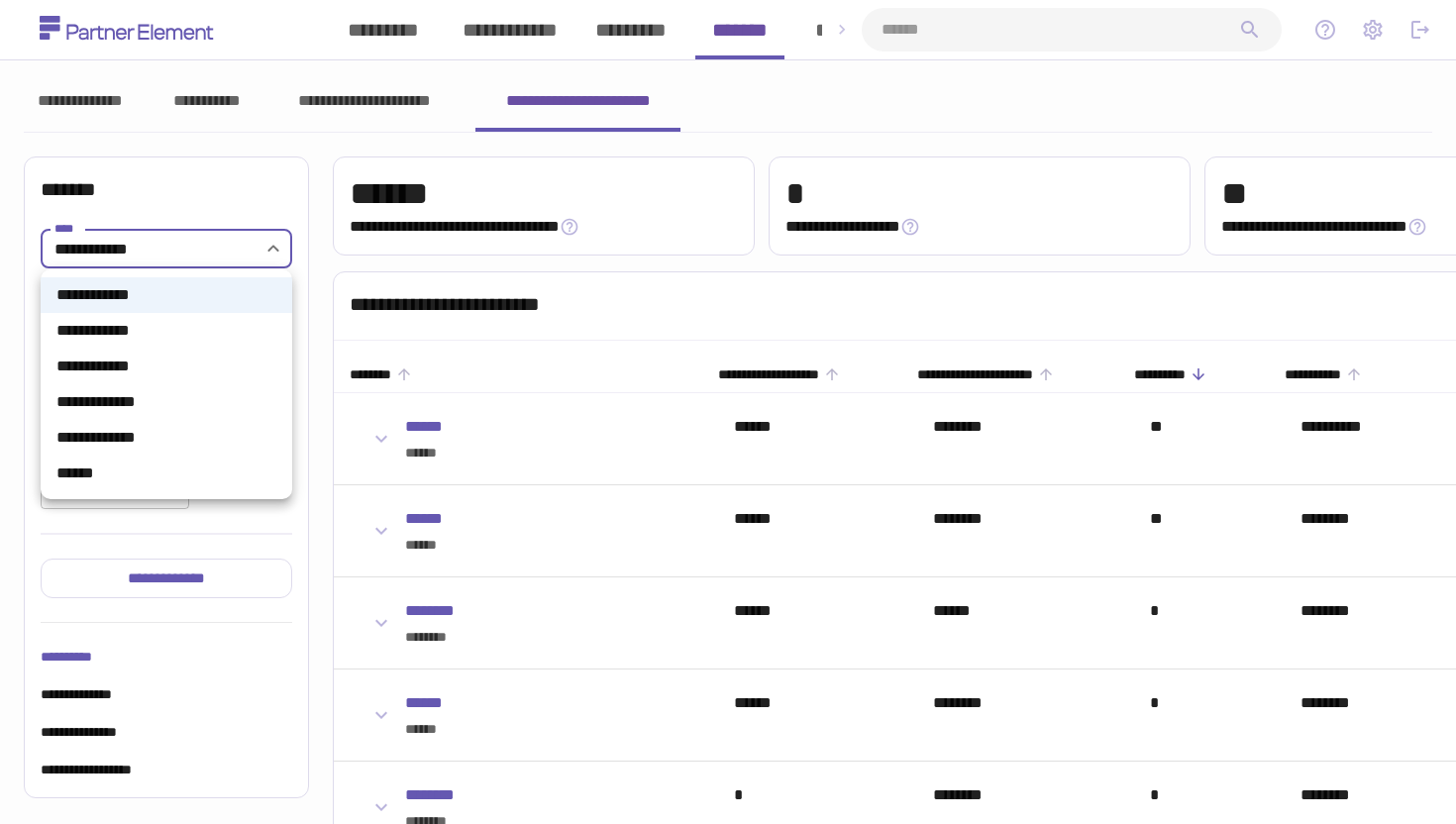 click on "**********" at bounding box center (728, 1734) 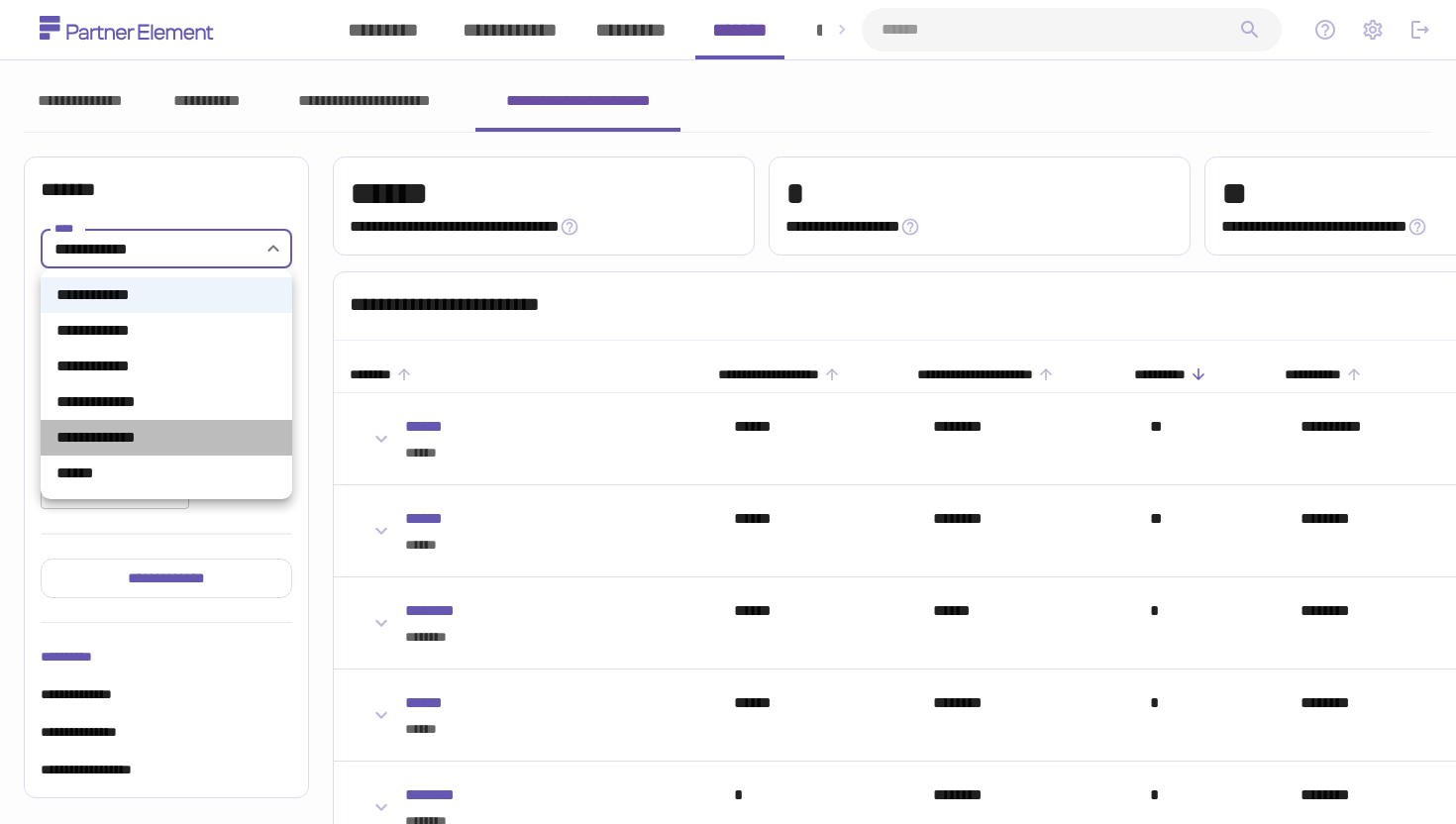 click on "**********" at bounding box center (166, 438) 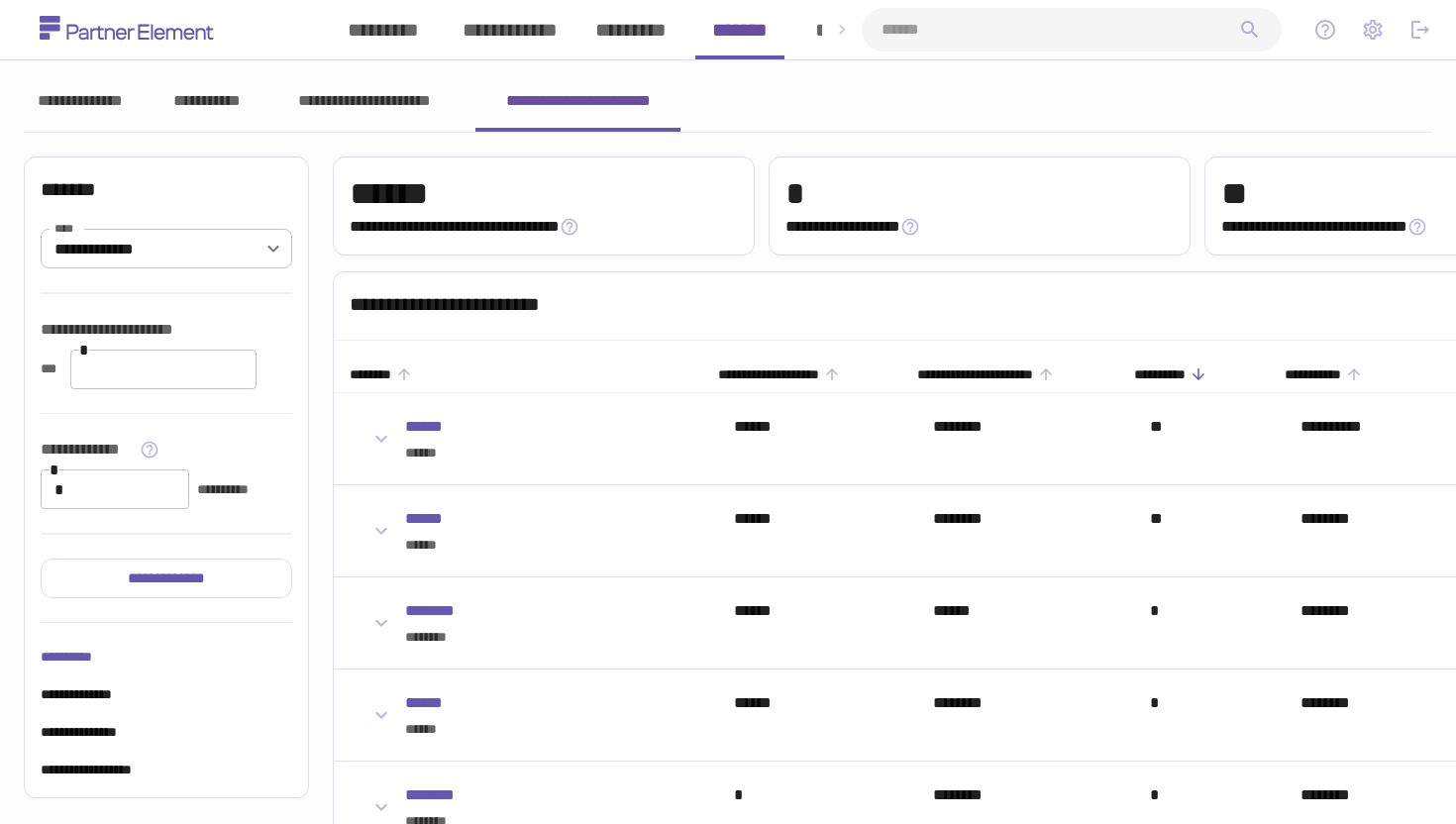 click on "**********" at bounding box center (166, 477) 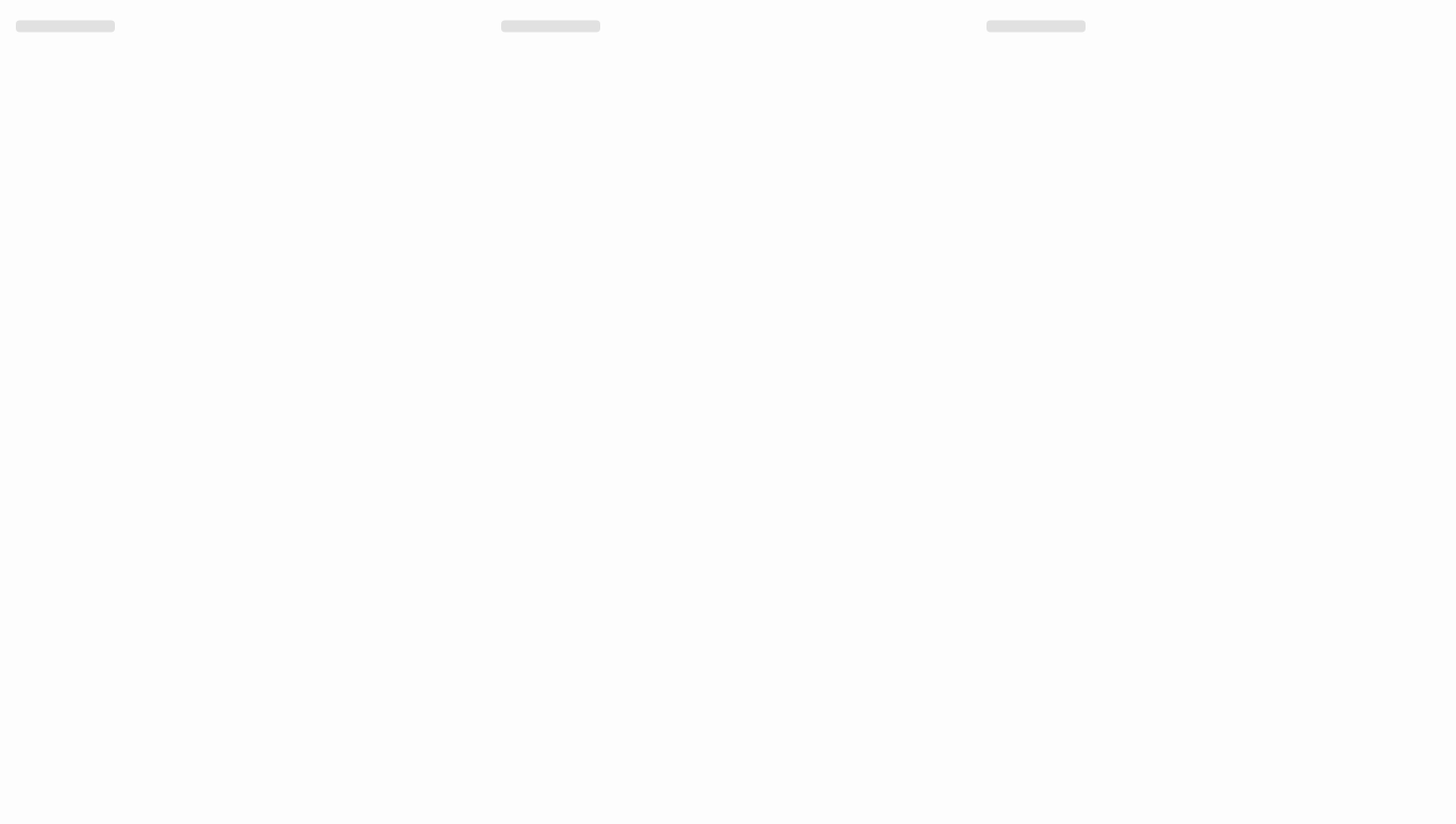 scroll, scrollTop: 0, scrollLeft: 0, axis: both 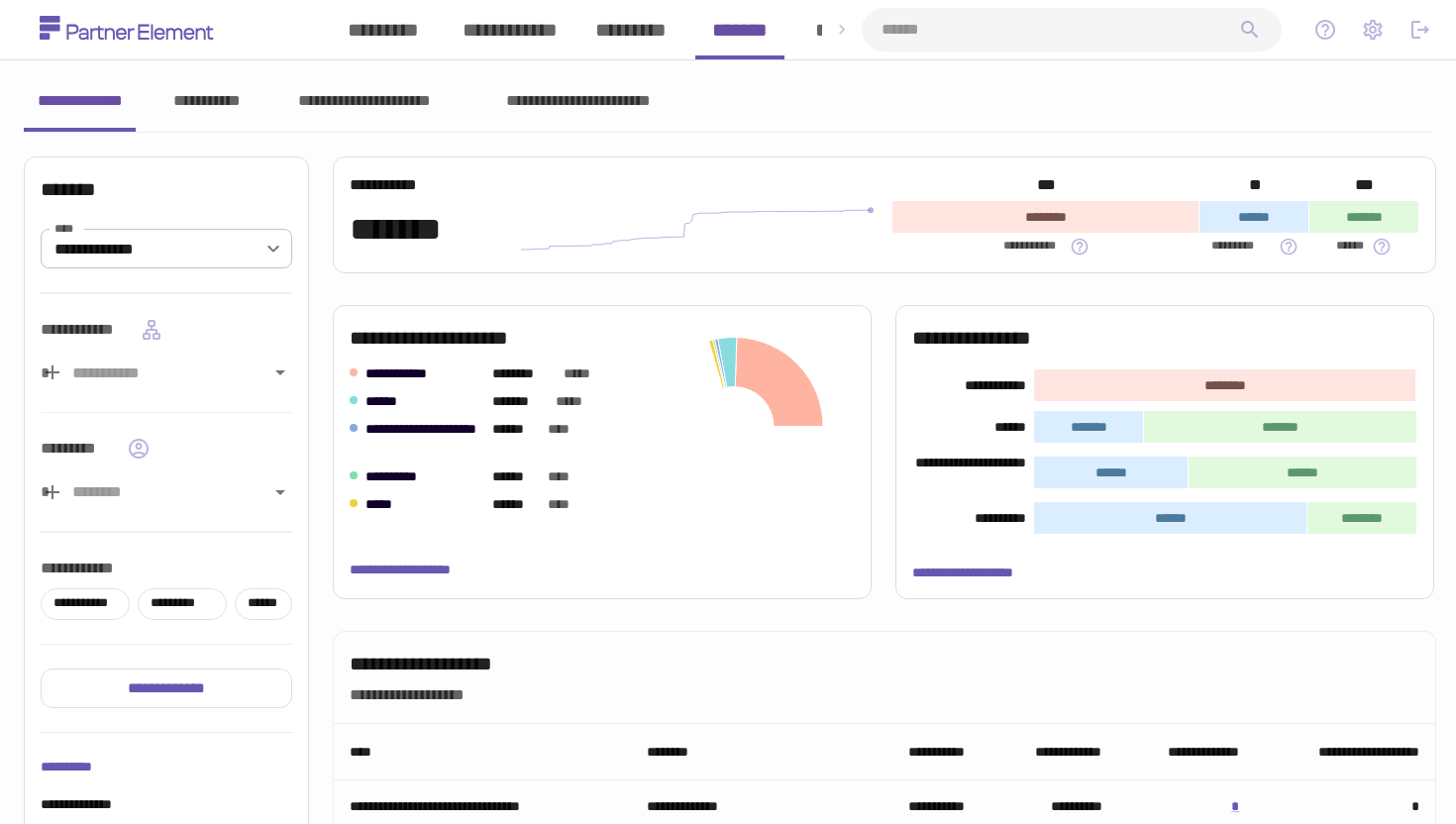 click on "**********" at bounding box center [577, 101] 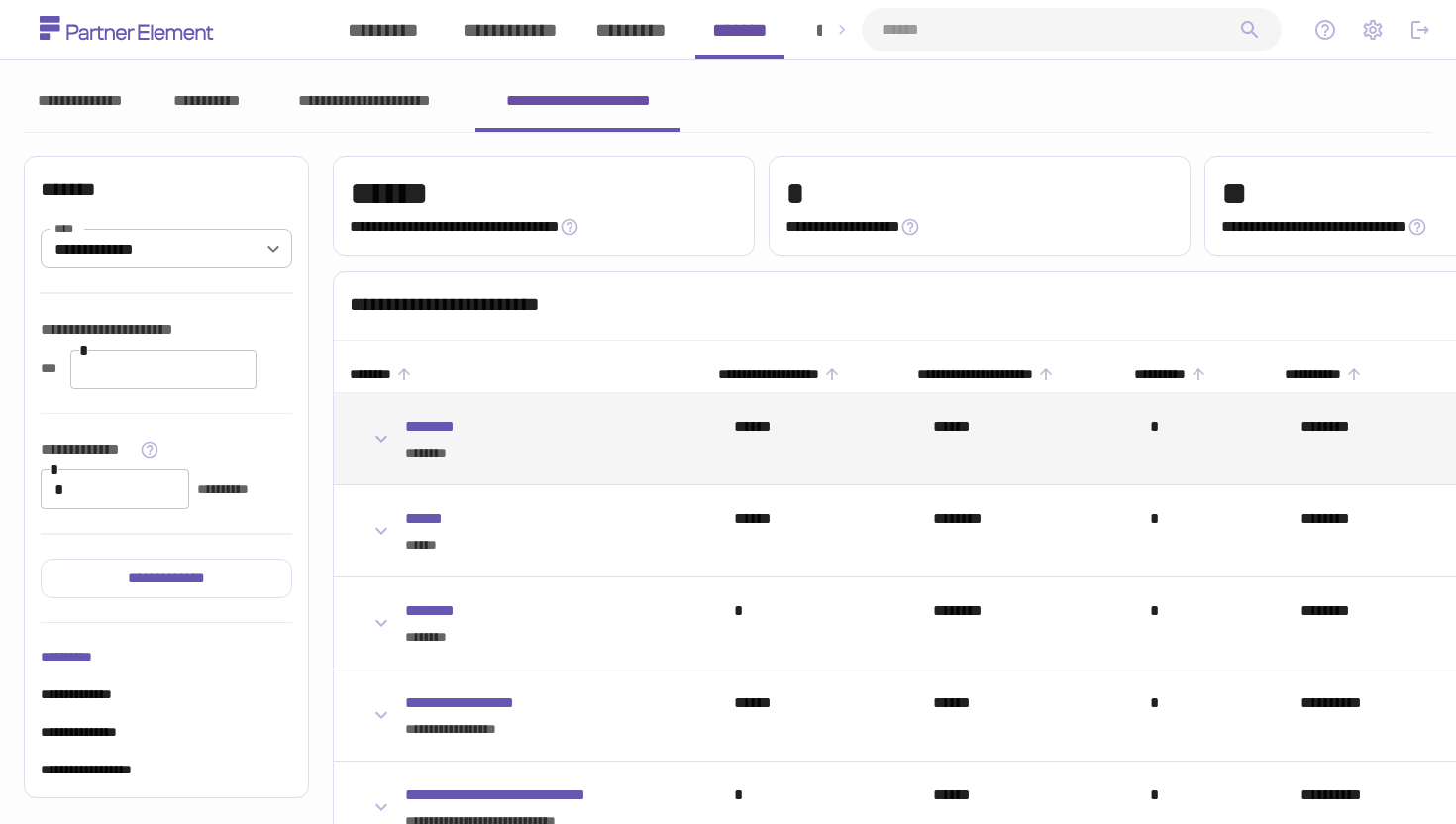 click on "******" at bounding box center [1009, 427] 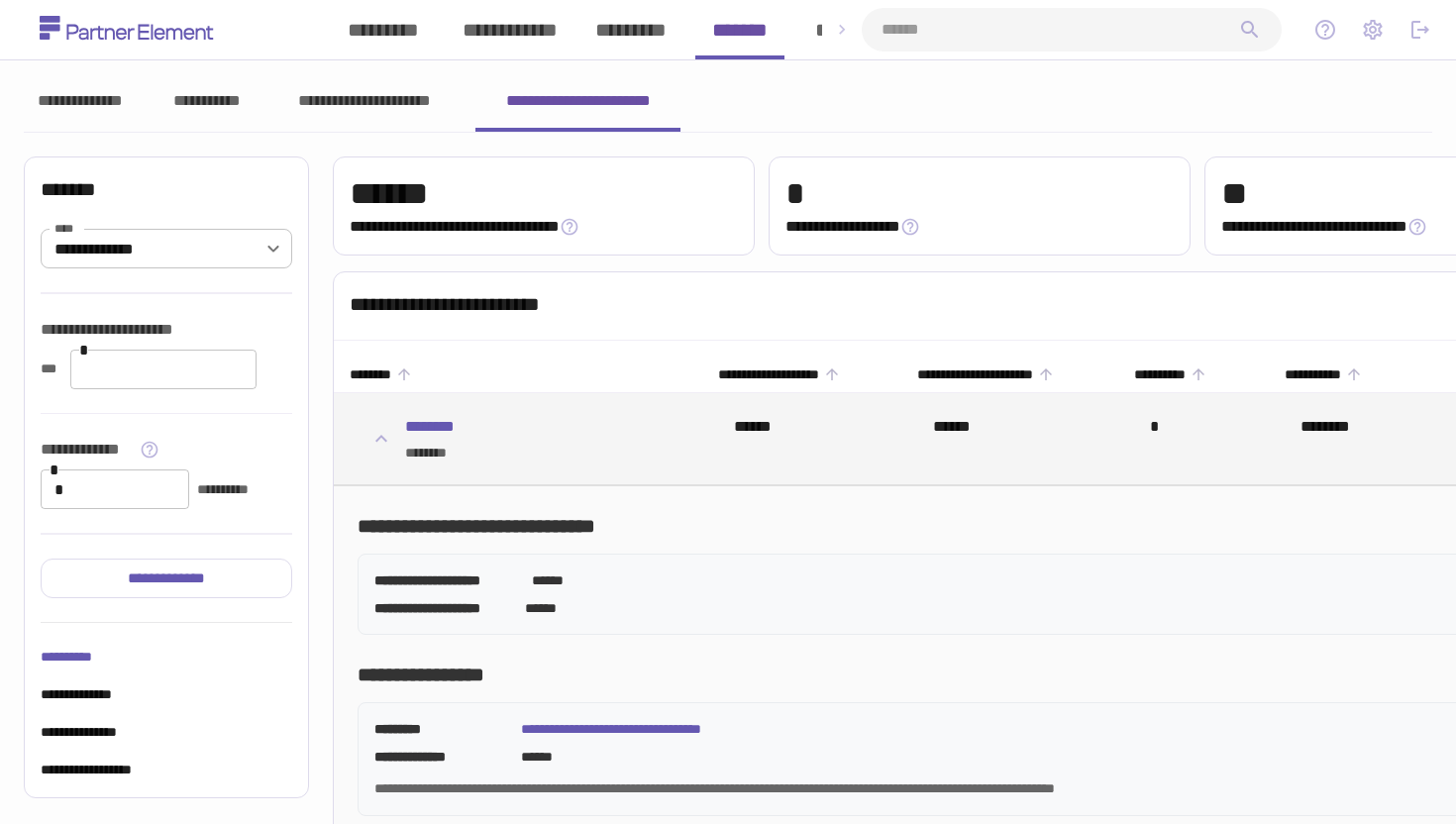 click on "******" at bounding box center (1009, 427) 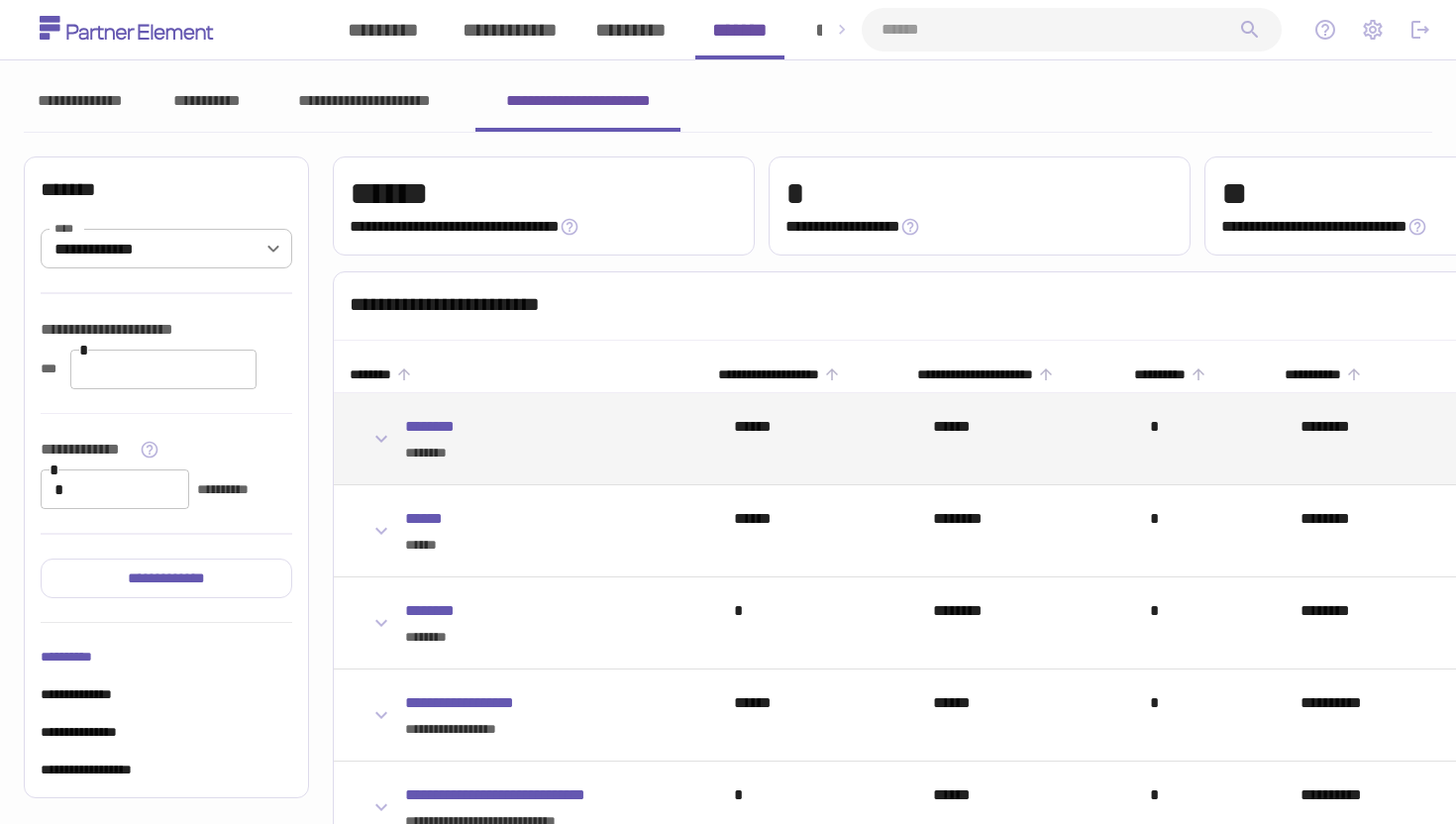 click 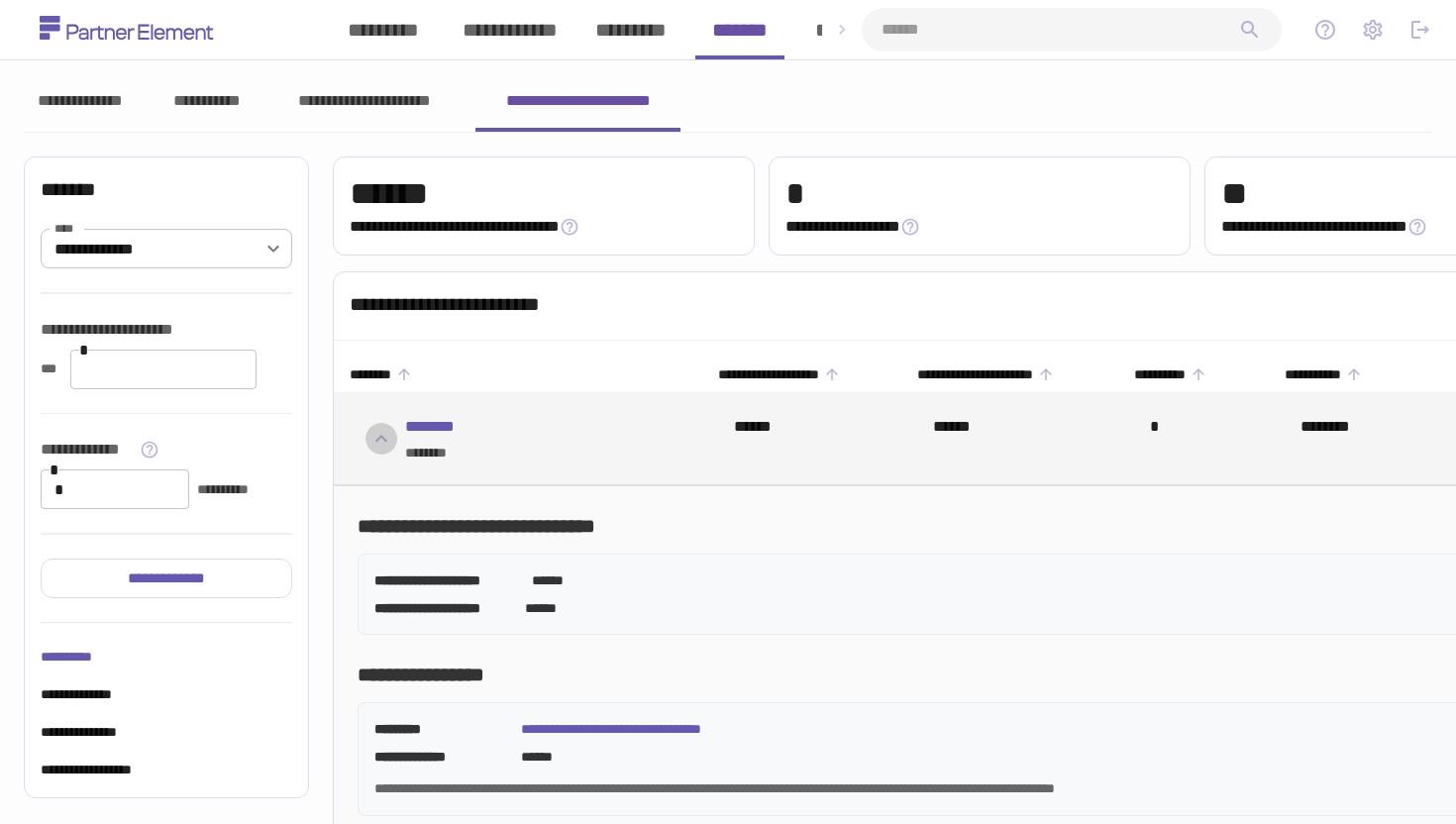 click 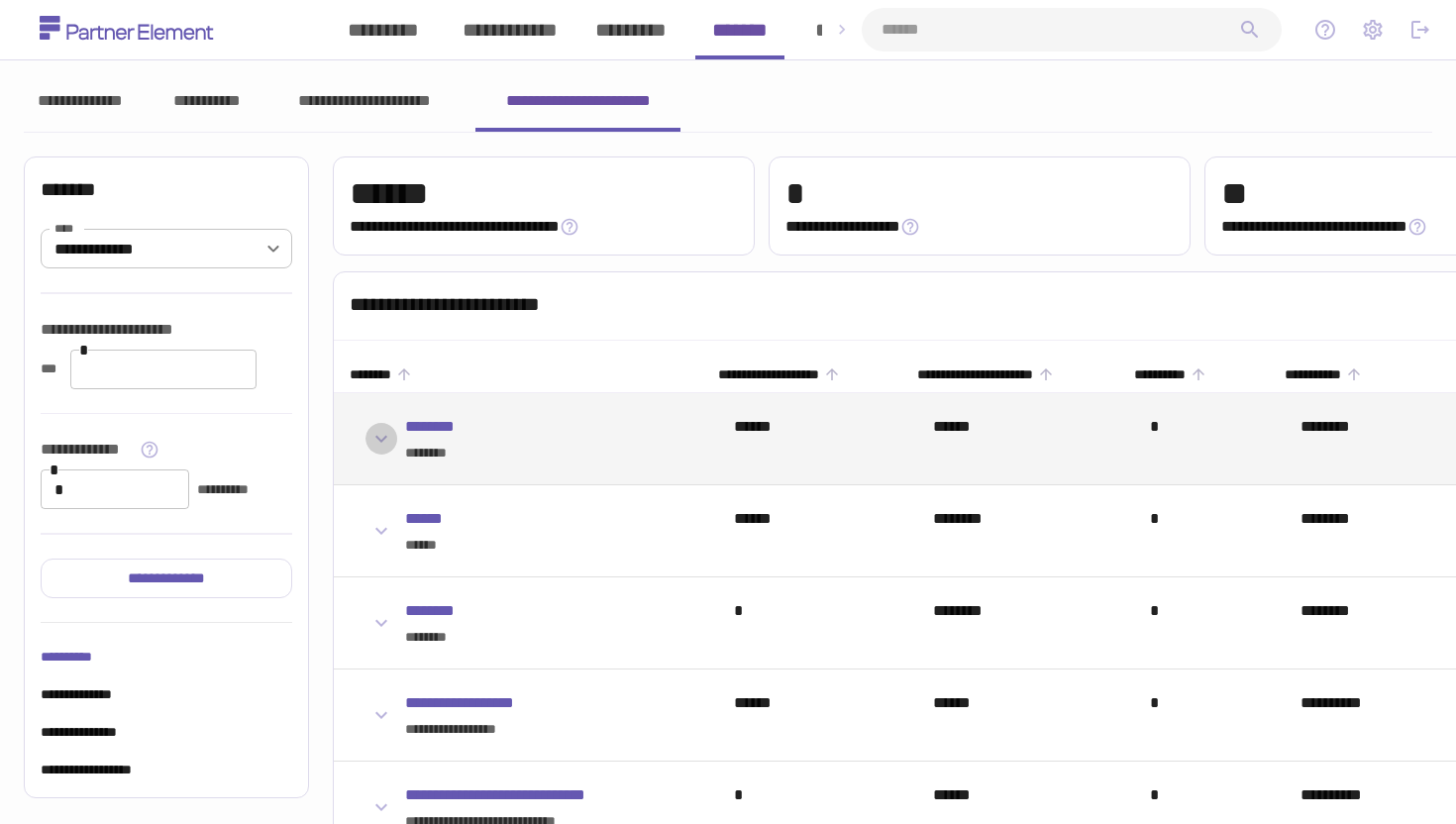 click 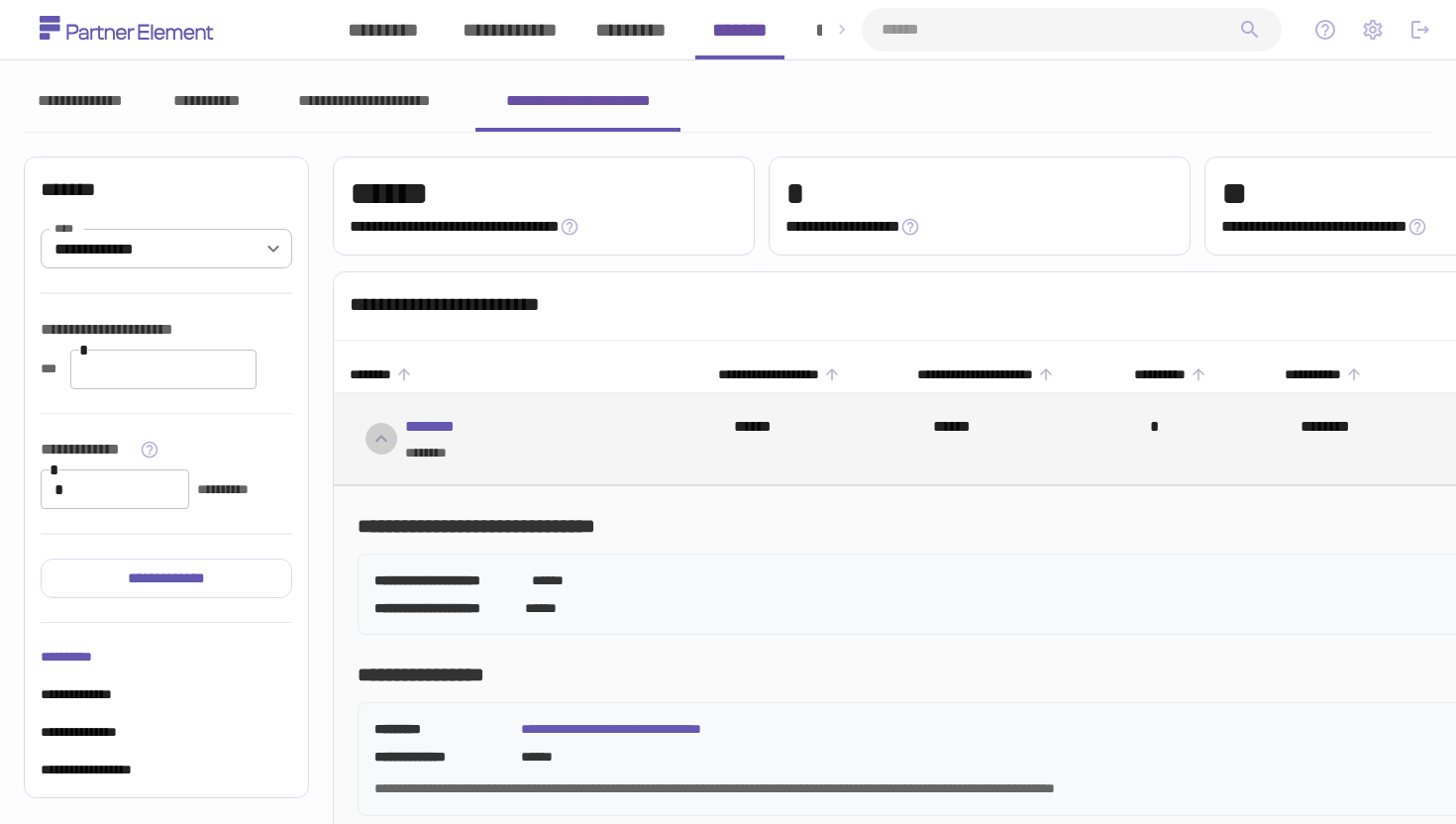 click 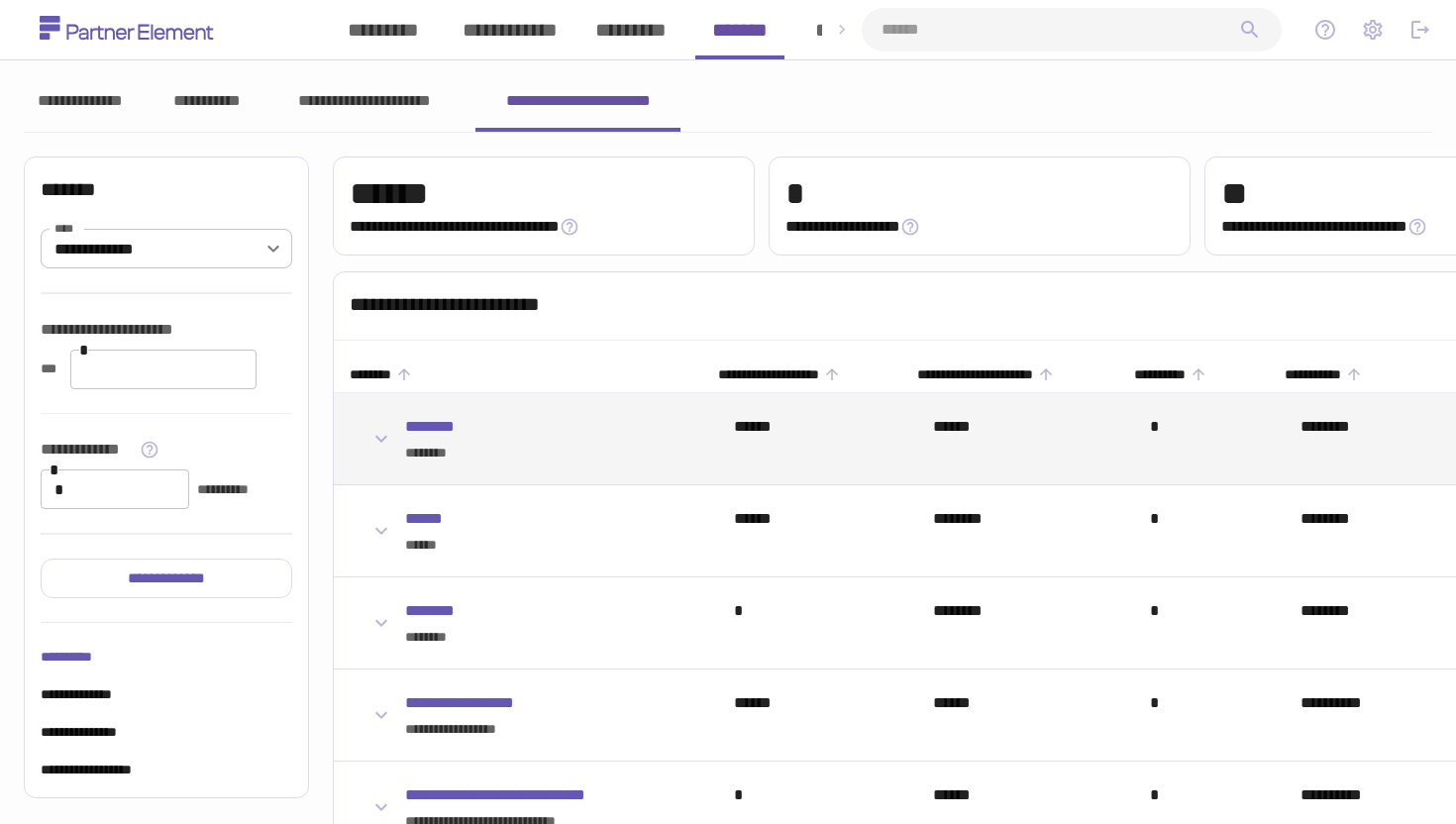 click on "********" at bounding box center (537, 453) 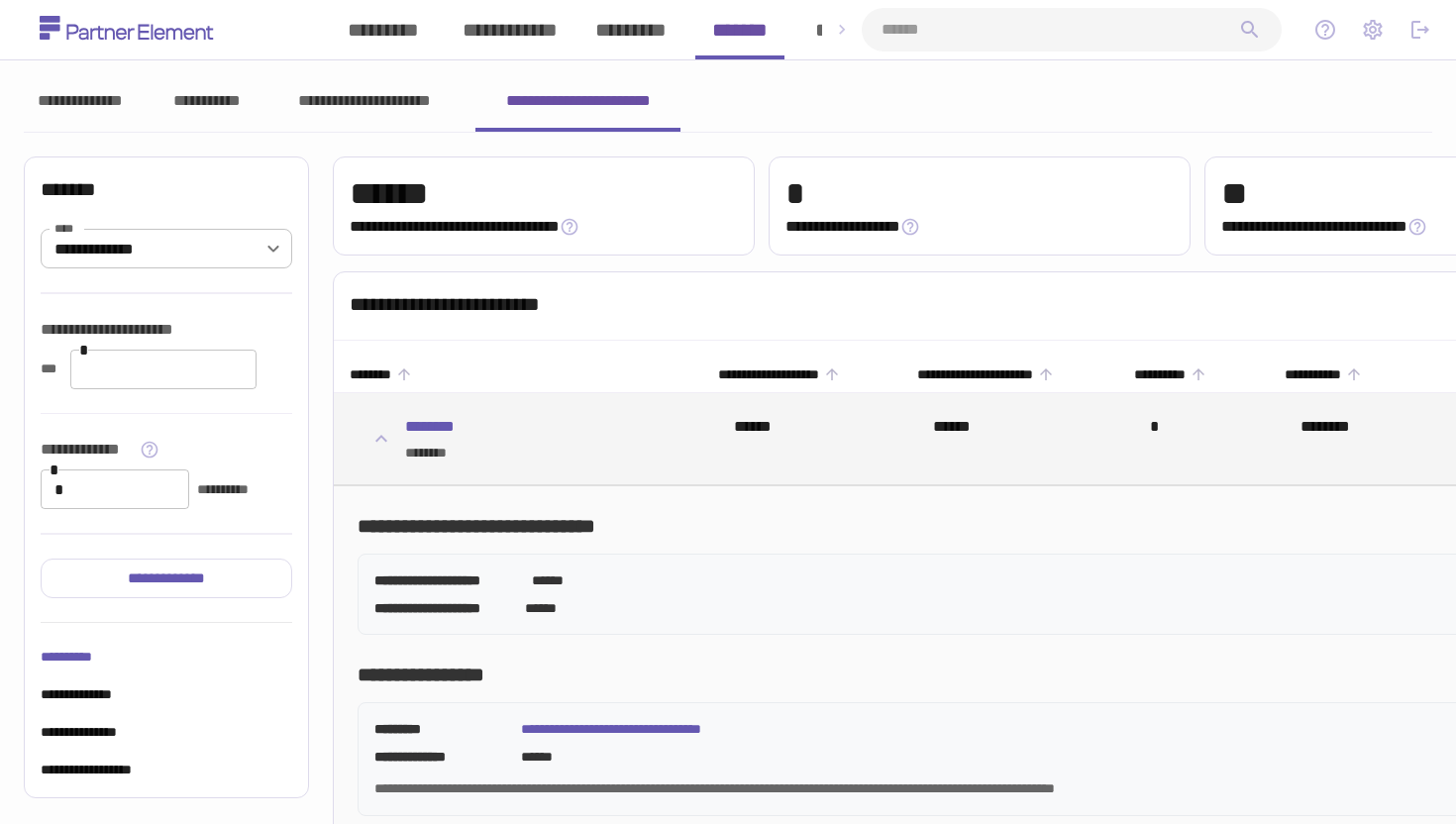 click on "********" at bounding box center (537, 453) 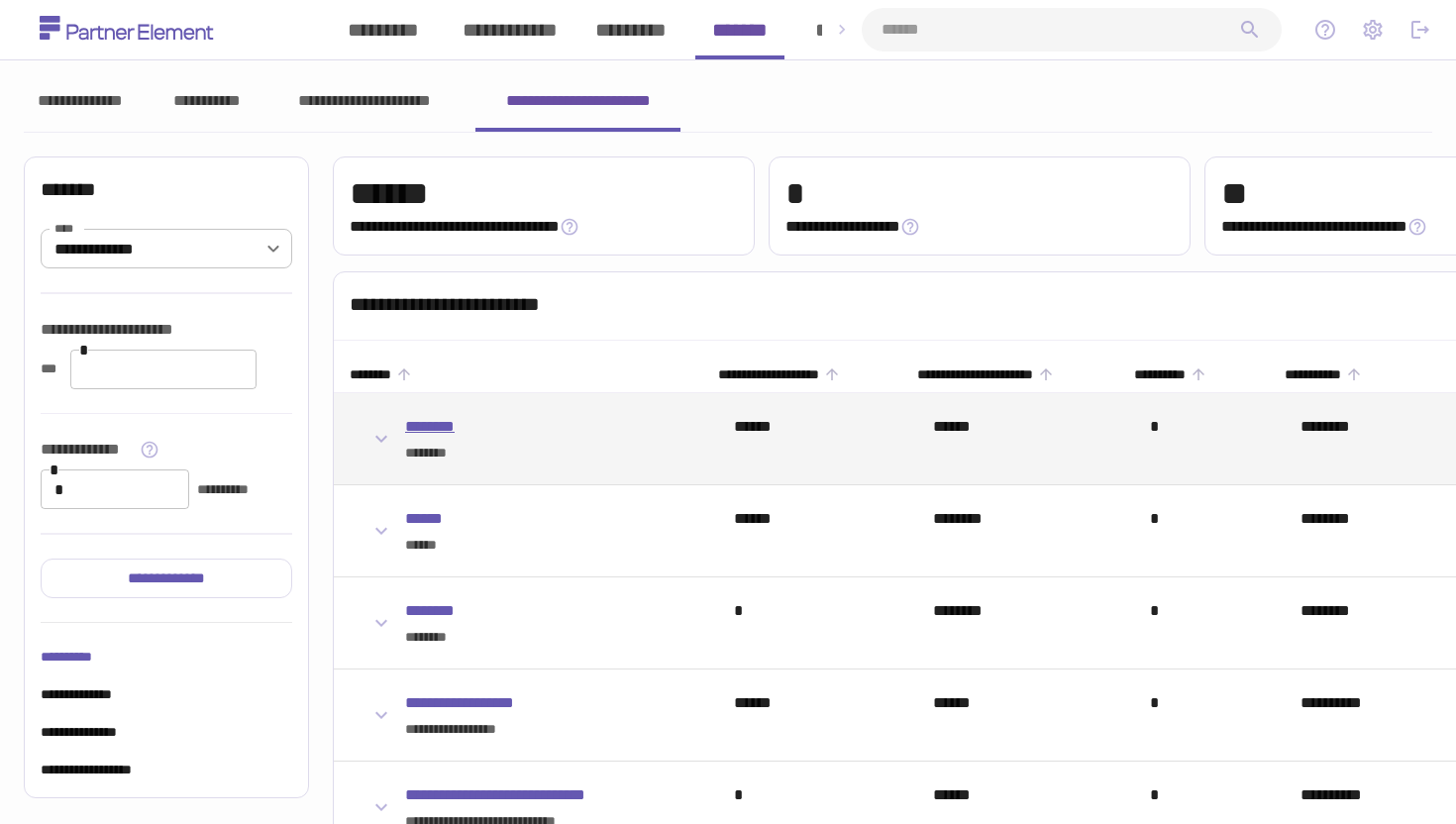 click on "********" at bounding box center (430, 426) 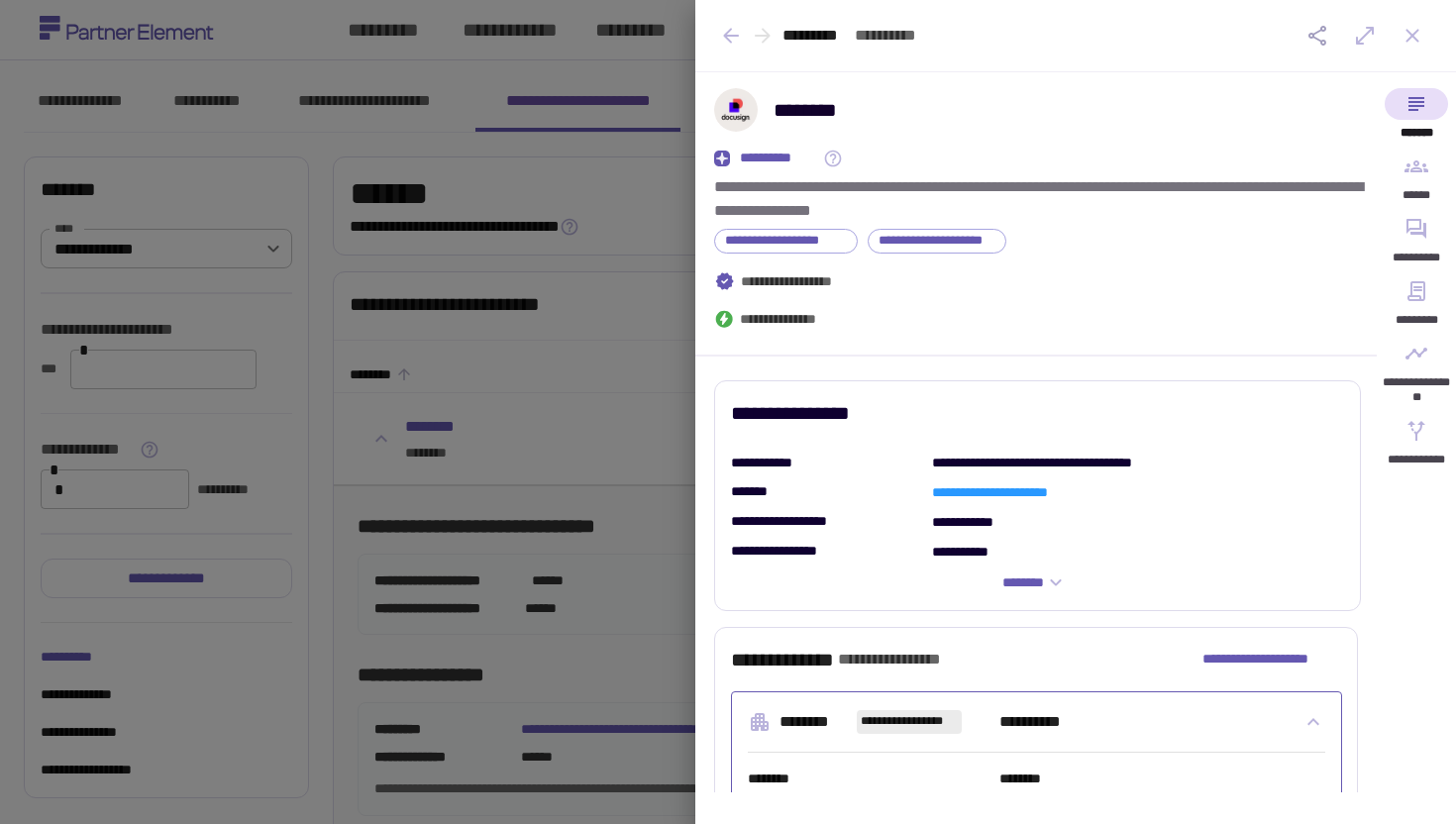click at bounding box center (728, 412) 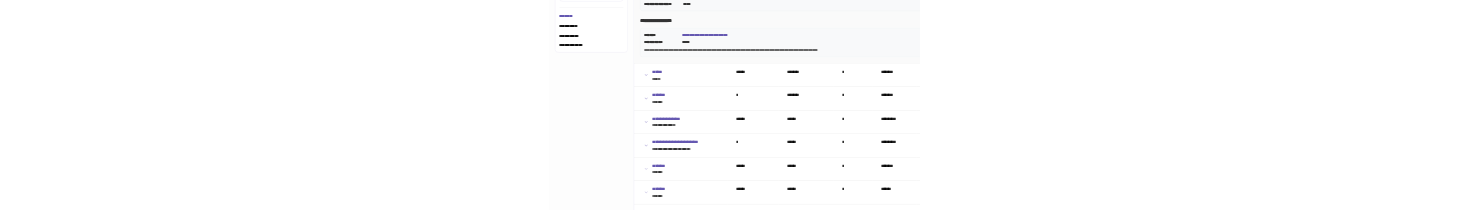 scroll, scrollTop: 596, scrollLeft: 0, axis: vertical 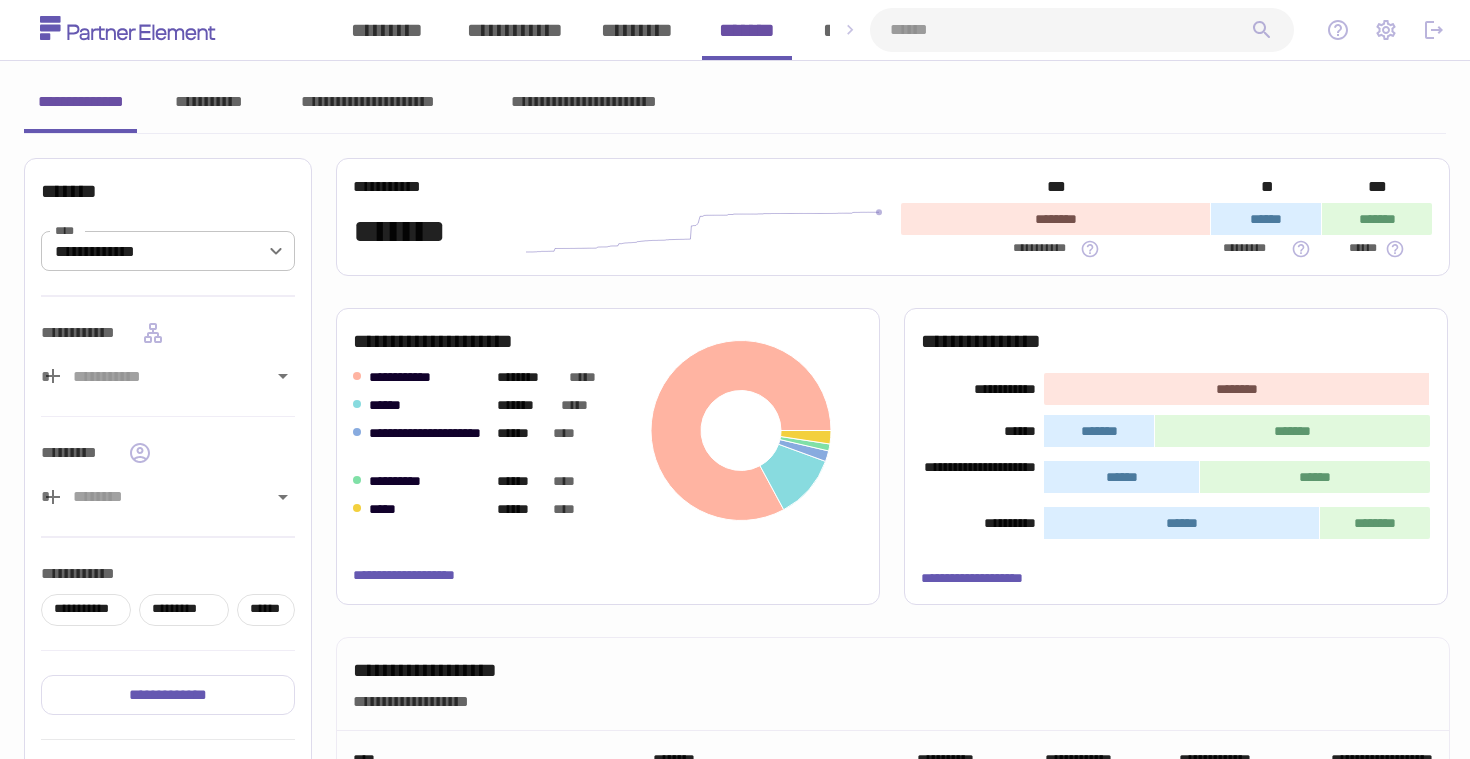 click on "**********" at bounding box center (583, 102) 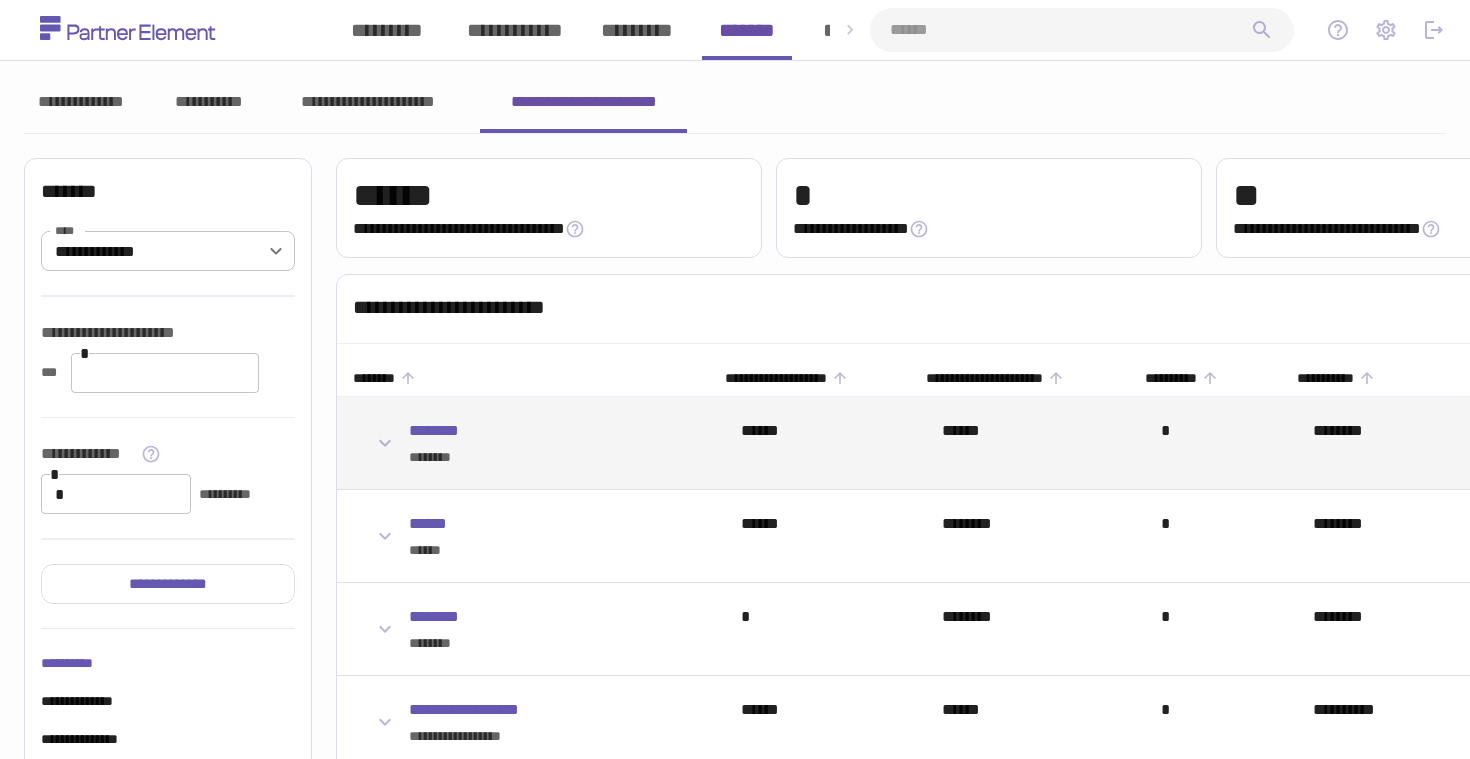click on "******" at bounding box center (810, 443) 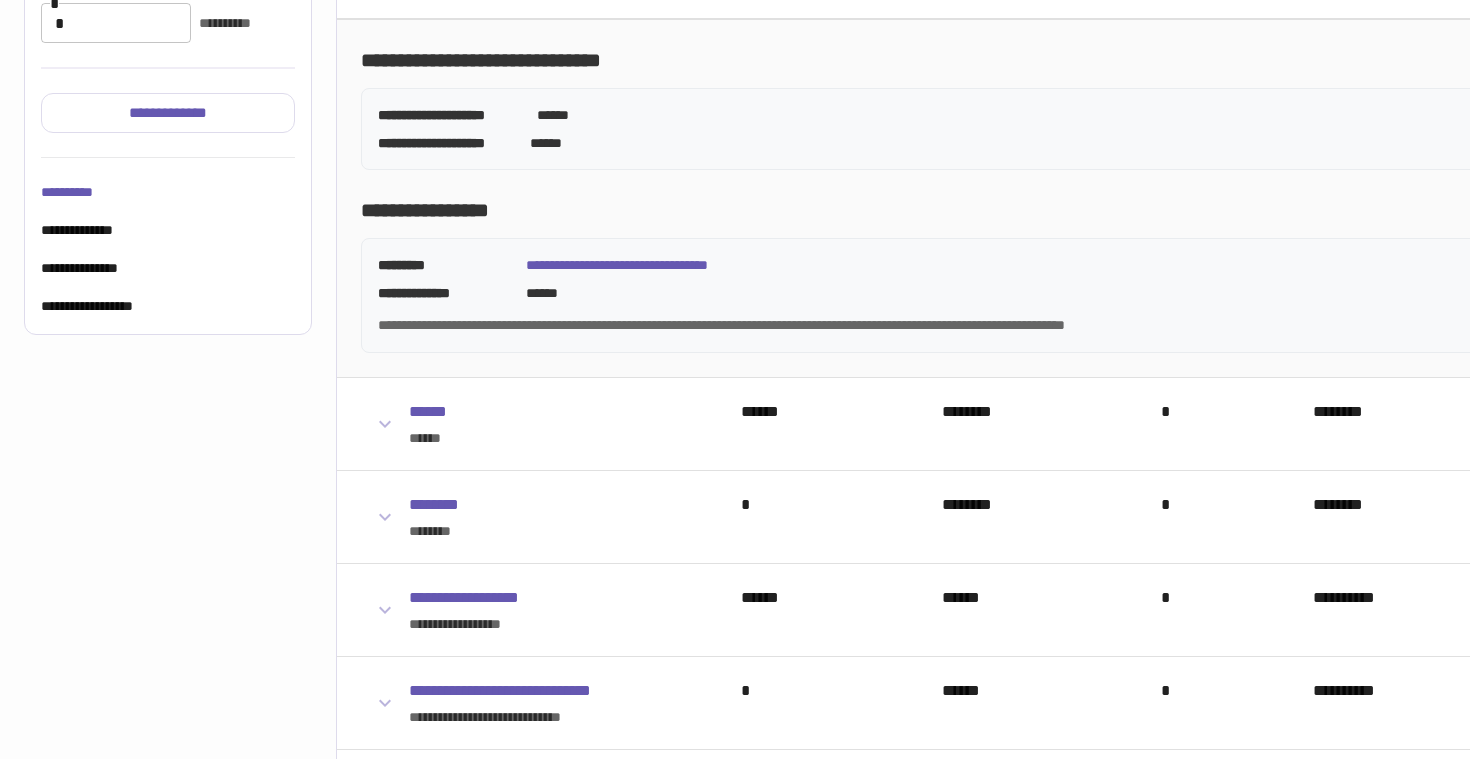 scroll, scrollTop: 518, scrollLeft: 0, axis: vertical 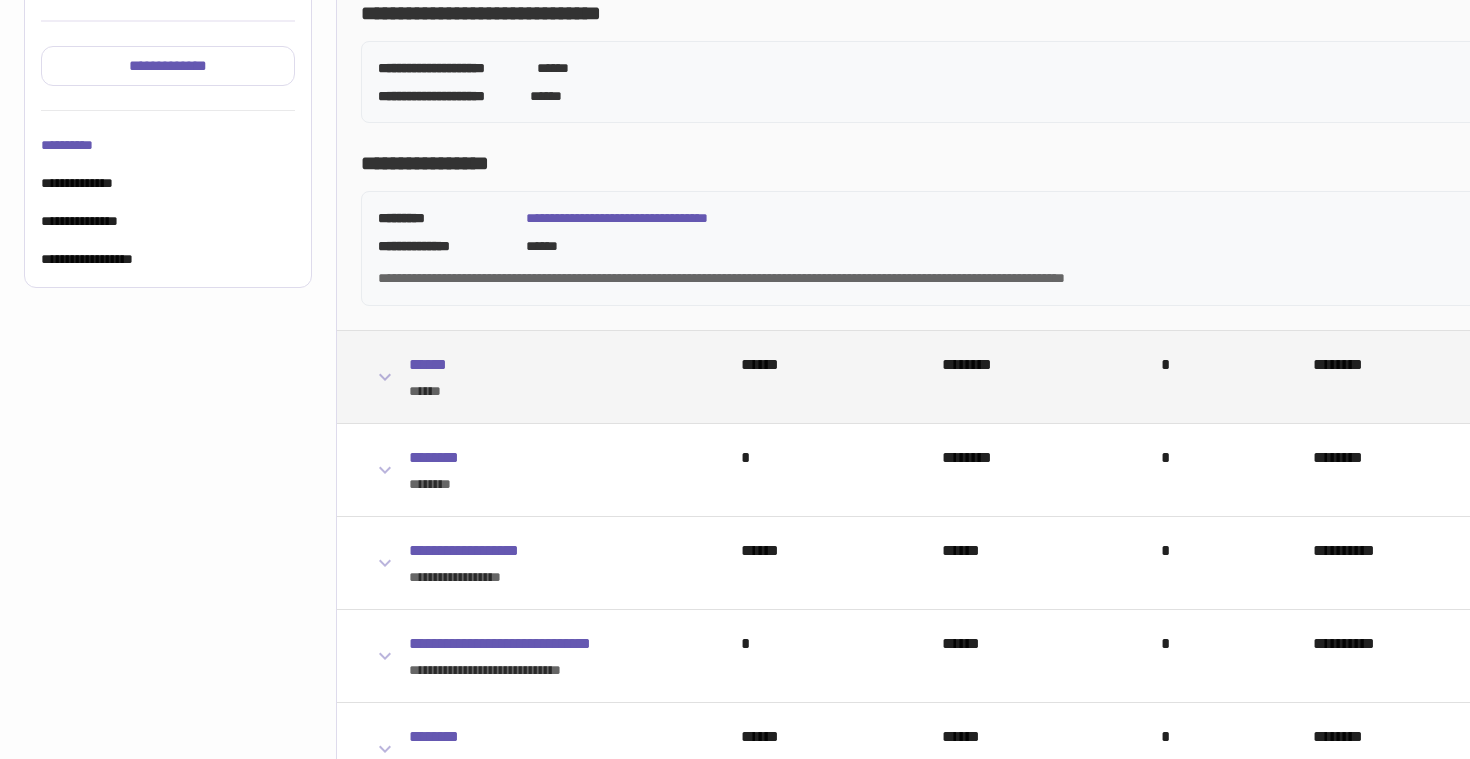 click on "****** ******" at bounding box center (559, 377) 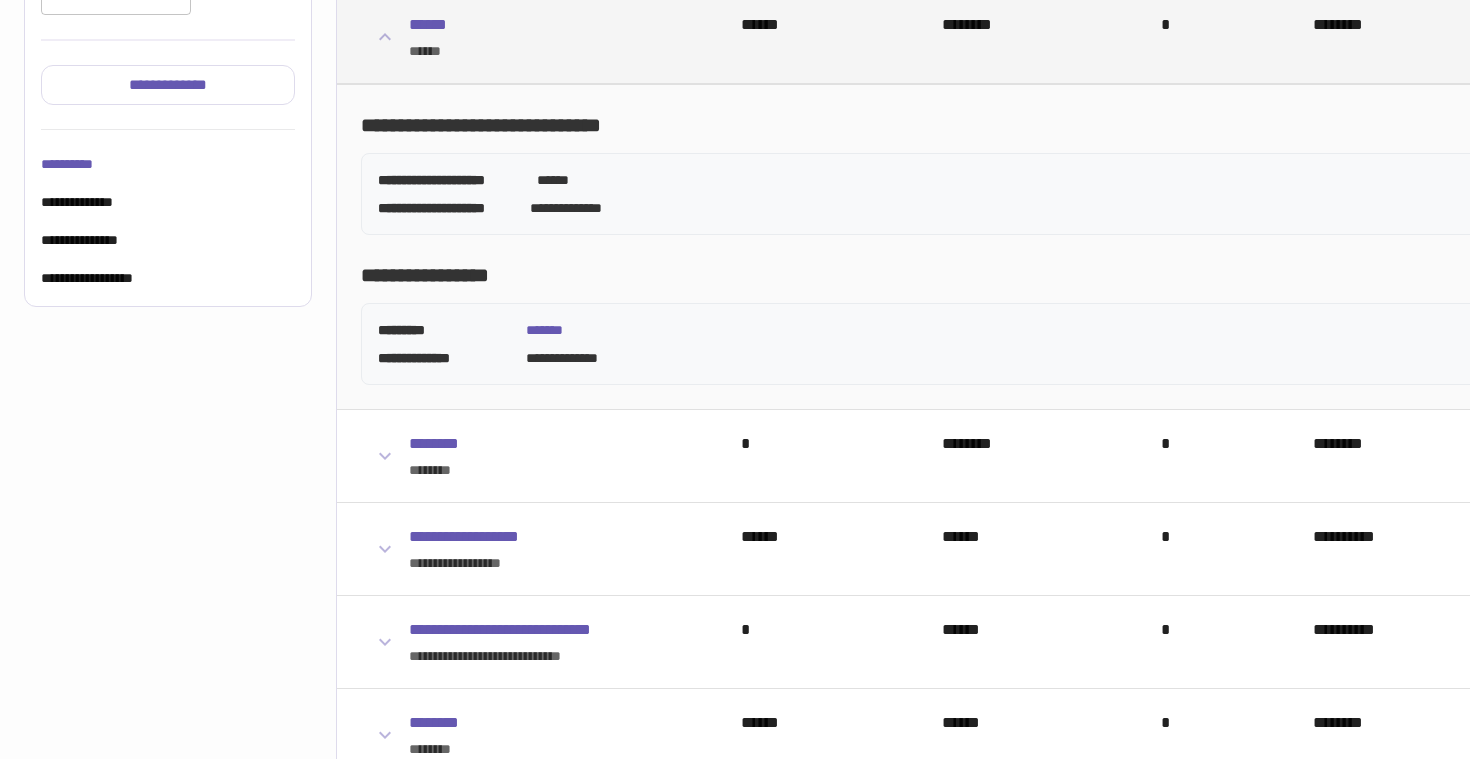 scroll, scrollTop: 497, scrollLeft: 0, axis: vertical 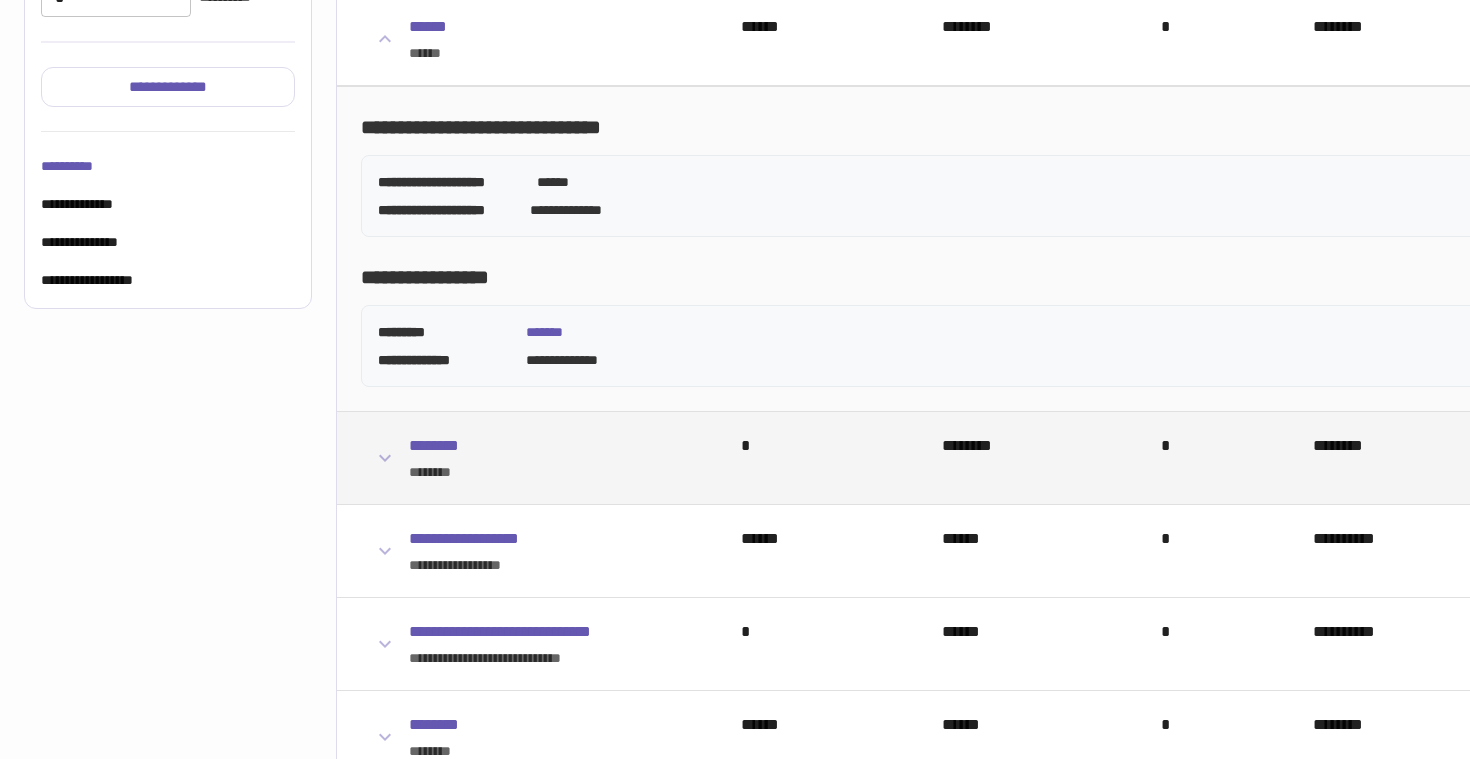 click on "********" at bounding box center [542, 472] 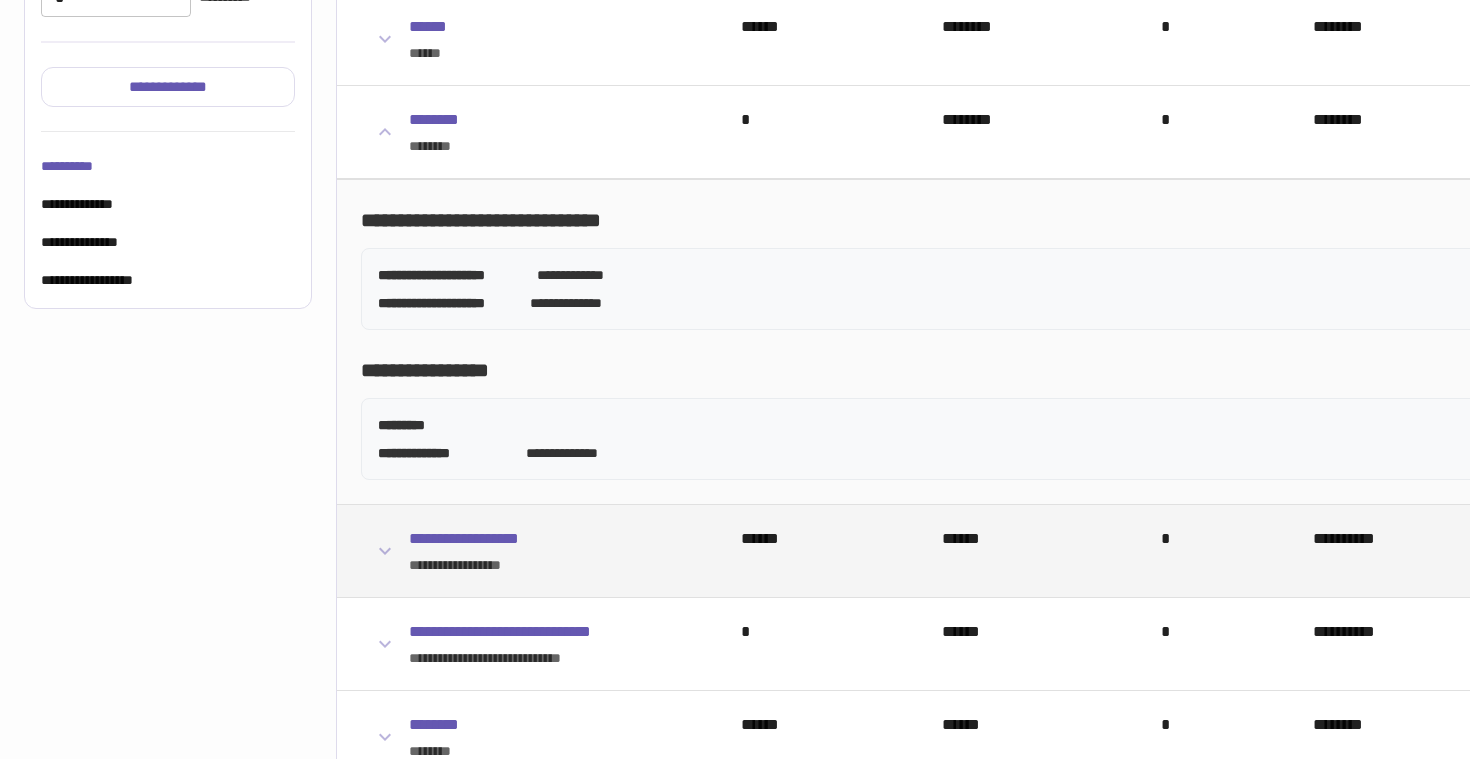 click on "**********" at bounding box center [559, 551] 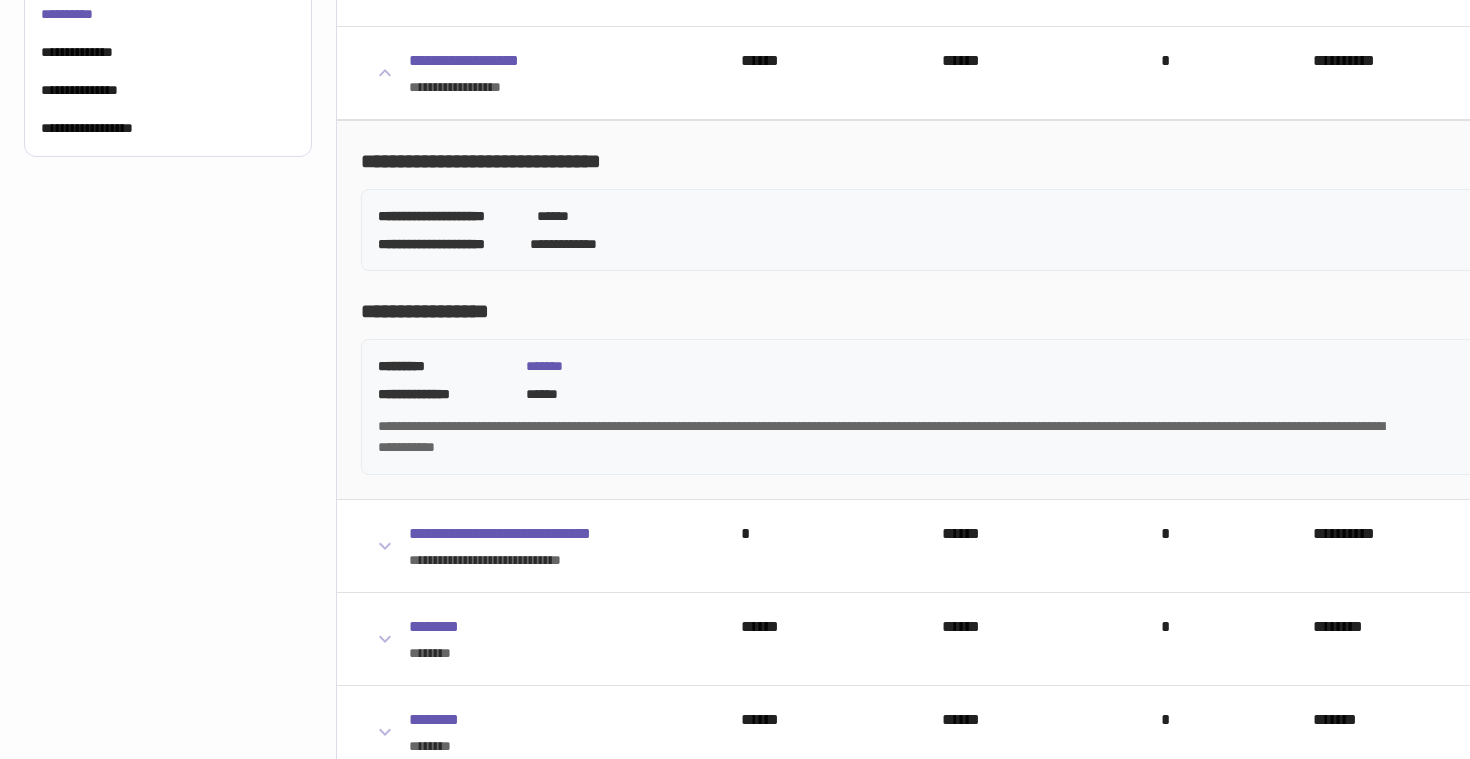 scroll, scrollTop: 658, scrollLeft: 0, axis: vertical 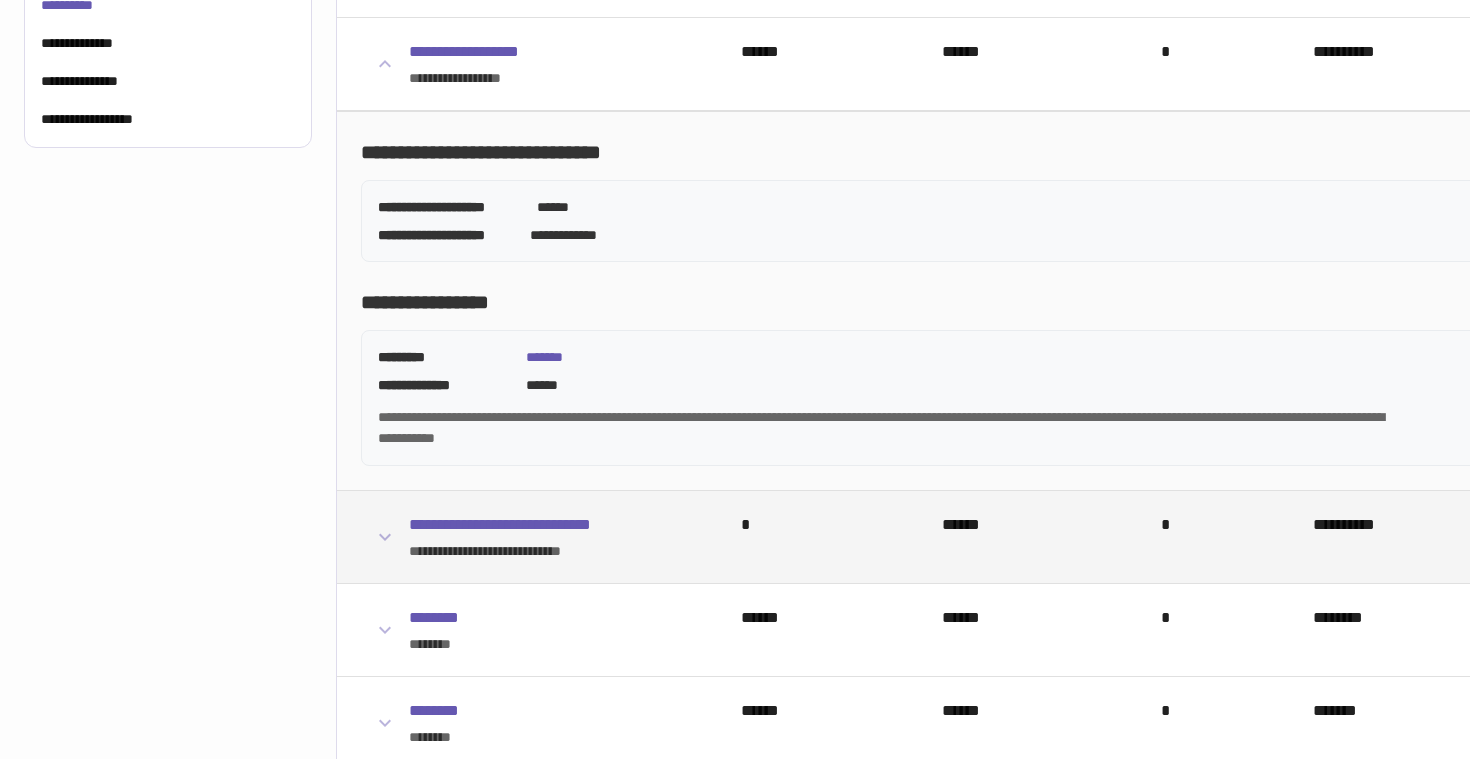click on "*" at bounding box center (810, 525) 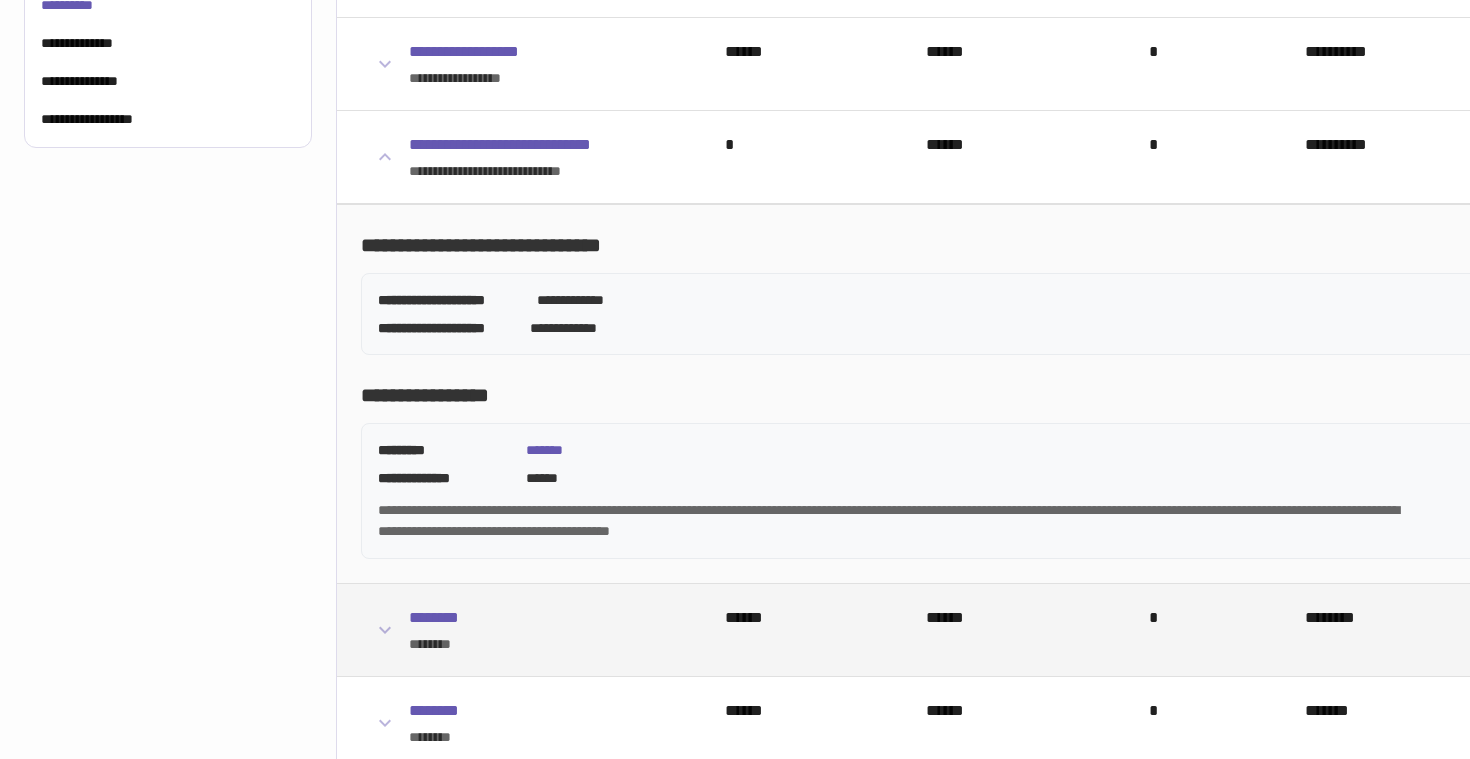 click on "********" at bounding box center [534, 644] 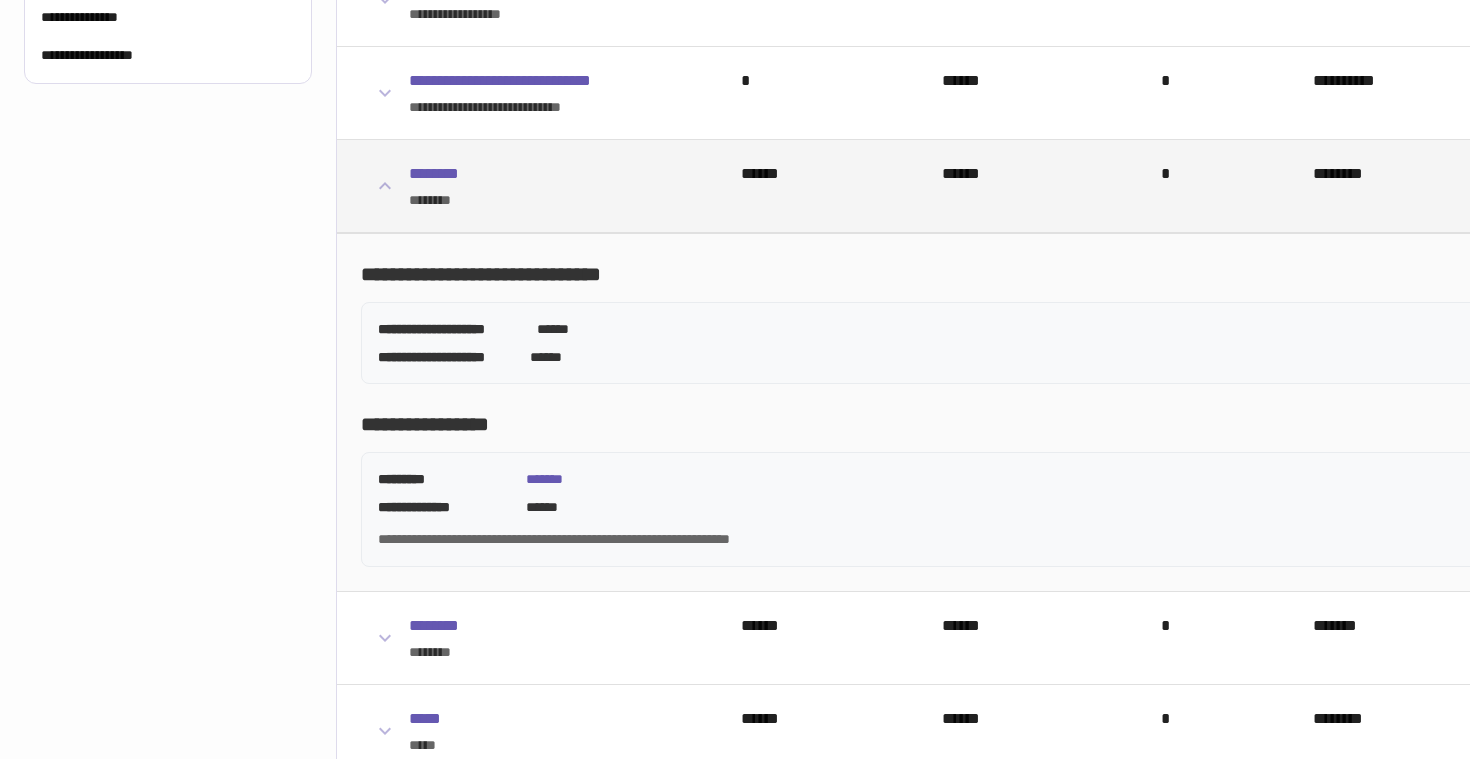 scroll, scrollTop: 804, scrollLeft: 0, axis: vertical 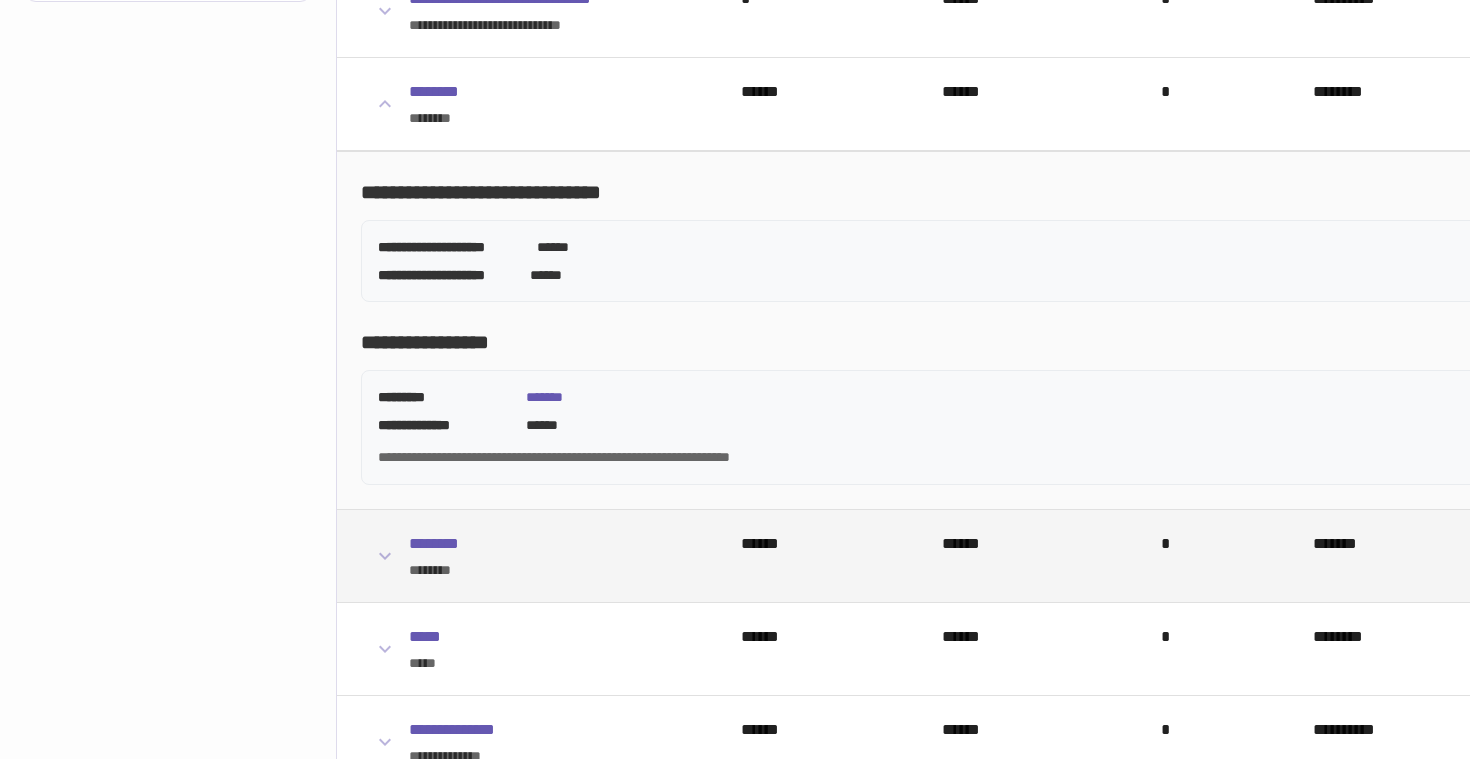 click on "********" at bounding box center (542, 570) 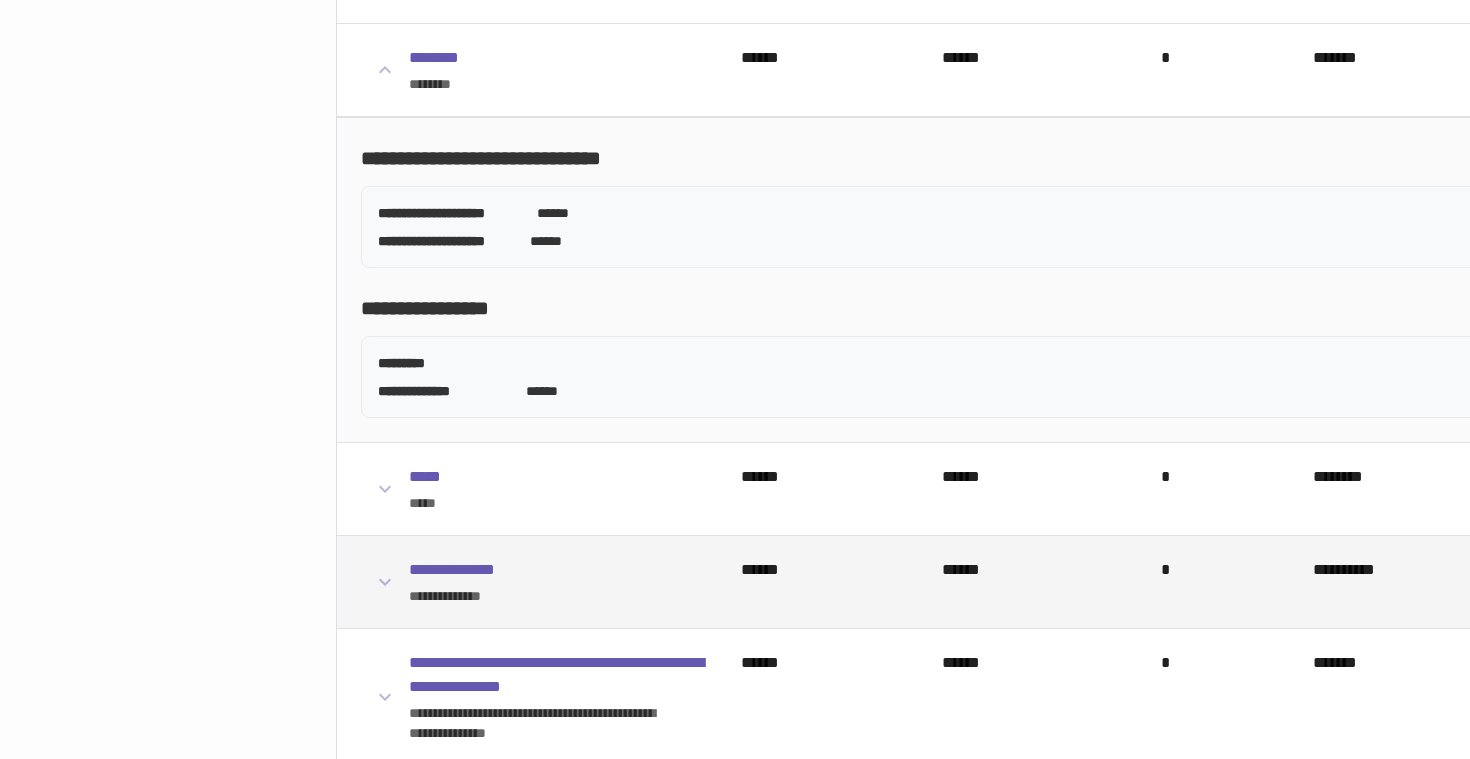 scroll, scrollTop: 948, scrollLeft: 0, axis: vertical 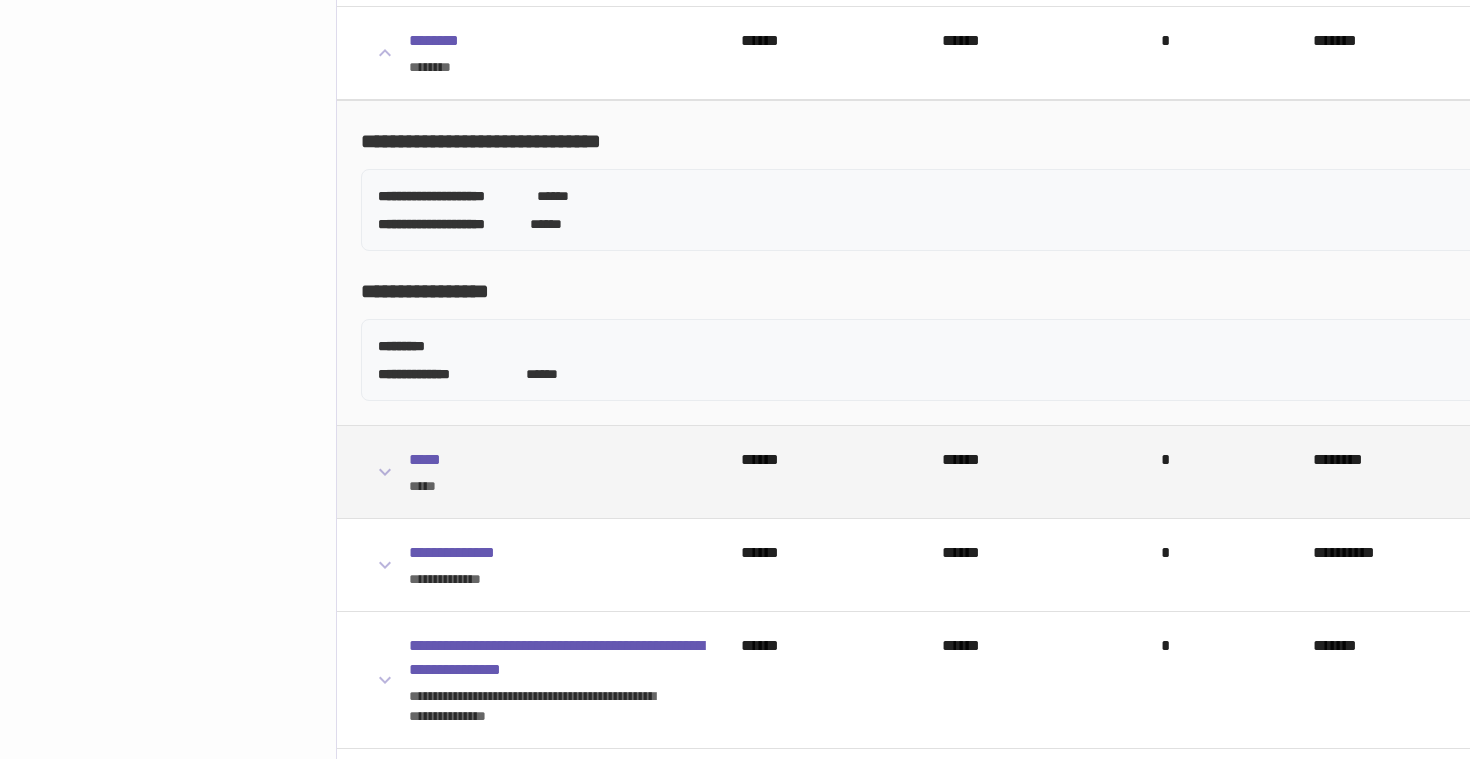 click on "***** *****" at bounding box center (559, 472) 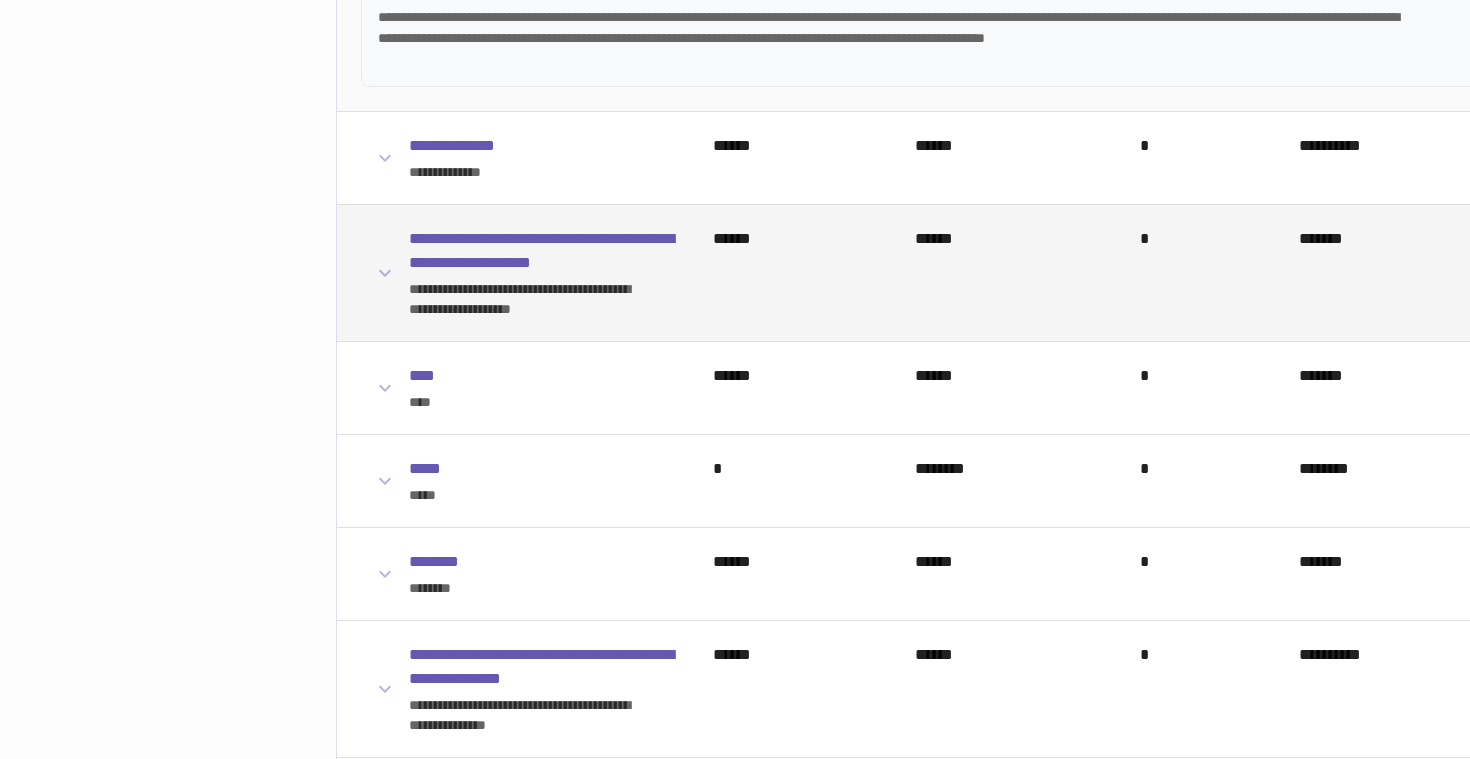 scroll, scrollTop: 1403, scrollLeft: 0, axis: vertical 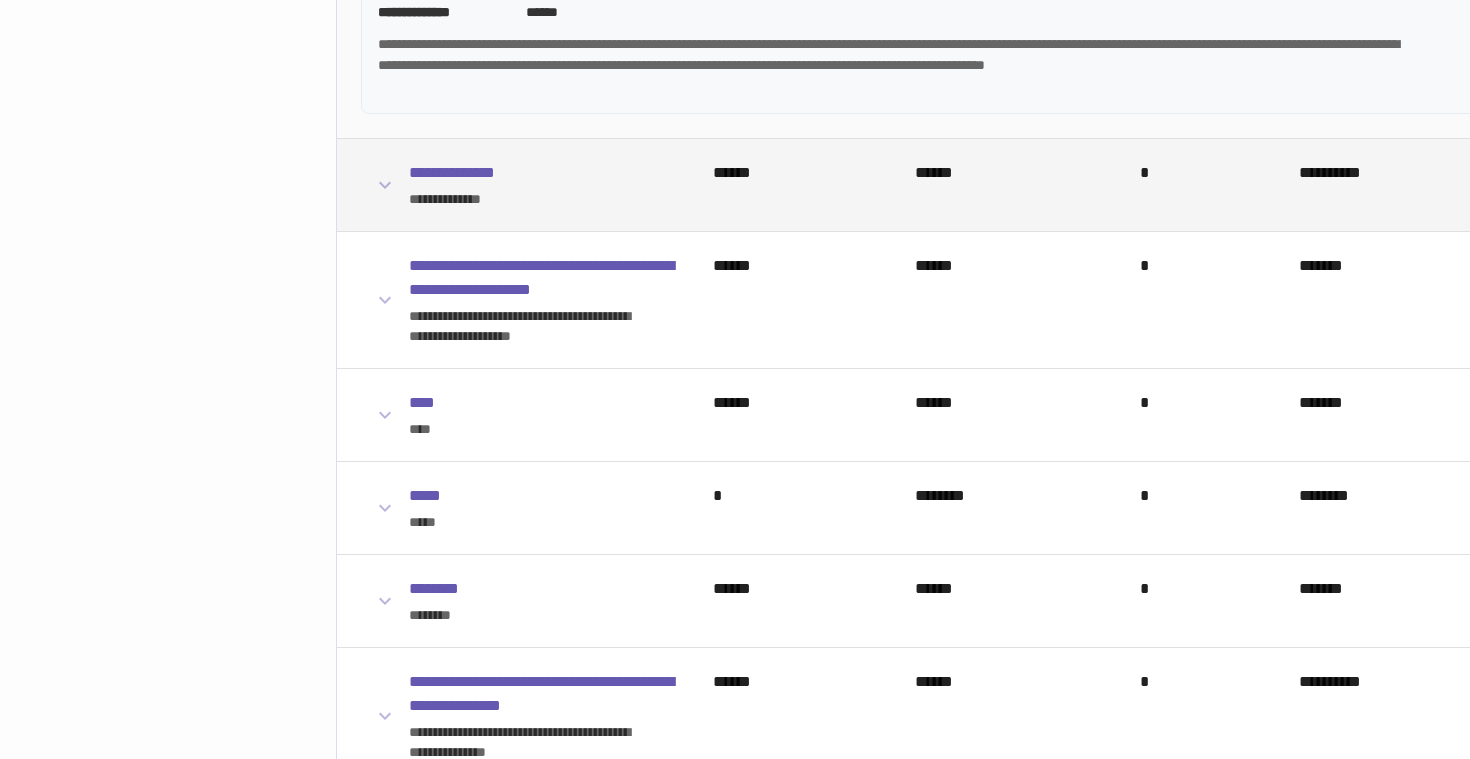 click on "**********" at bounding box center [525, 185] 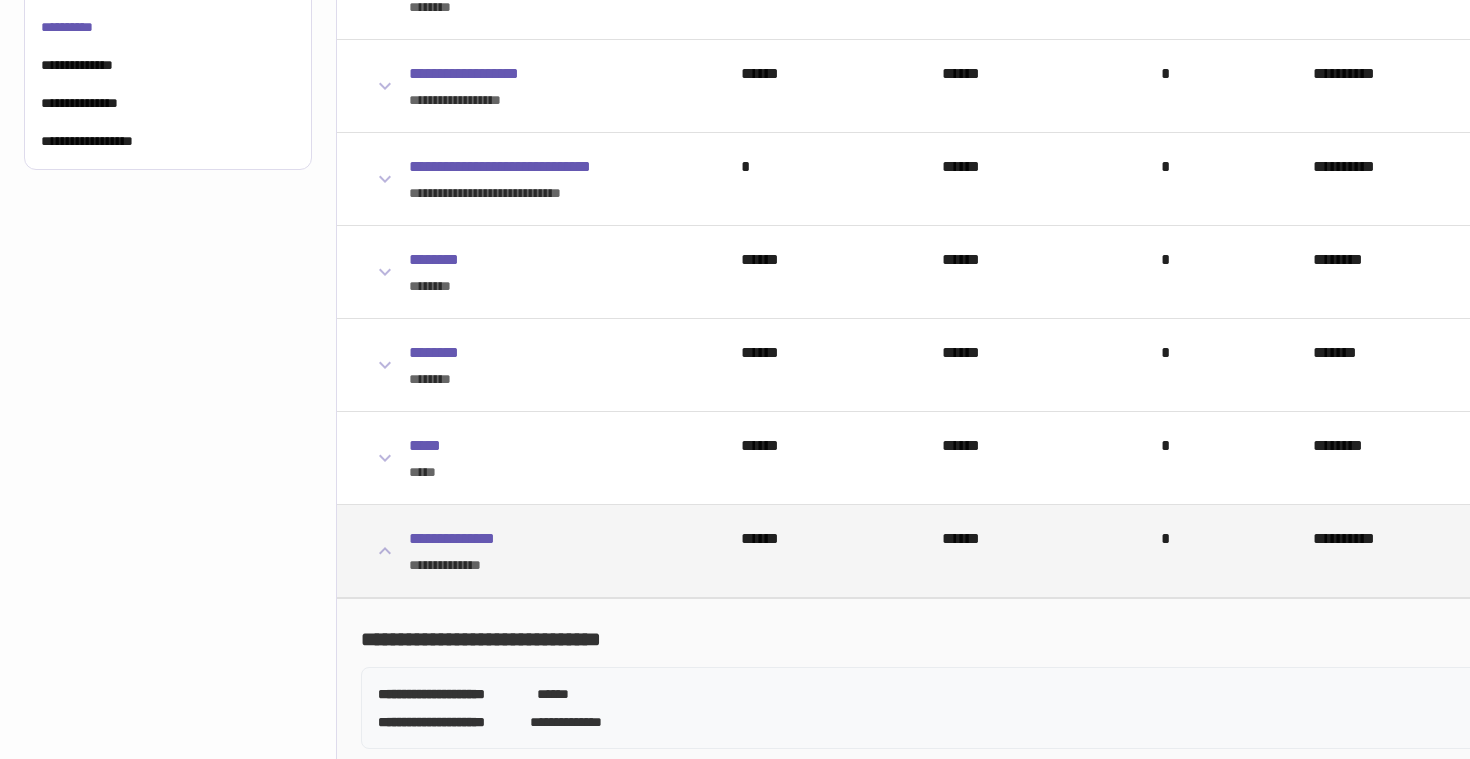 scroll, scrollTop: 0, scrollLeft: 0, axis: both 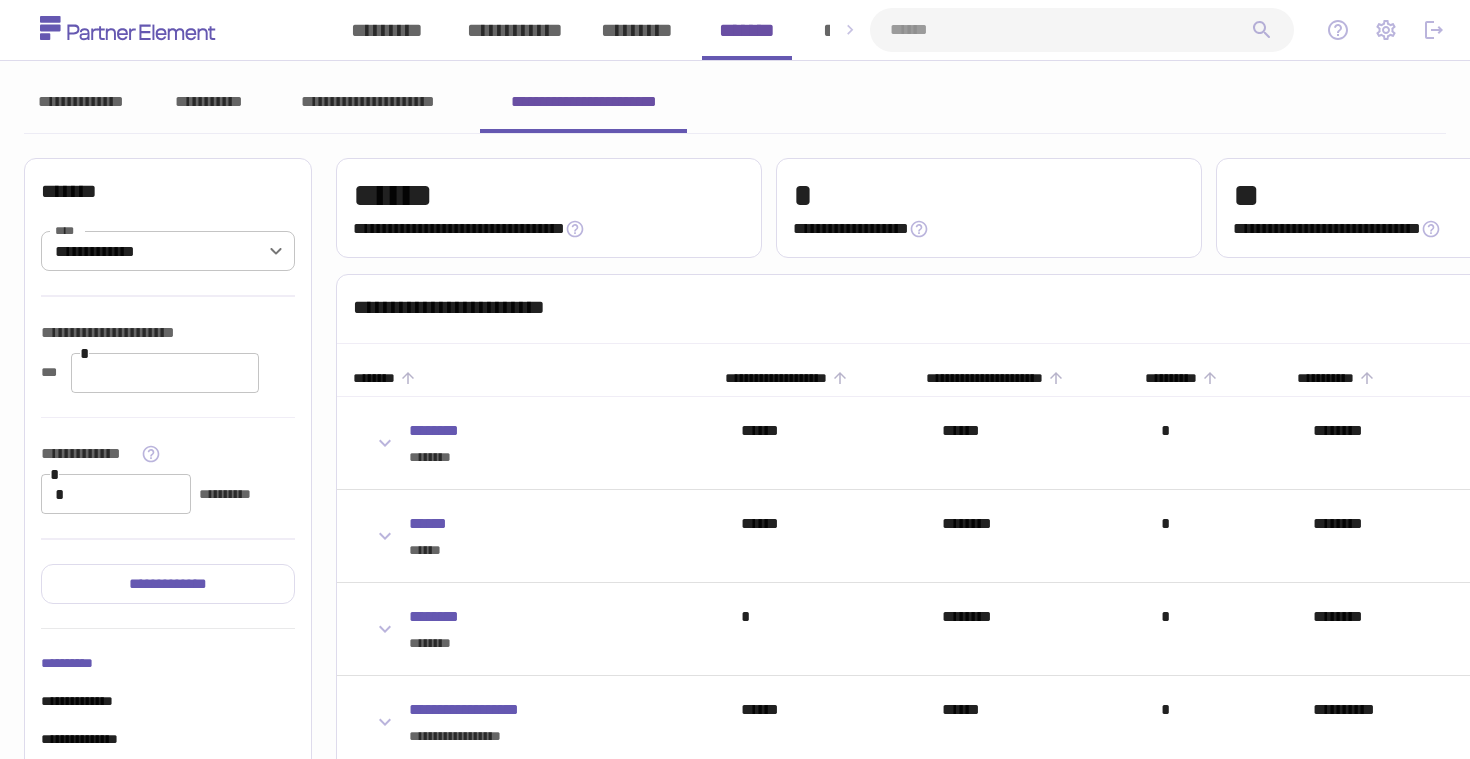 click on "**" at bounding box center [165, 373] 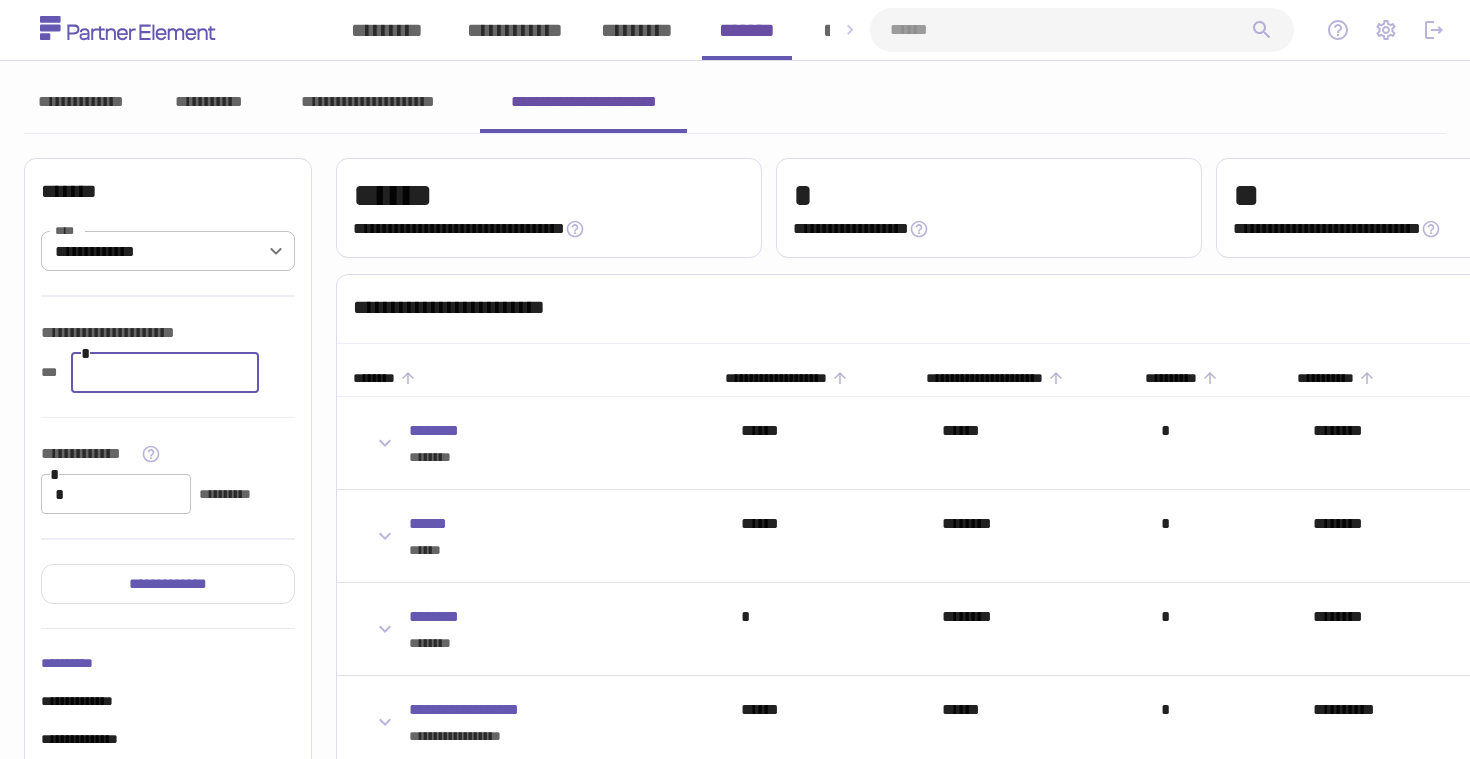 click on "**" at bounding box center (165, 373) 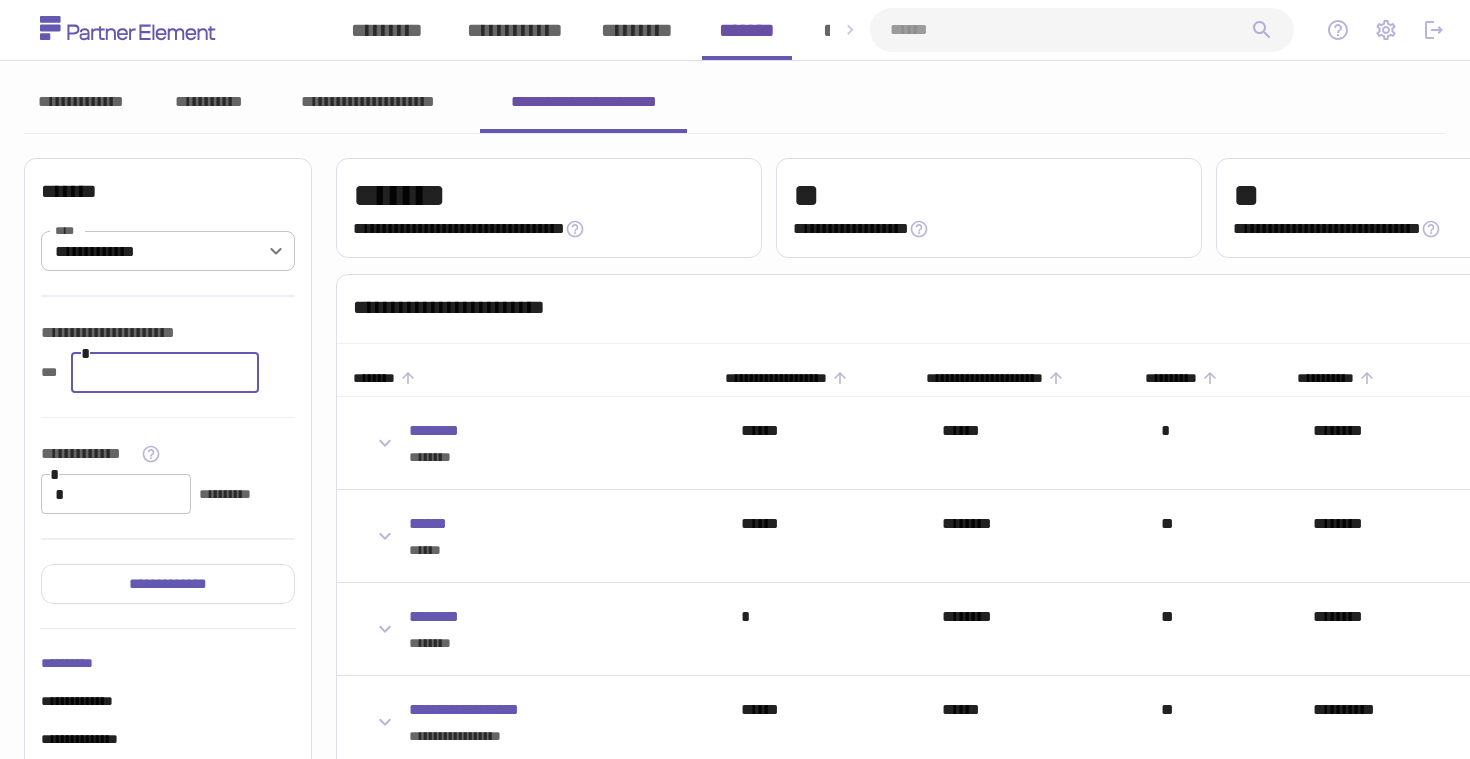 type on "**" 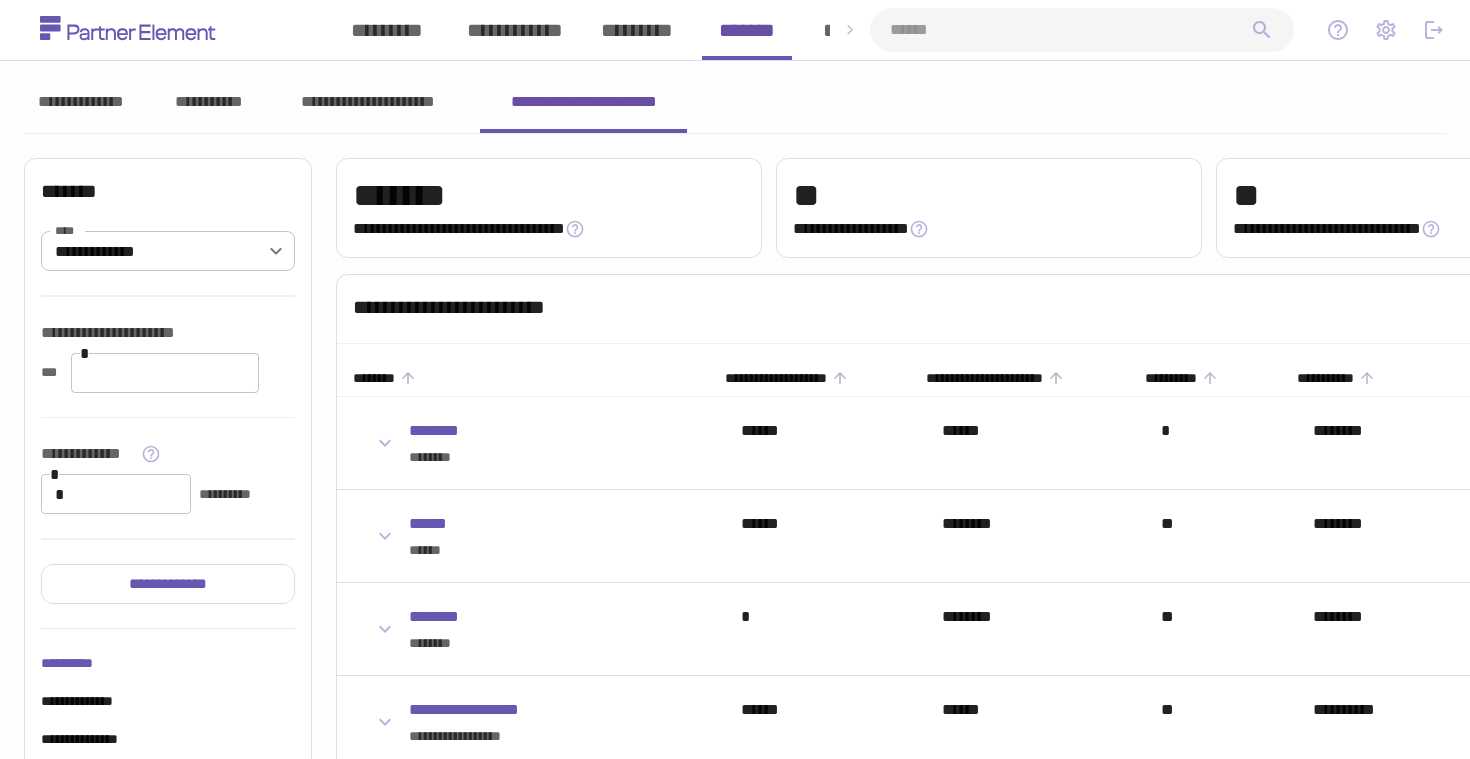 click on "*" at bounding box center (116, 494) 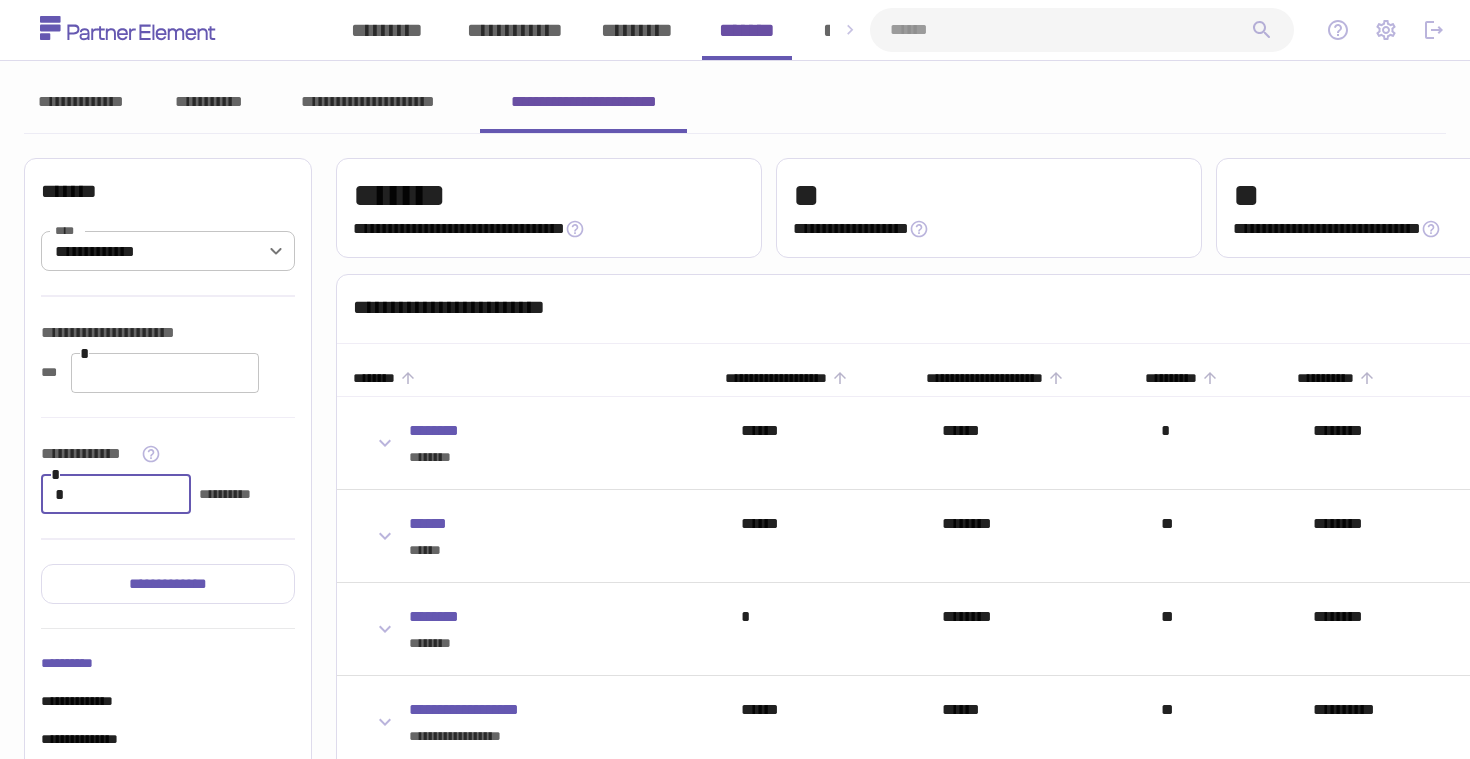 click on "*" at bounding box center [116, 494] 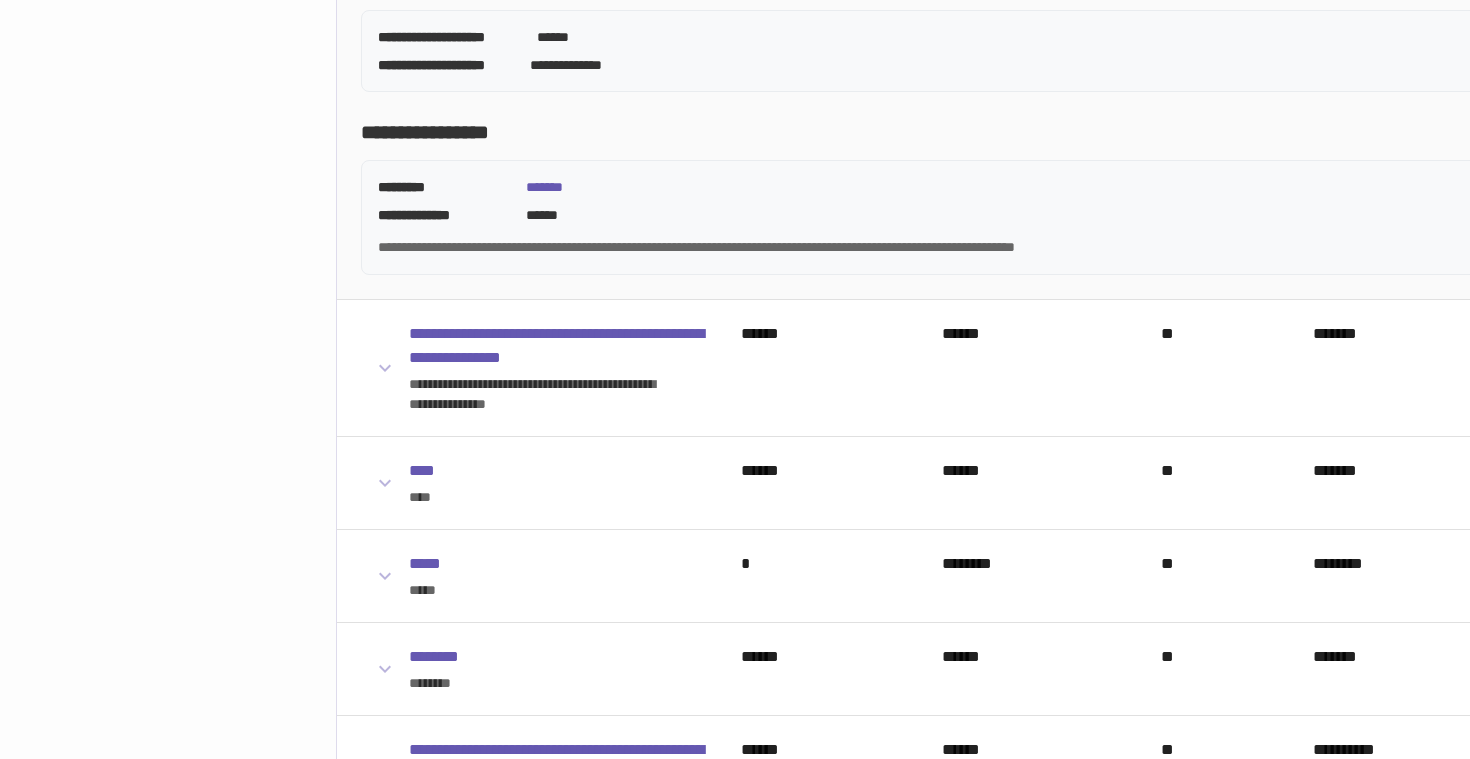 scroll, scrollTop: 1378, scrollLeft: 0, axis: vertical 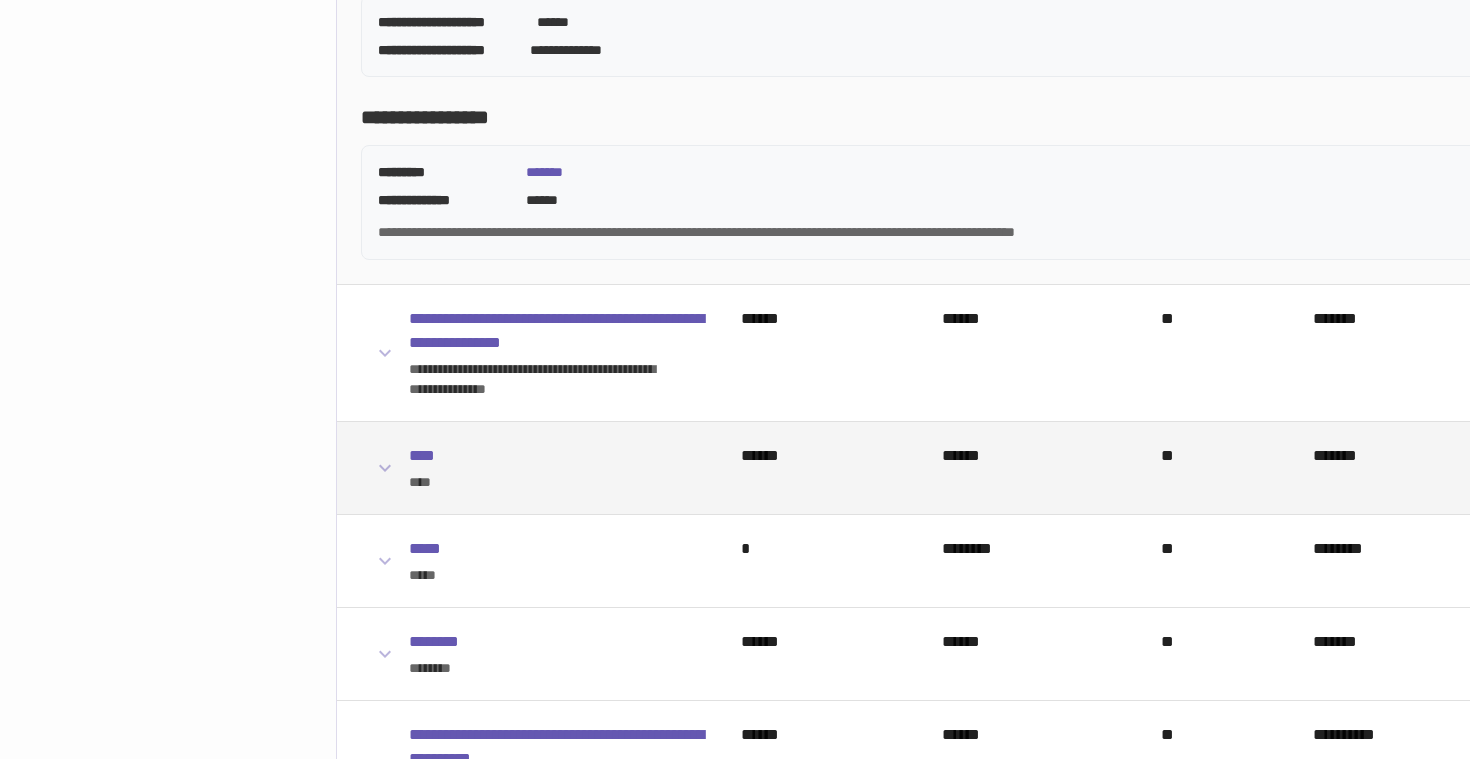 click on "****" at bounding box center (542, 482) 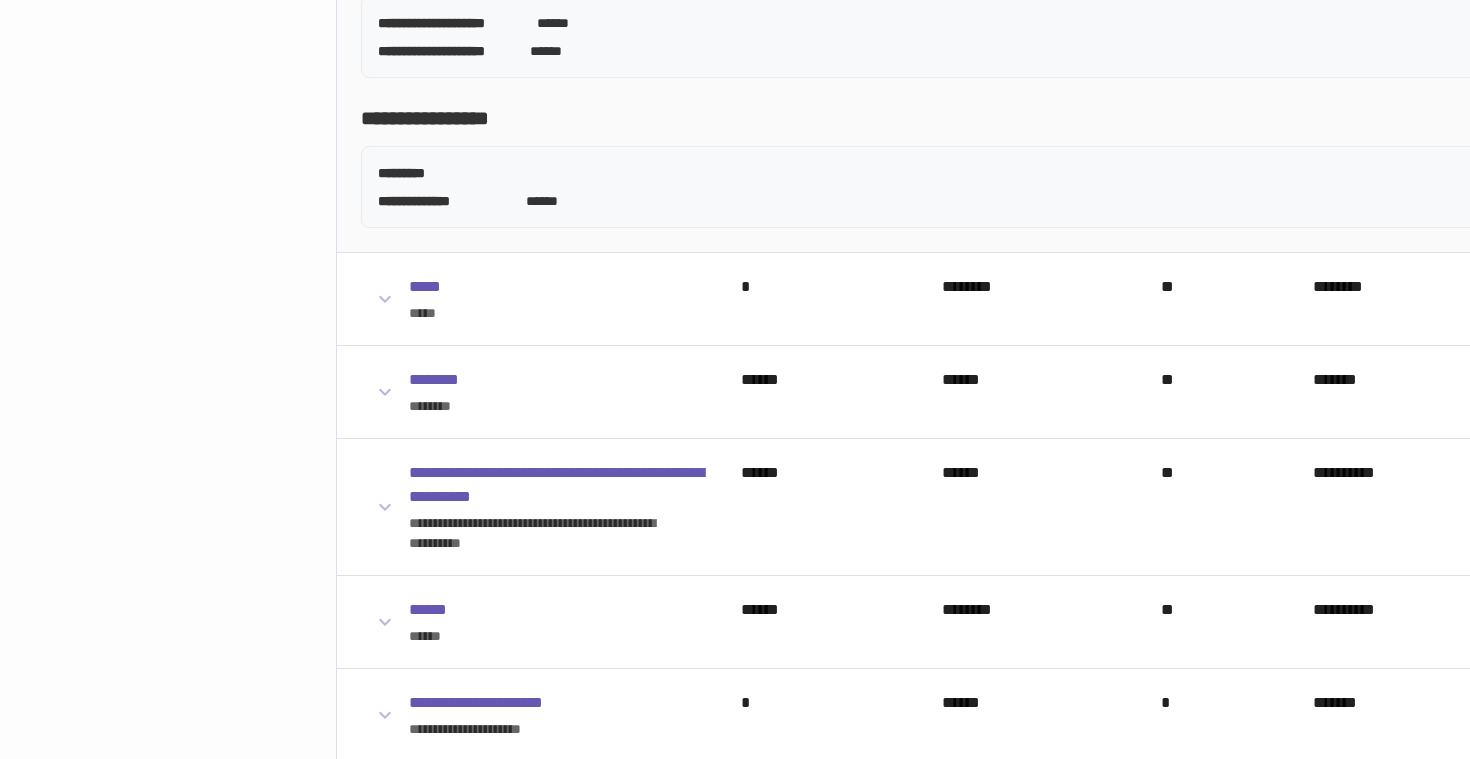 scroll, scrollTop: 1634, scrollLeft: 0, axis: vertical 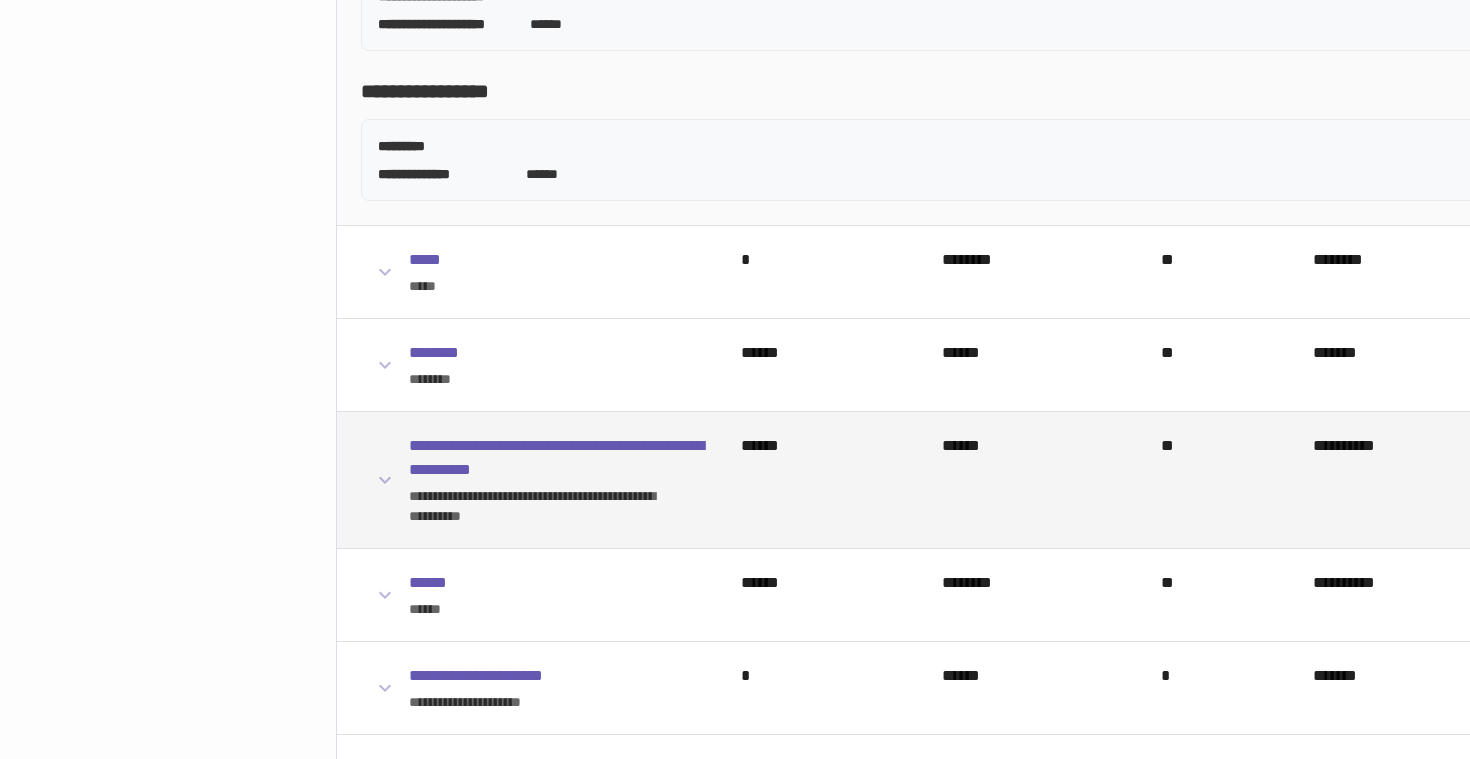 click on "******" at bounding box center (810, 480) 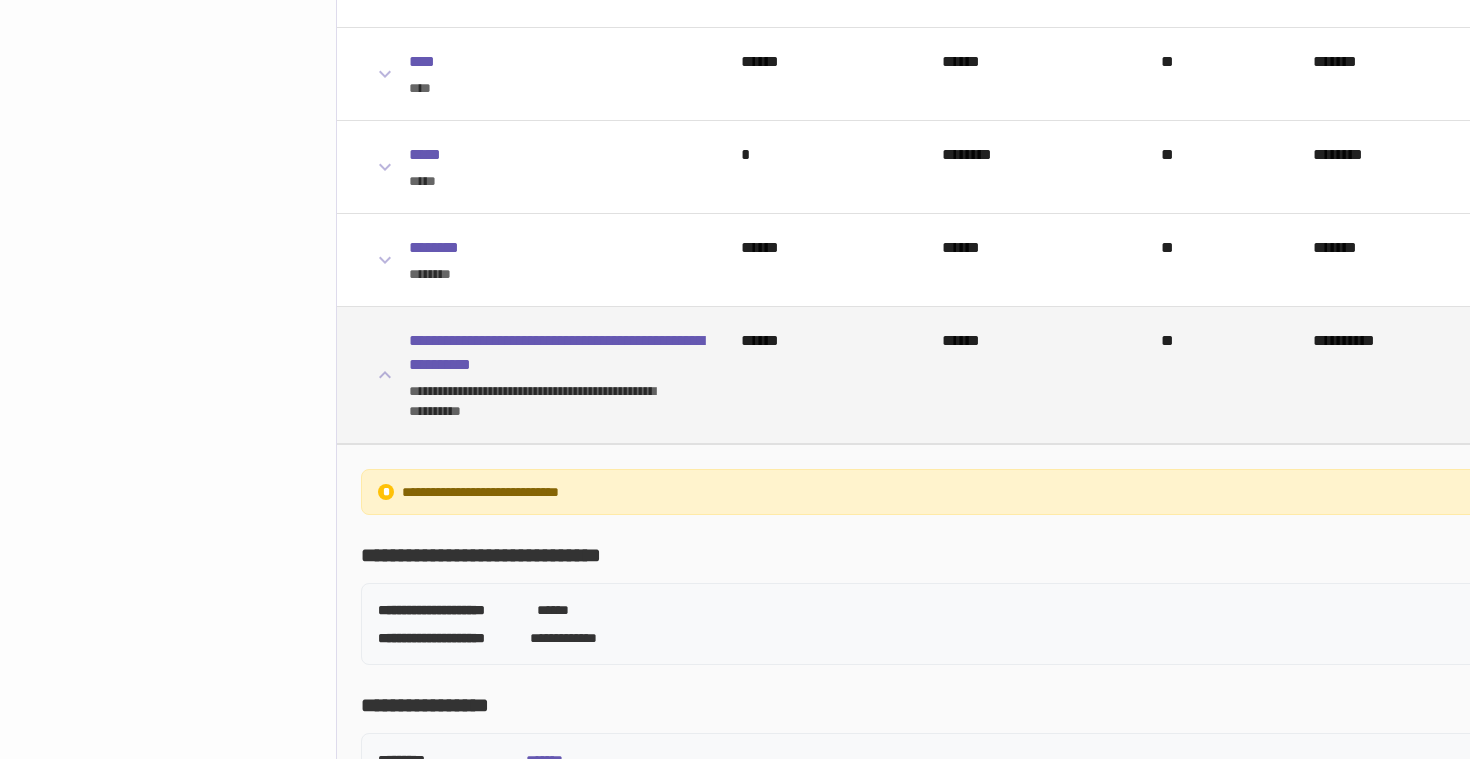 scroll, scrollTop: 1327, scrollLeft: 0, axis: vertical 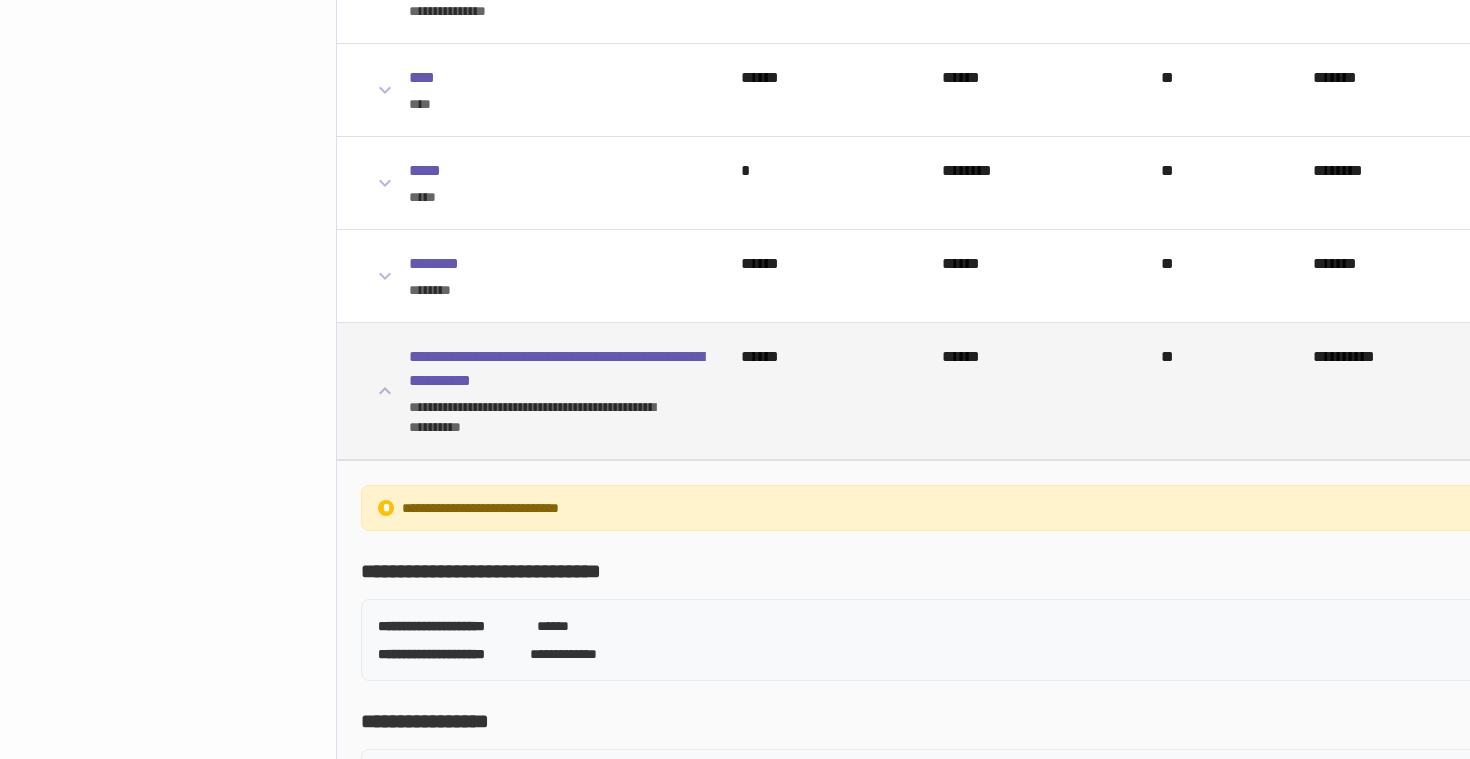 click on "******" at bounding box center (810, 391) 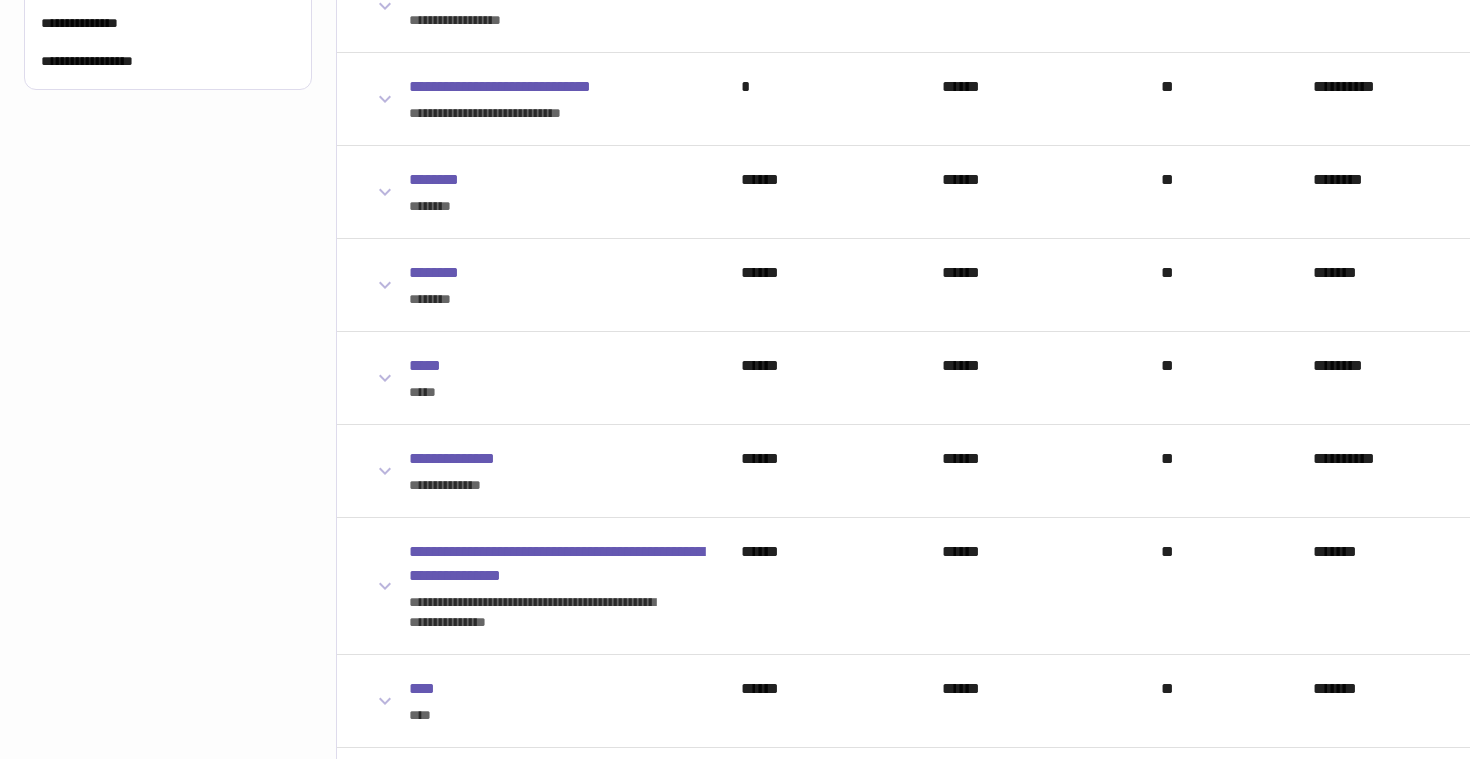 scroll, scrollTop: 0, scrollLeft: 0, axis: both 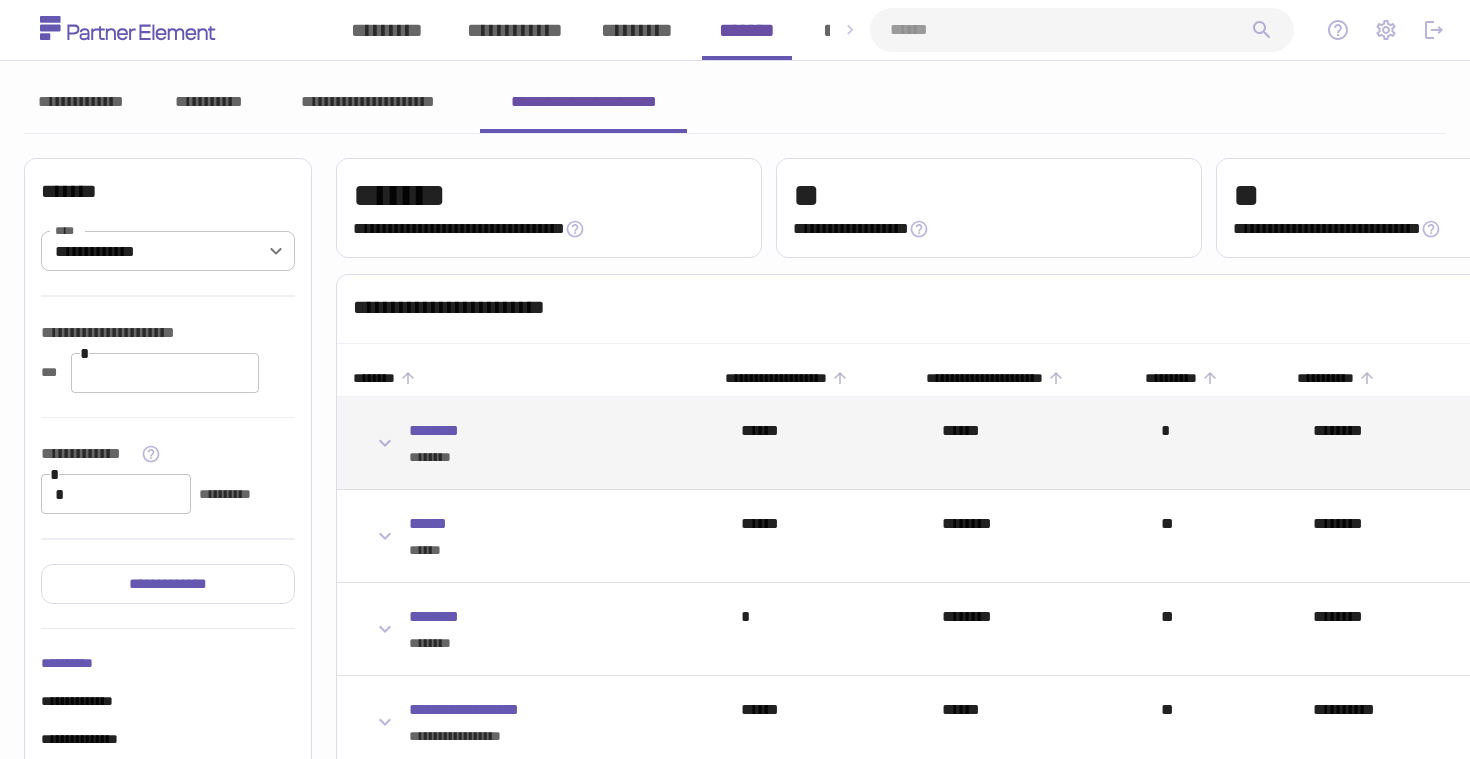 click on "******" at bounding box center (1019, 443) 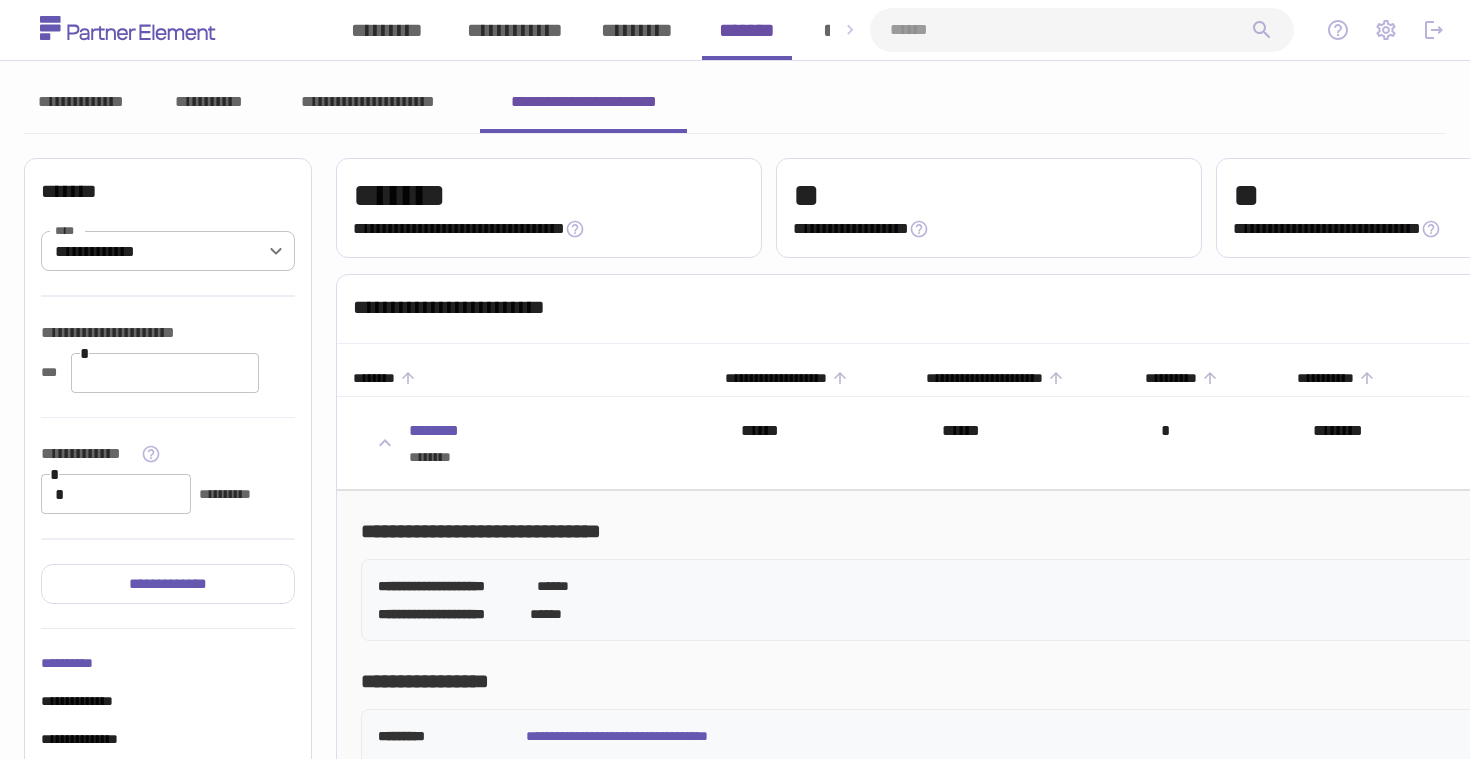 scroll, scrollTop: 10, scrollLeft: 0, axis: vertical 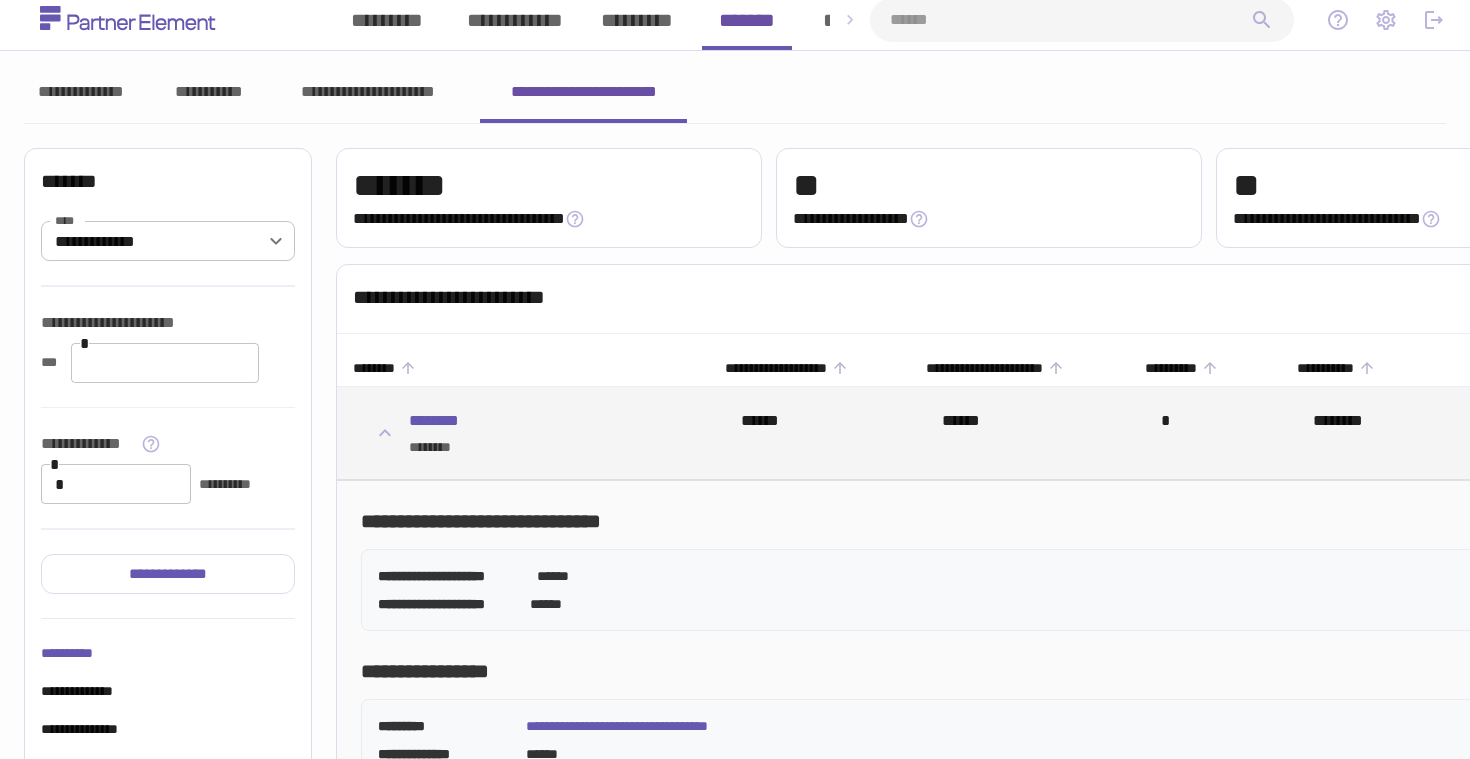 click on "******" at bounding box center [1019, 433] 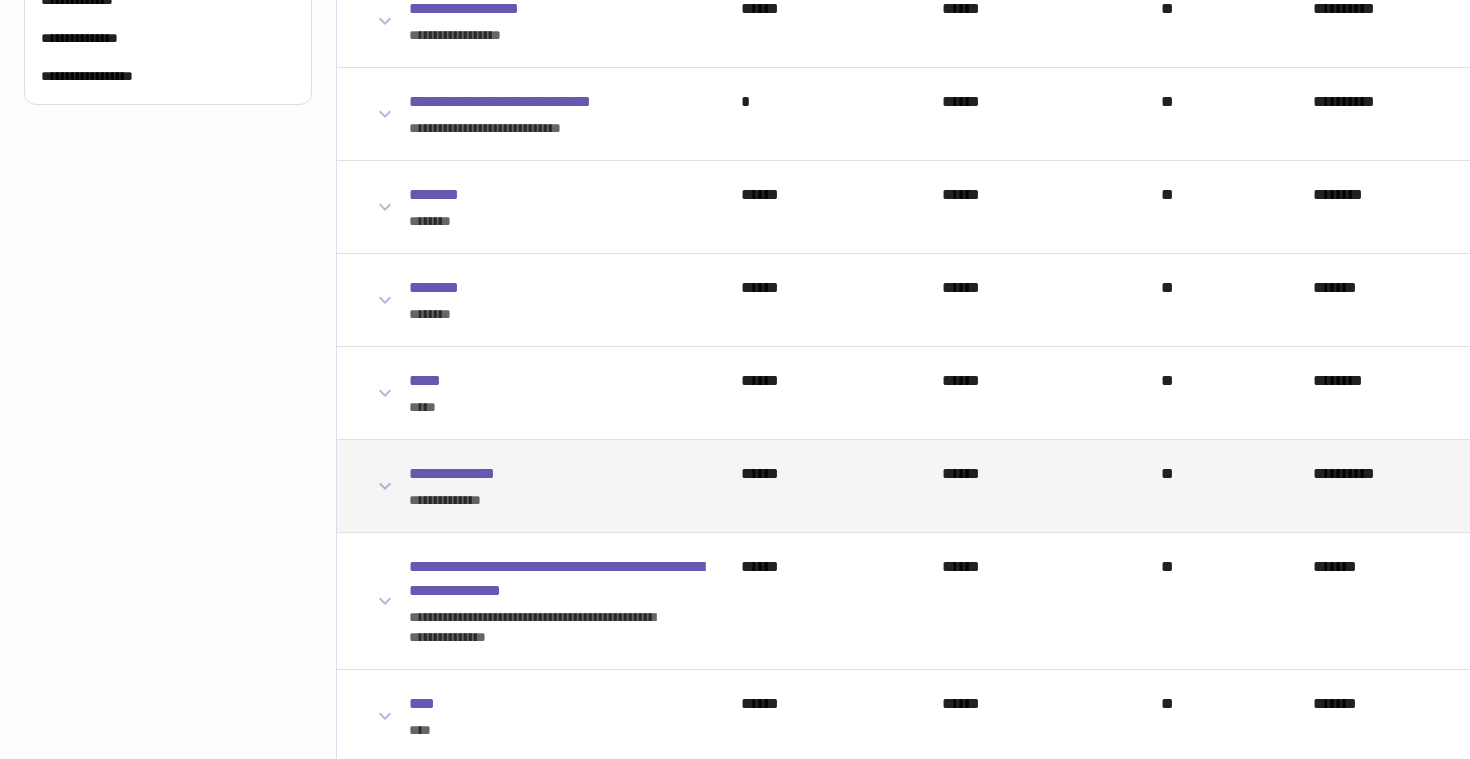 scroll, scrollTop: 737, scrollLeft: 0, axis: vertical 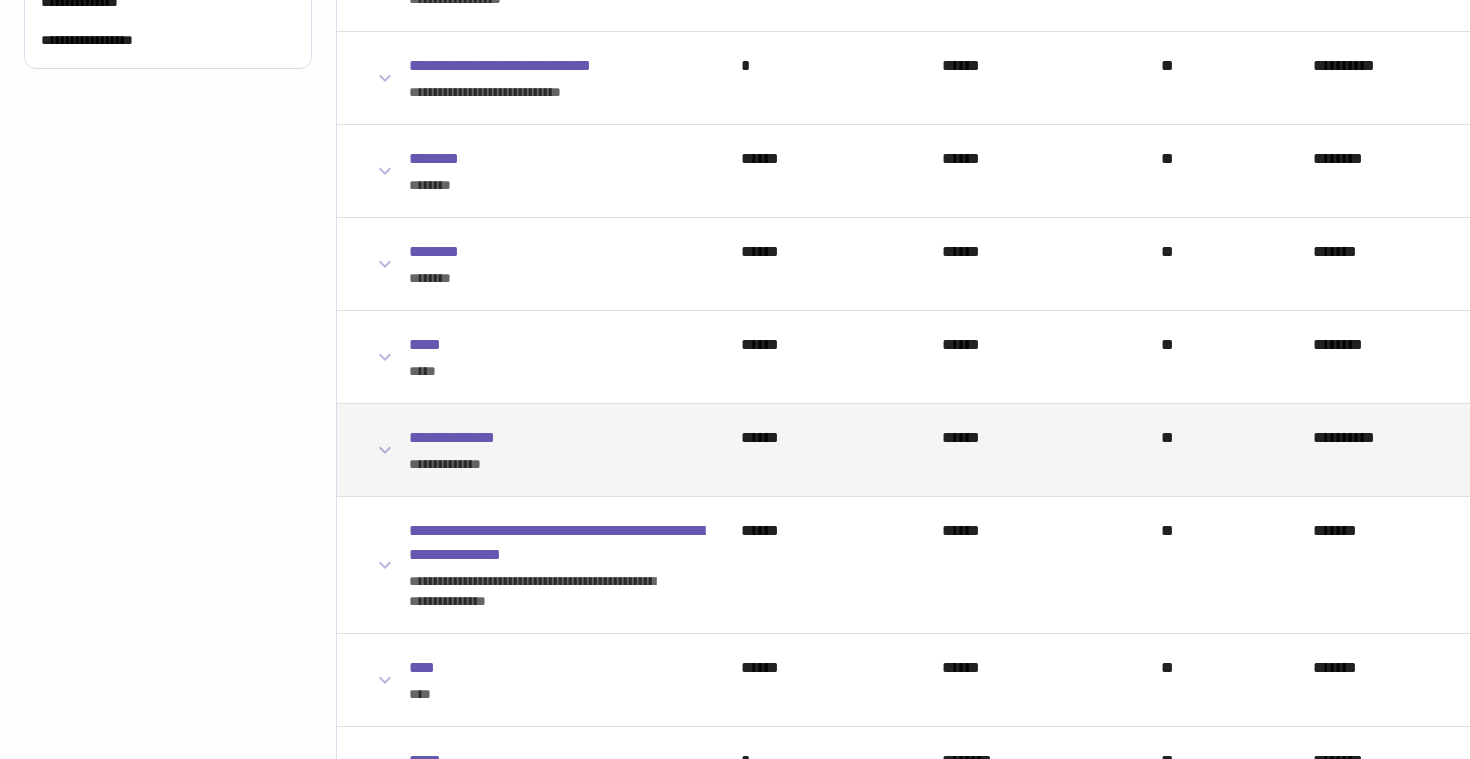 click on "******" at bounding box center (1019, 450) 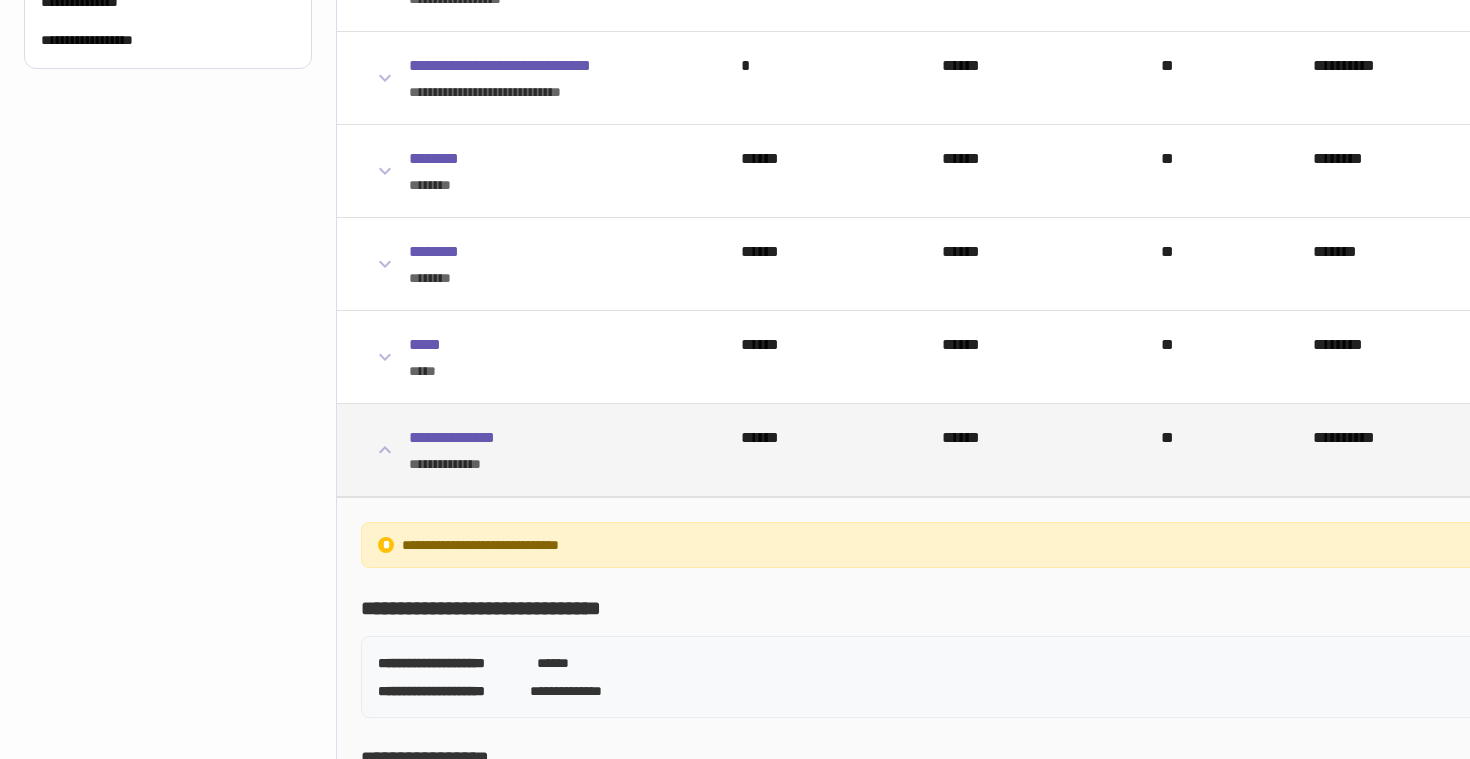 click on "******" at bounding box center (1019, 450) 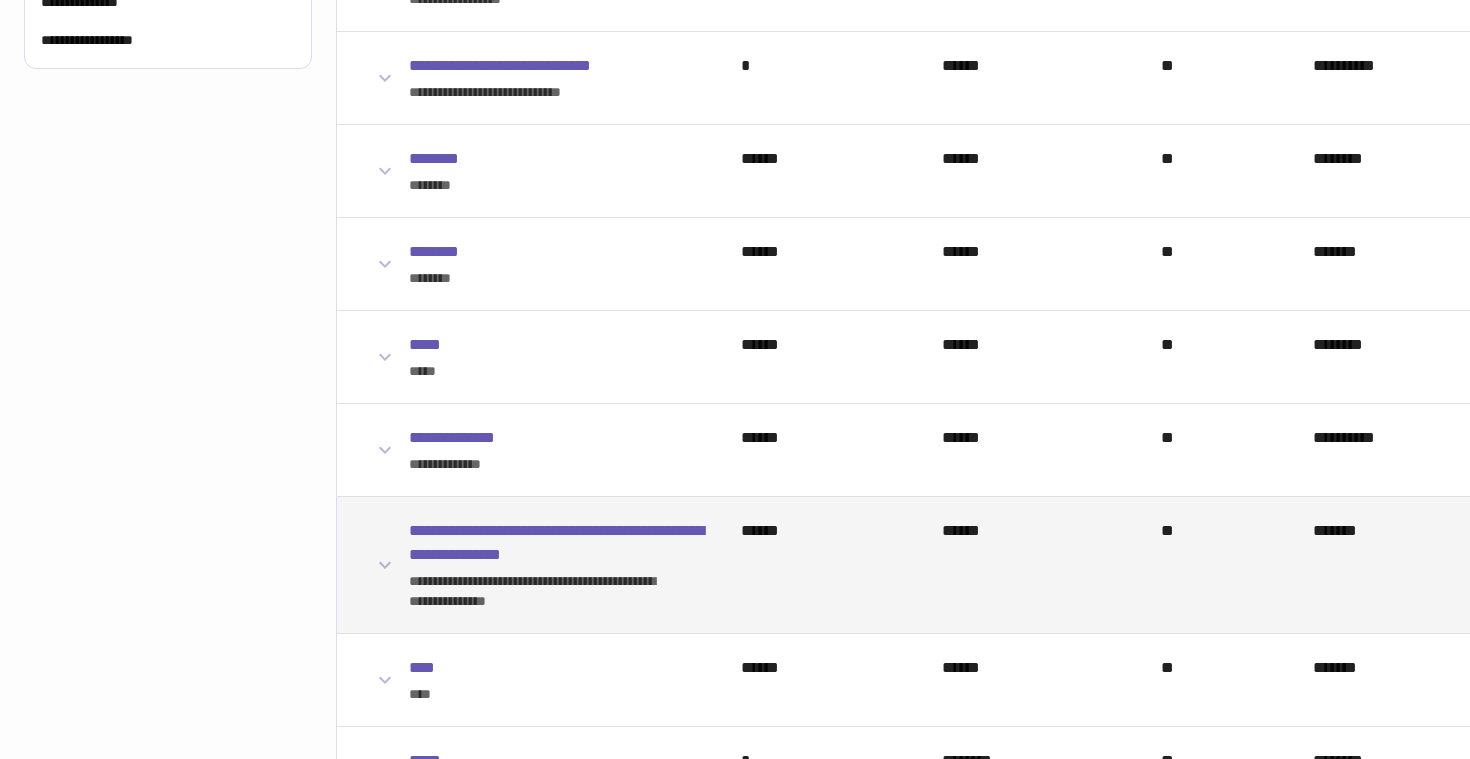 click on "******" at bounding box center [1019, 565] 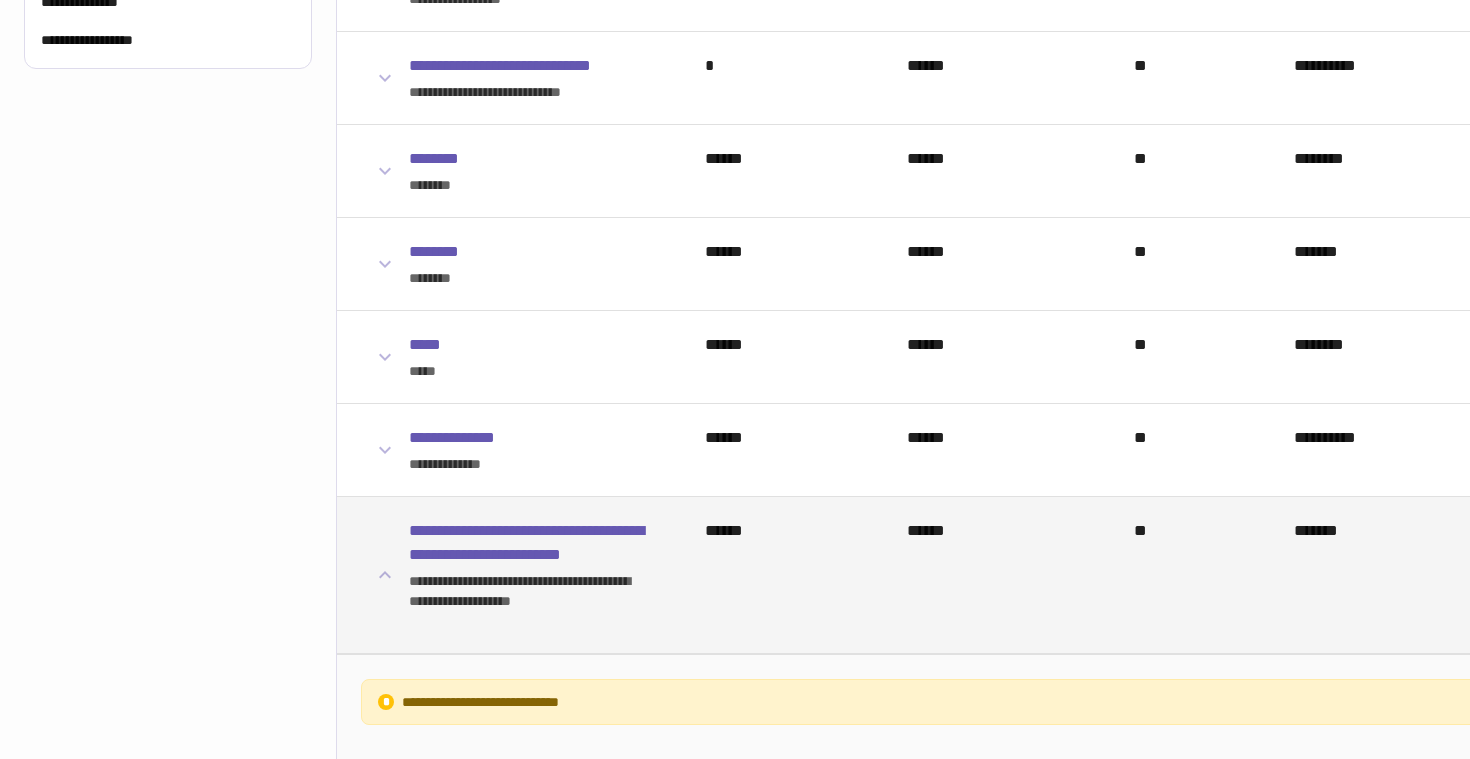 click on "******" at bounding box center (989, 575) 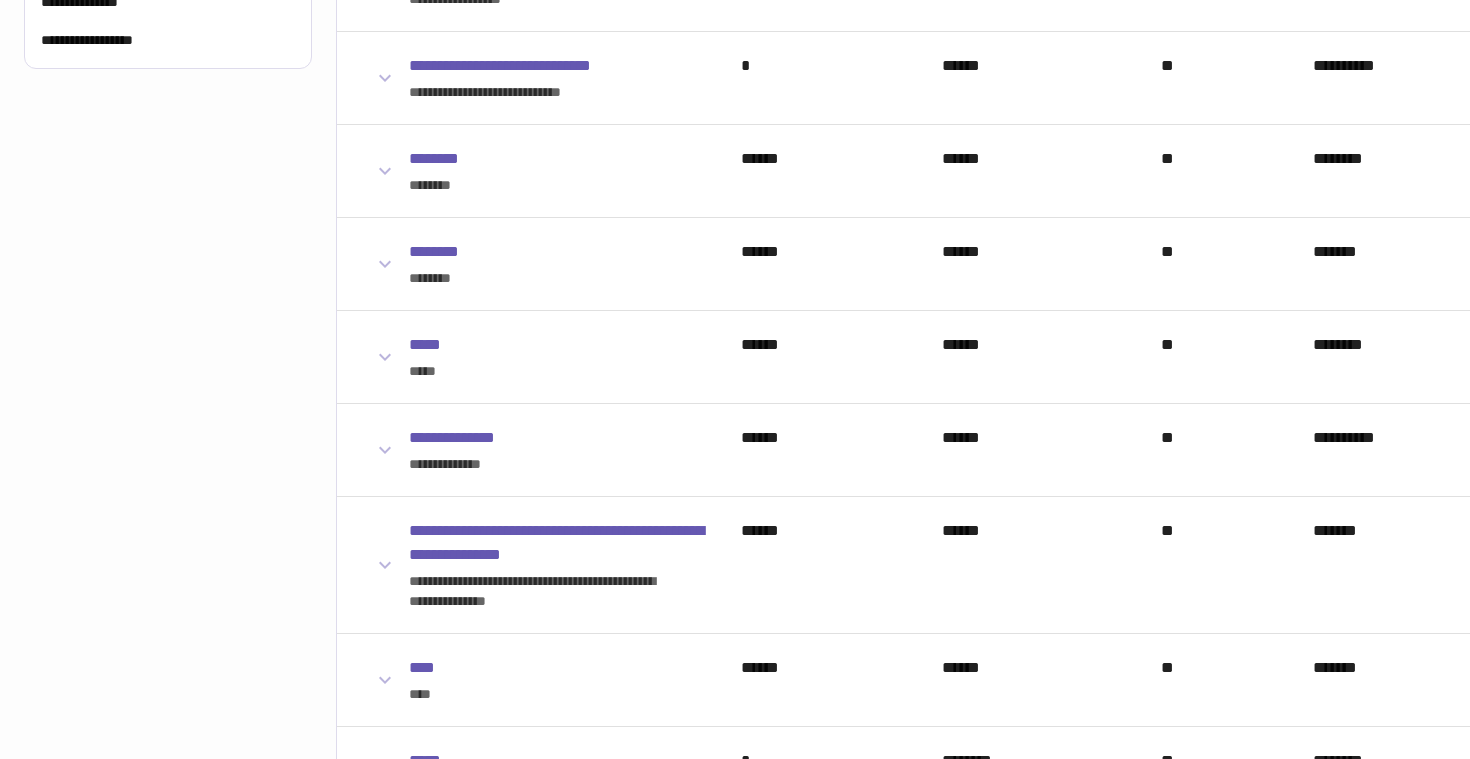 scroll, scrollTop: 0, scrollLeft: 0, axis: both 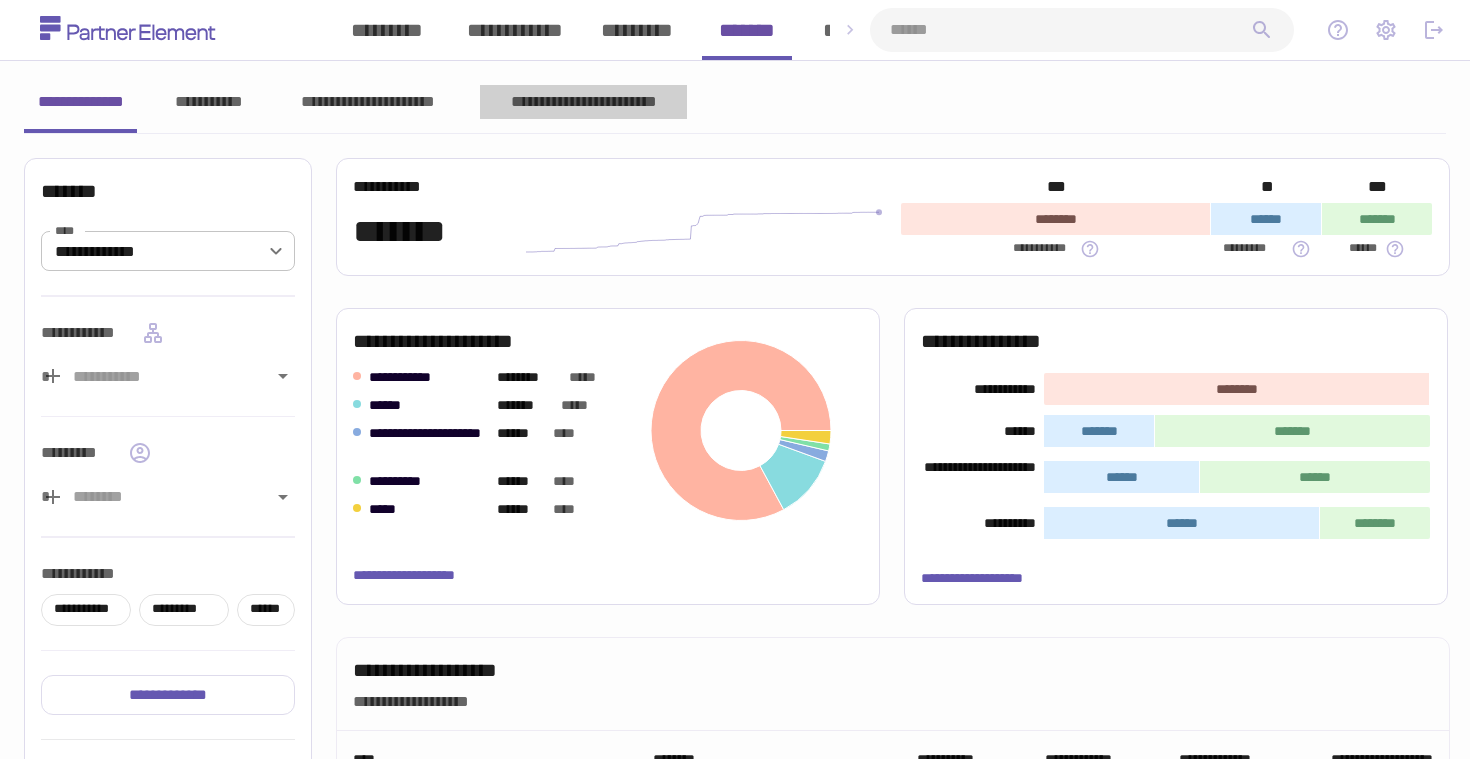 click on "**********" at bounding box center [583, 102] 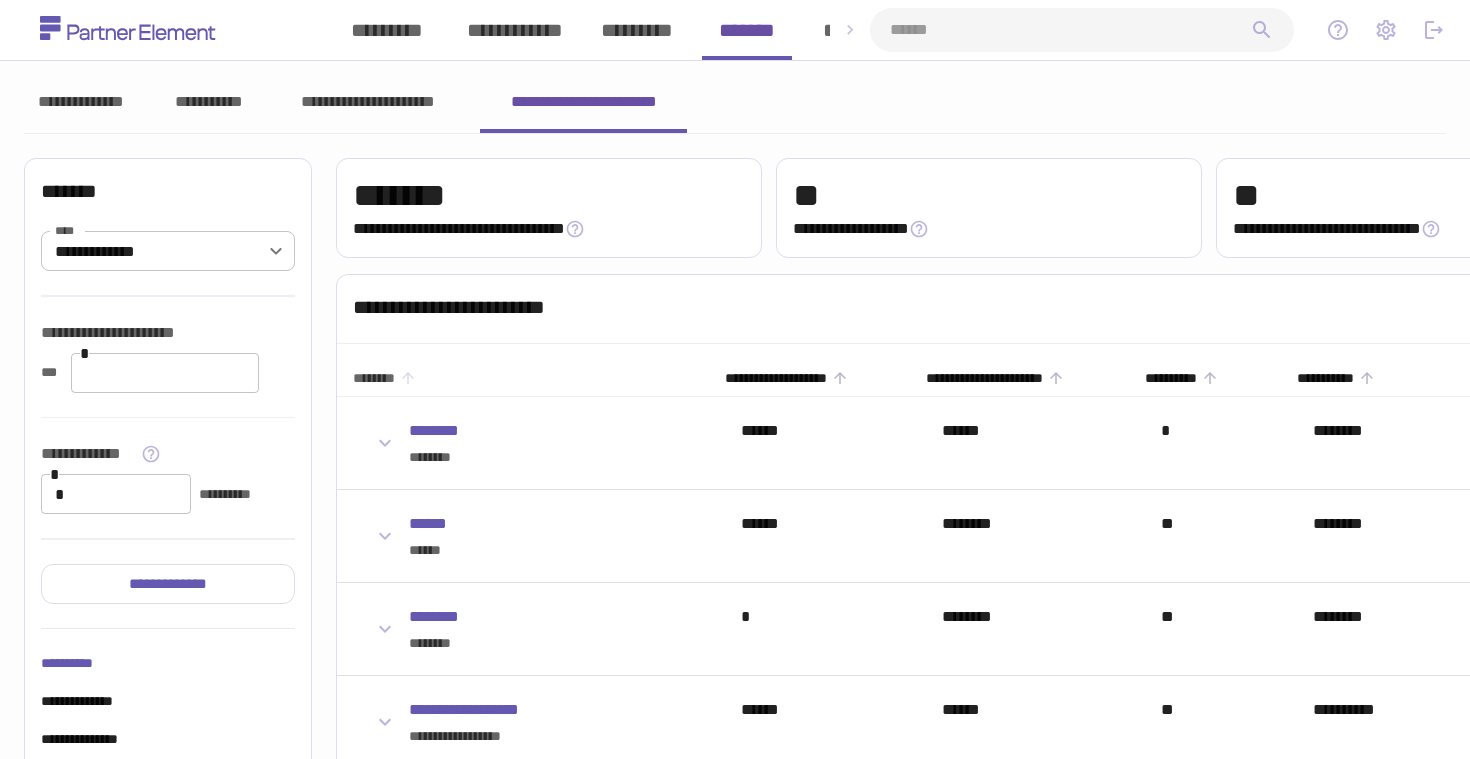 click 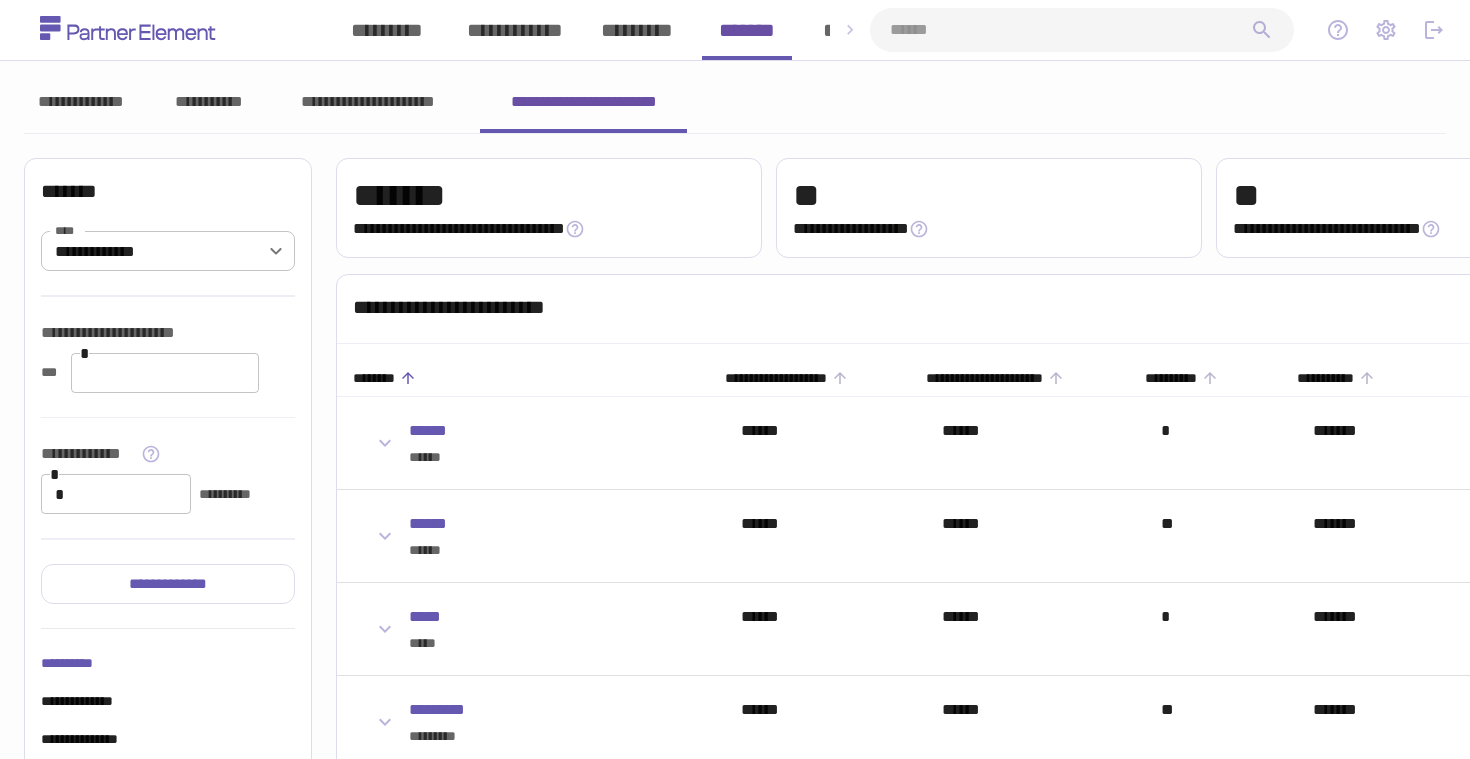 click 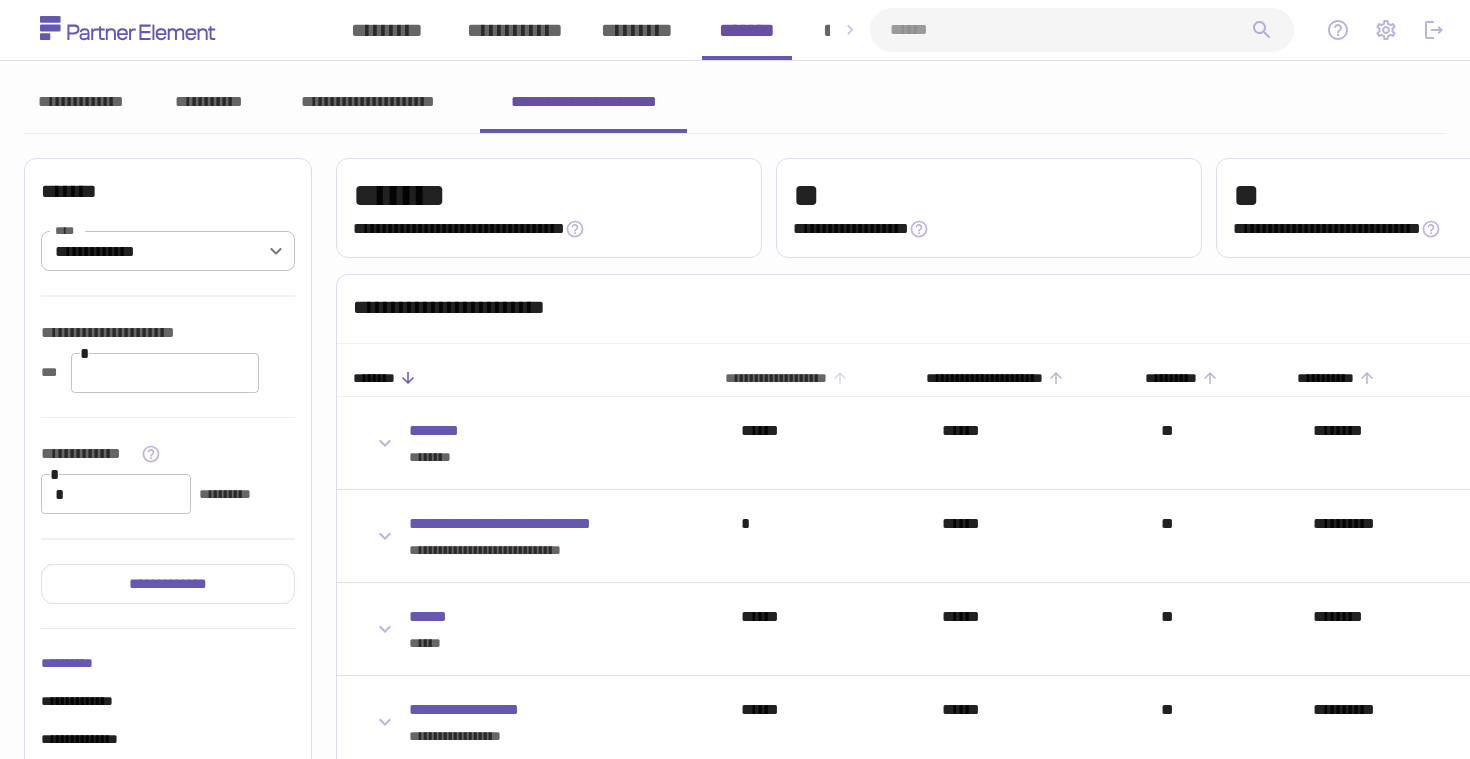 click 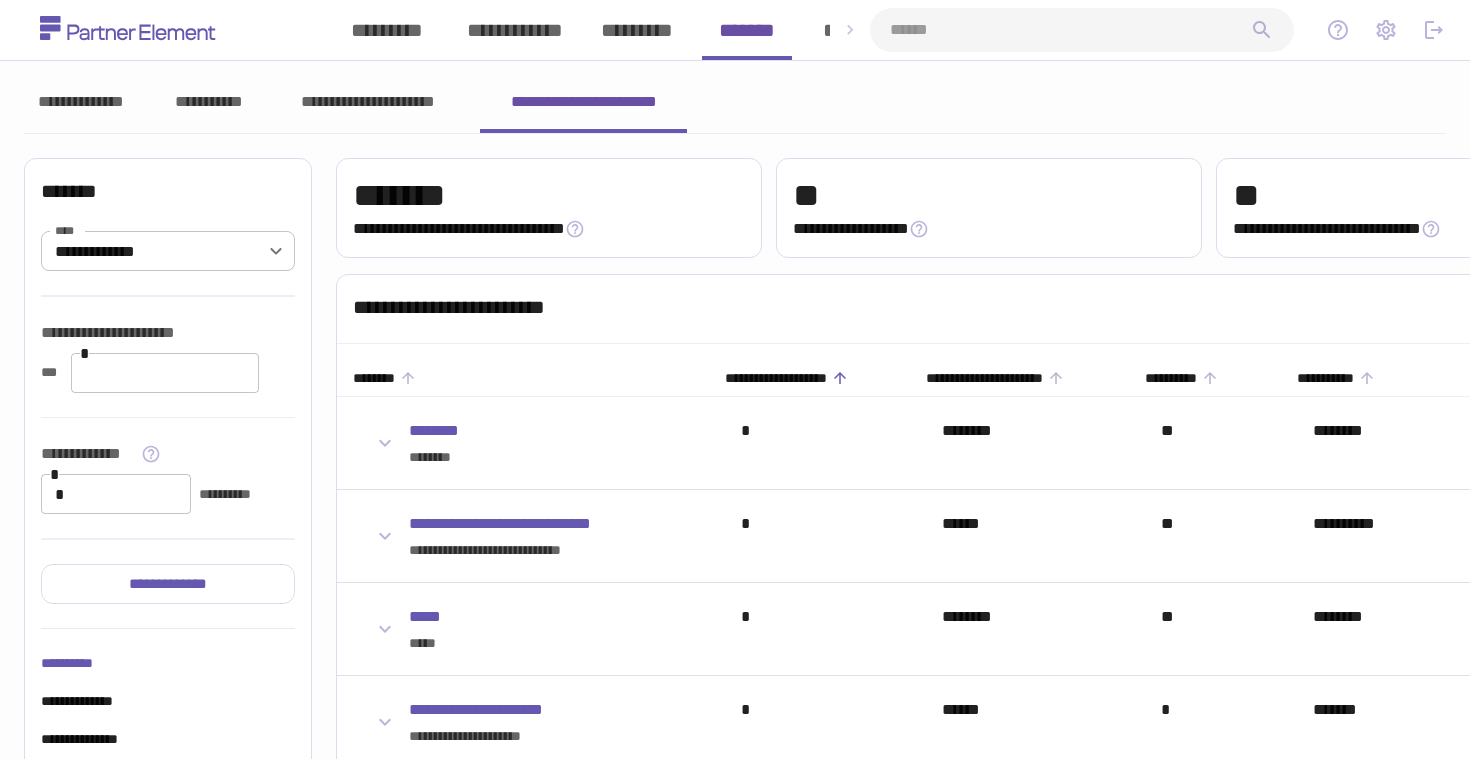 click 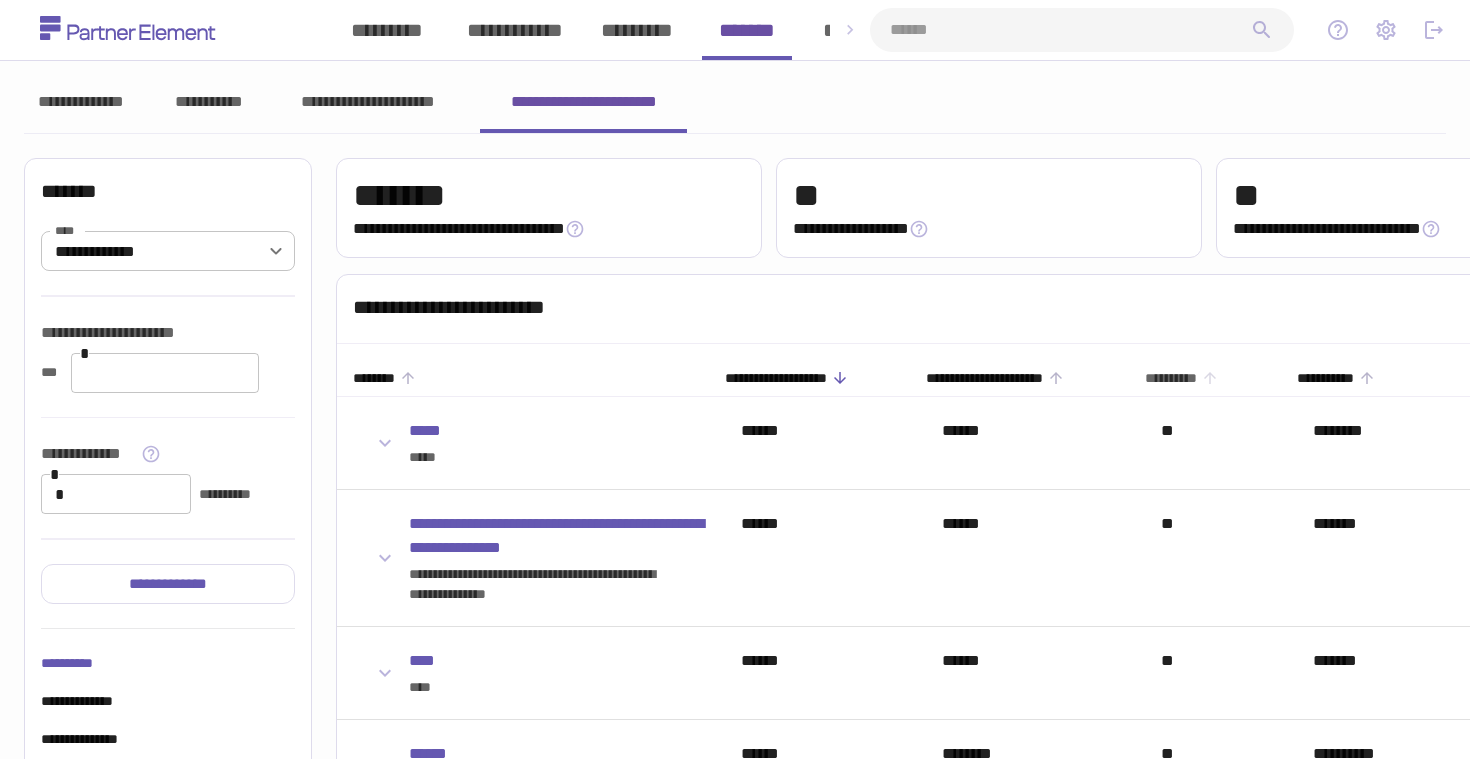 click 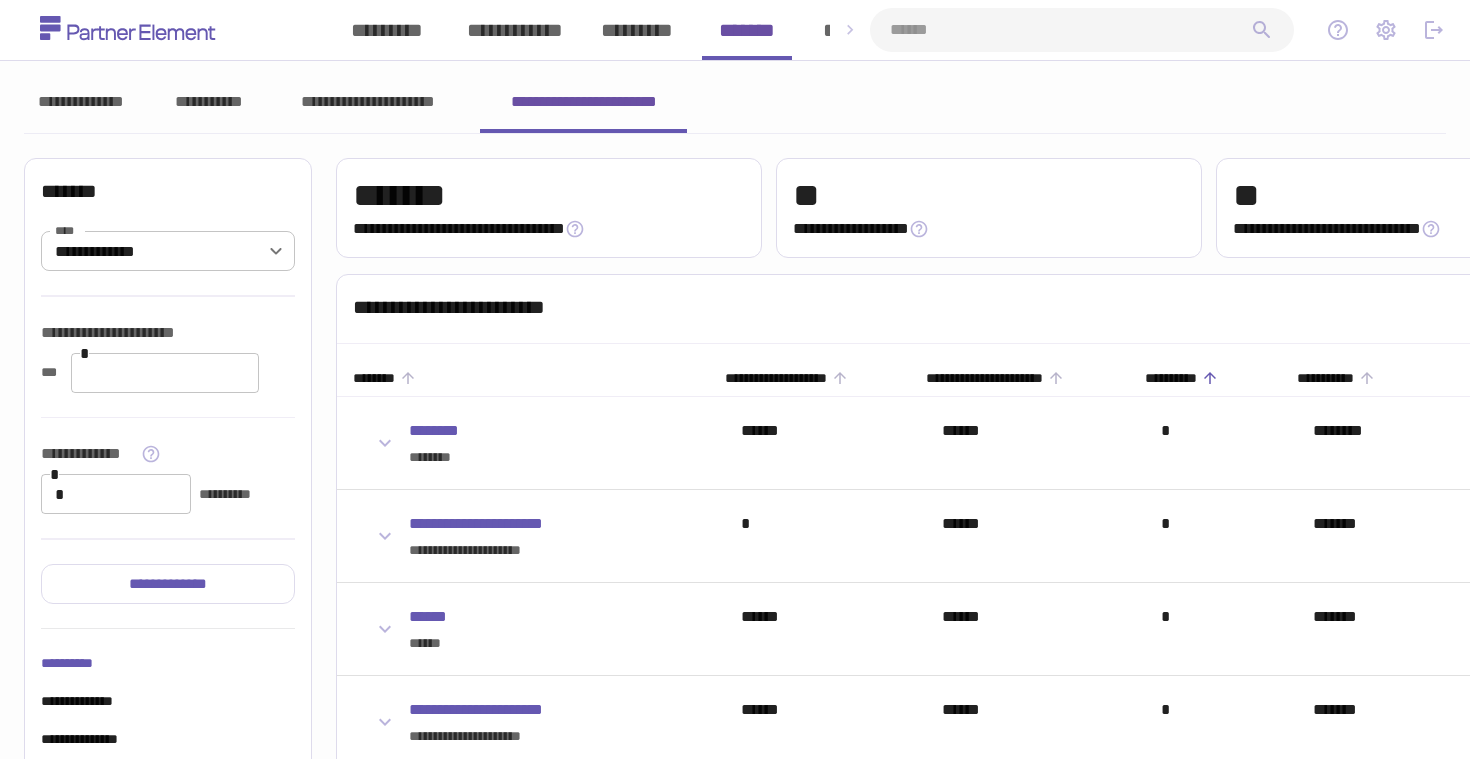click 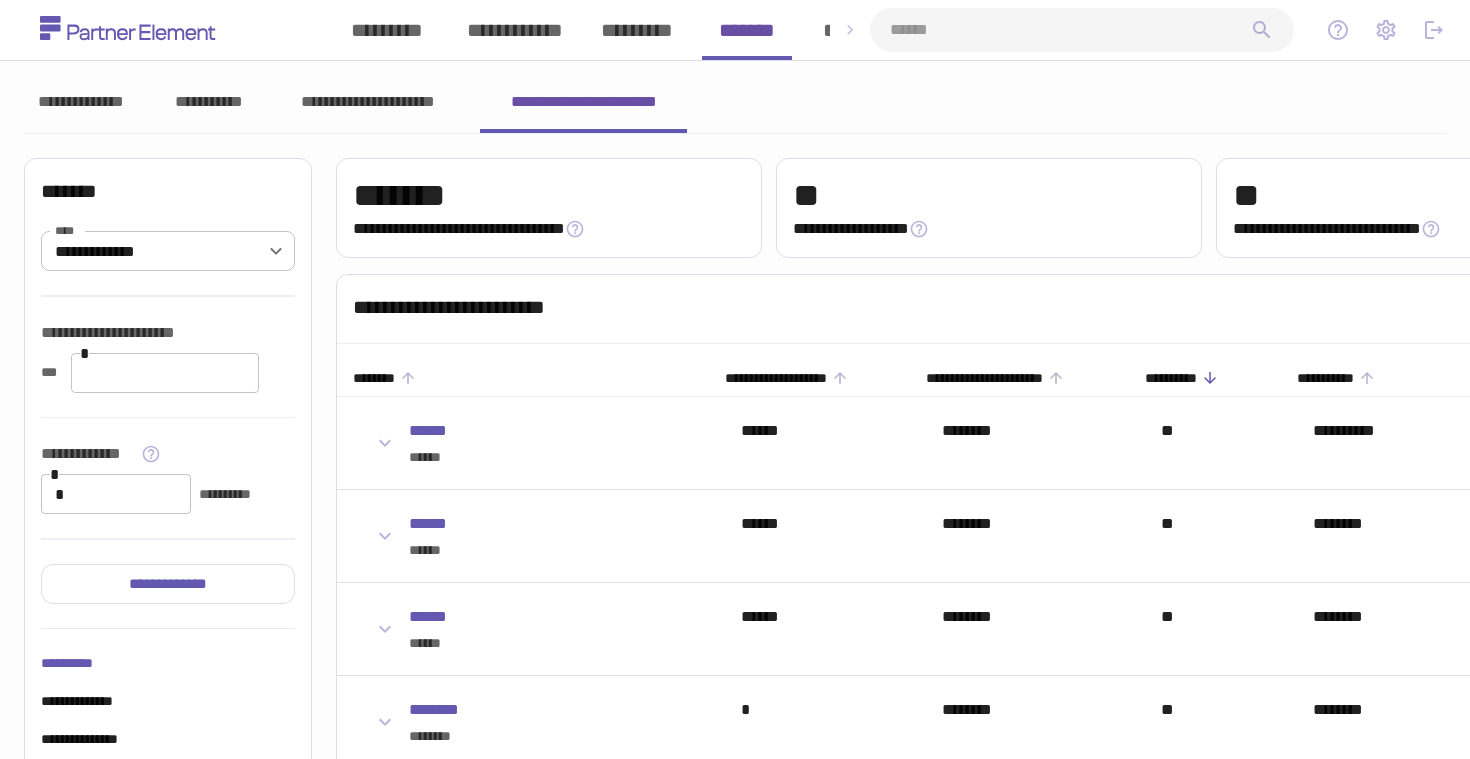 click on "**********" at bounding box center [735, 1751] 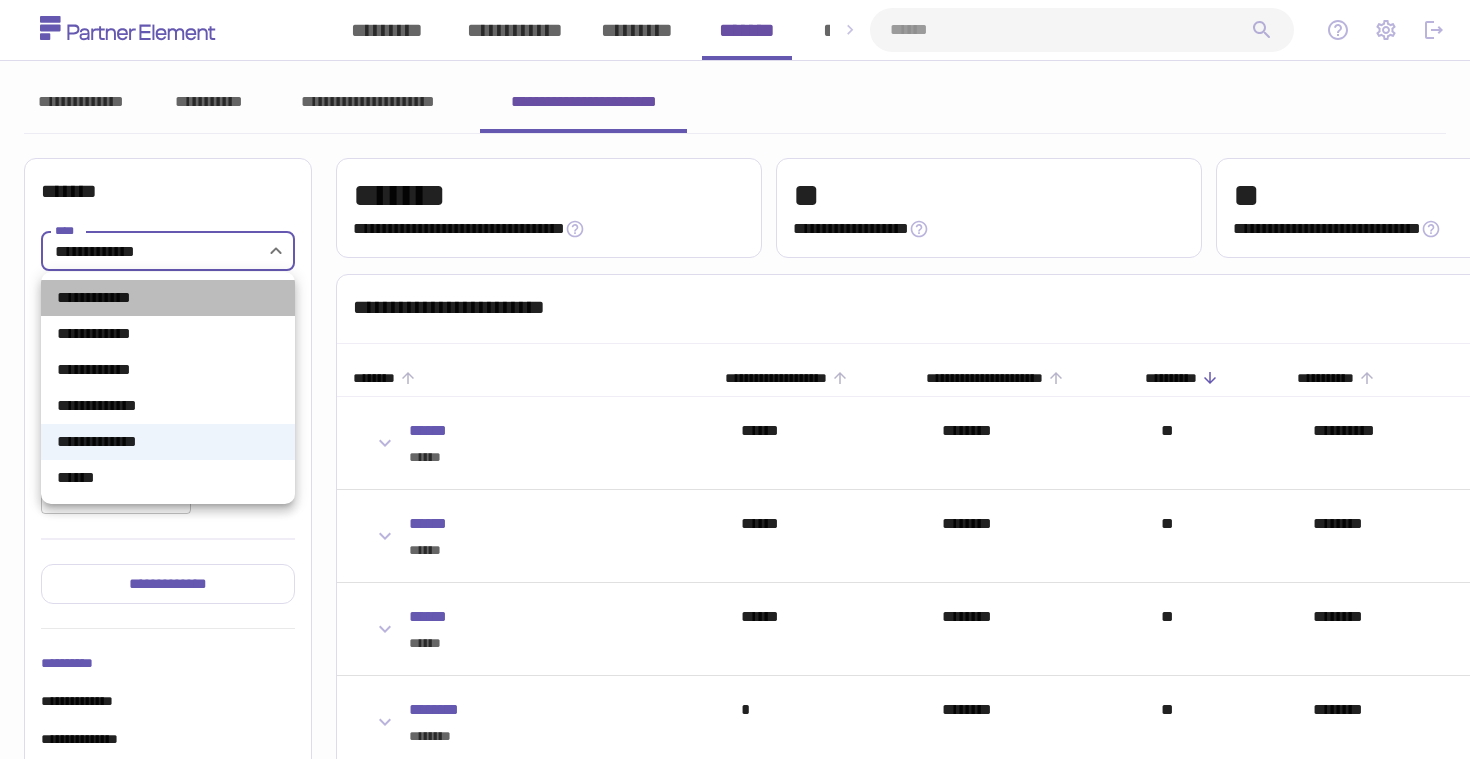 click on "**********" at bounding box center [168, 298] 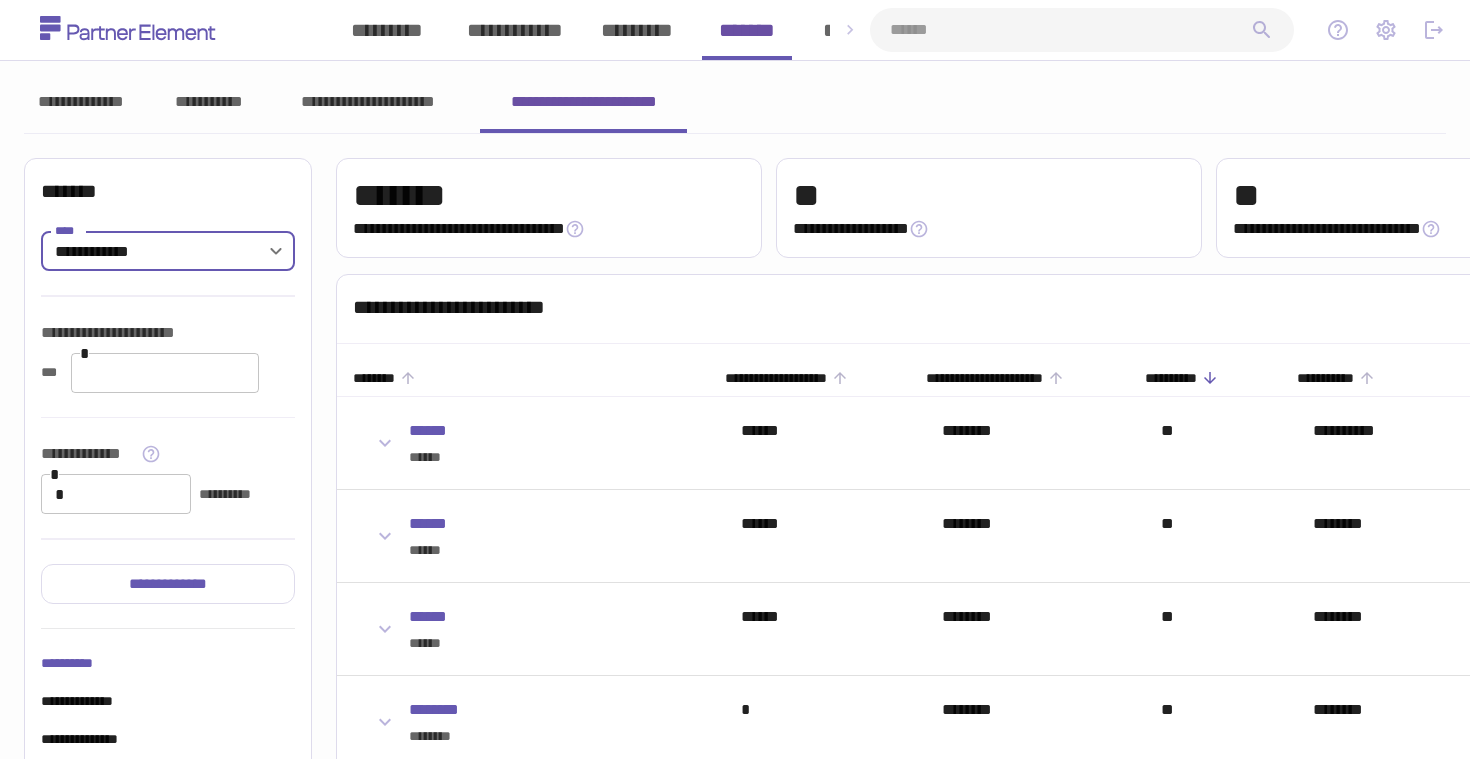 click on "**" at bounding box center (165, 373) 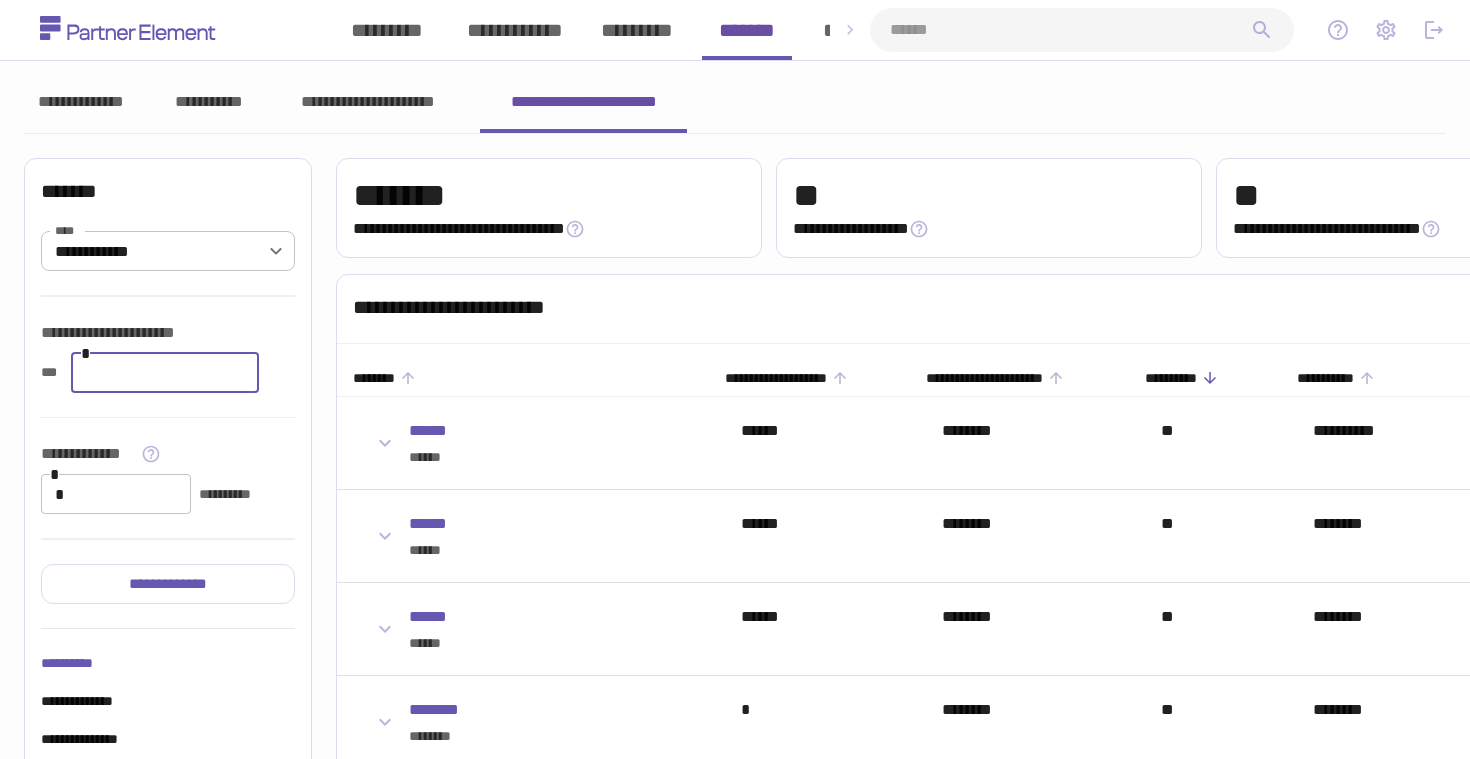 click on "**" at bounding box center [165, 373] 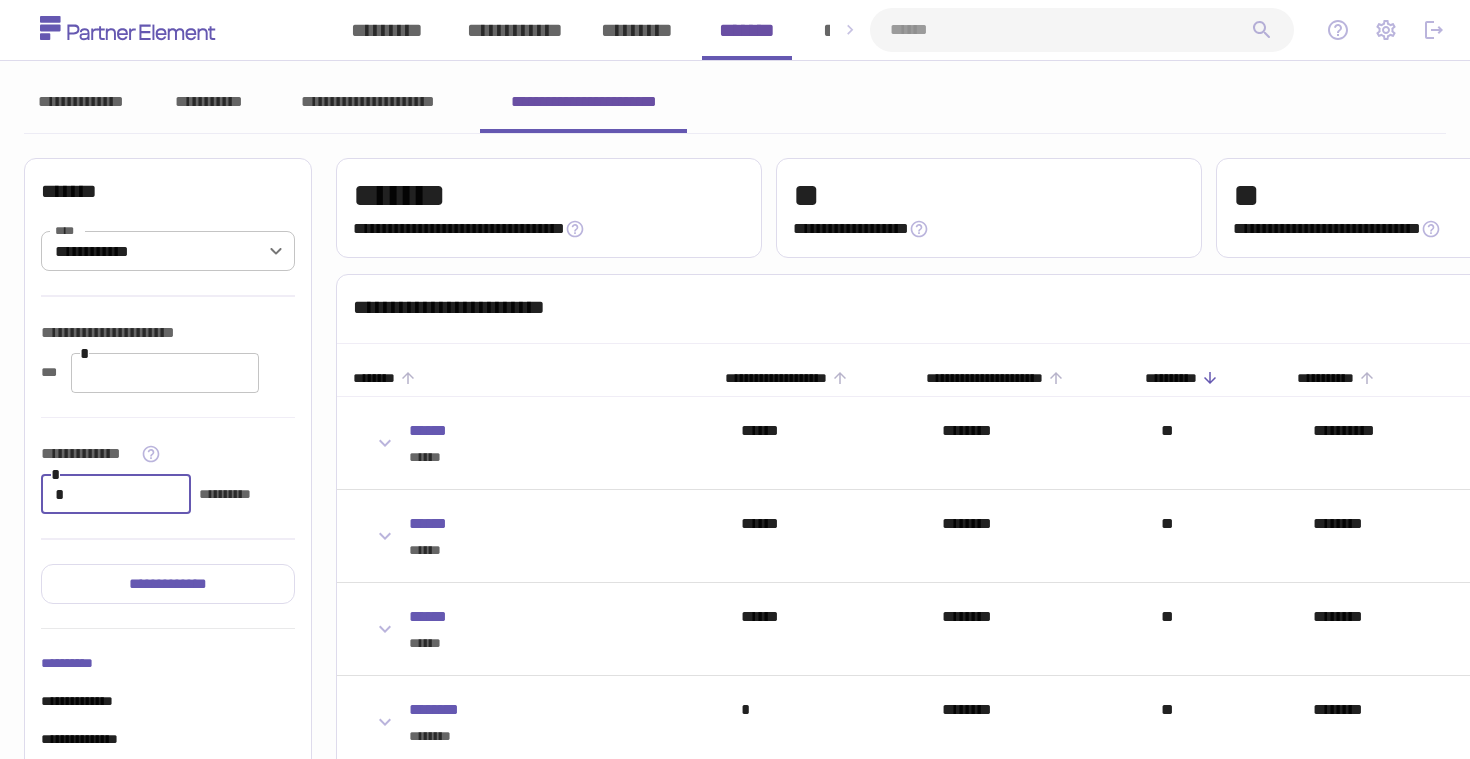 click on "*" at bounding box center [116, 494] 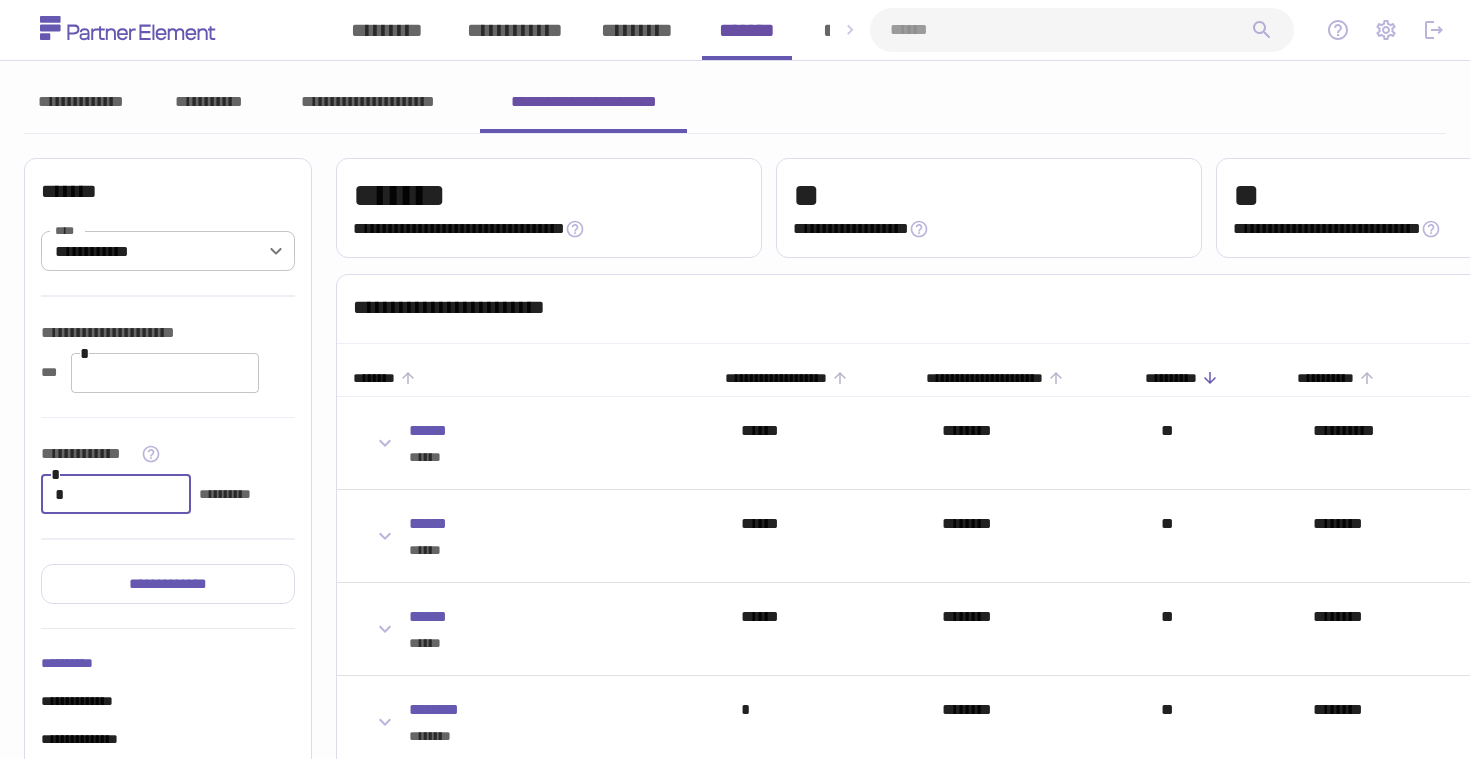 click on "*" at bounding box center [116, 494] 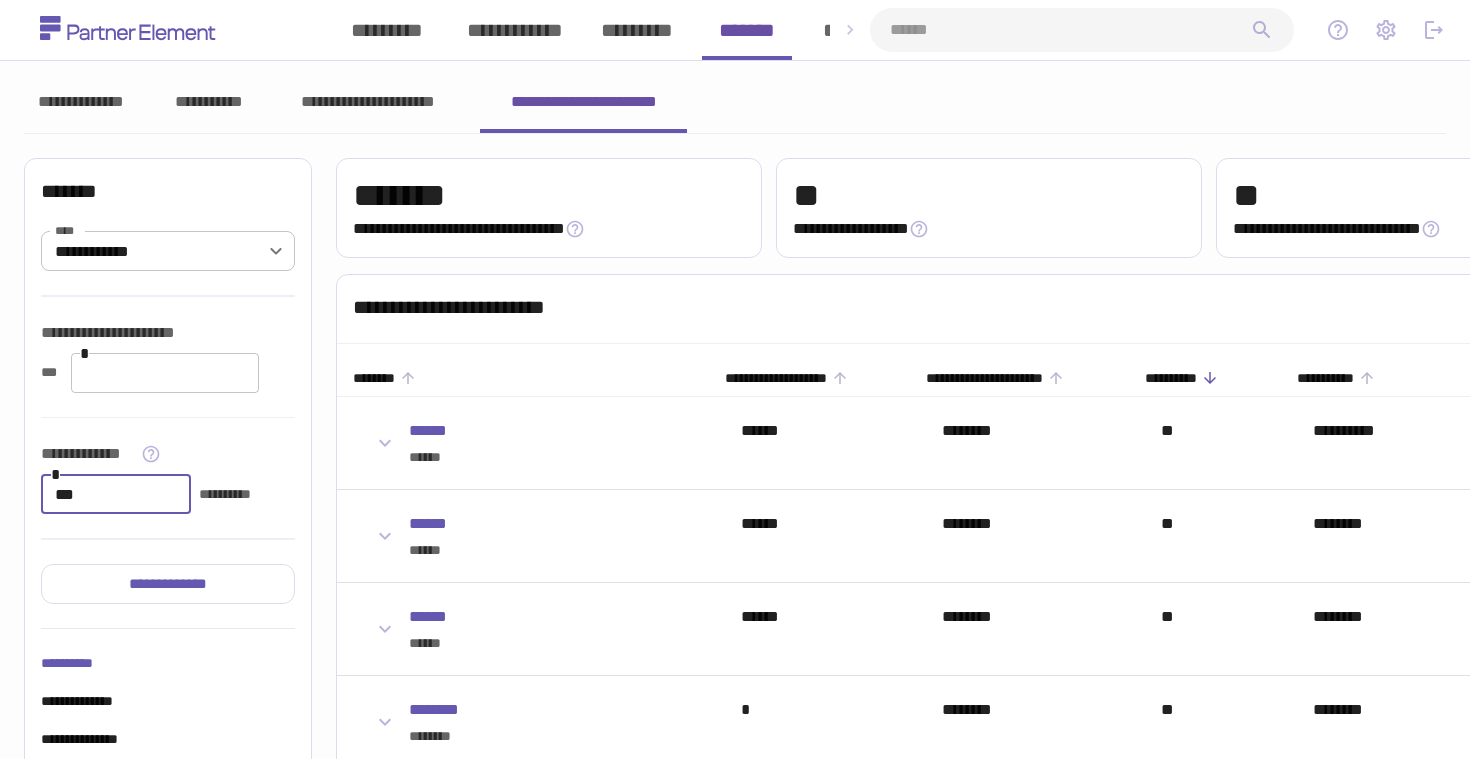 type on "***" 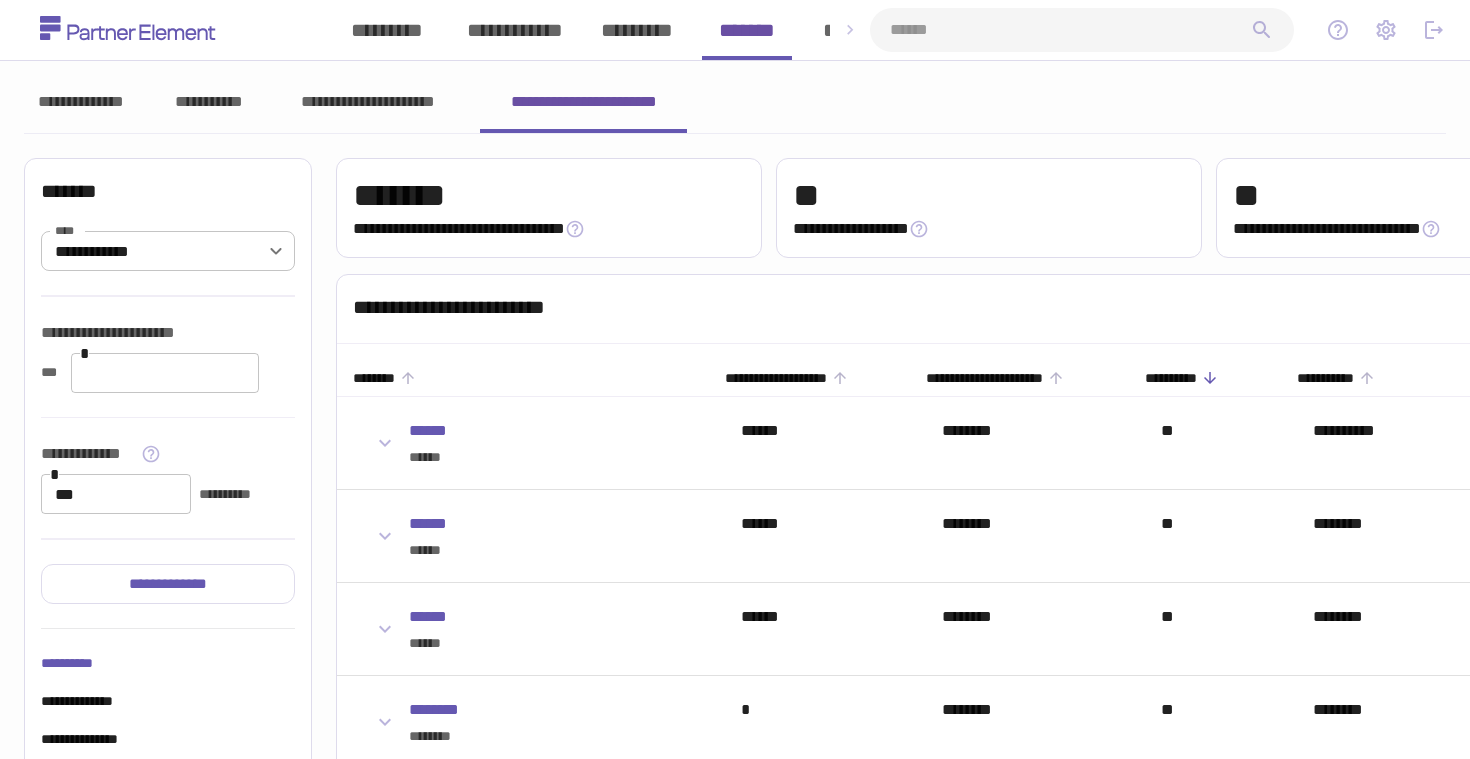 click on "**********" at bounding box center [168, 584] 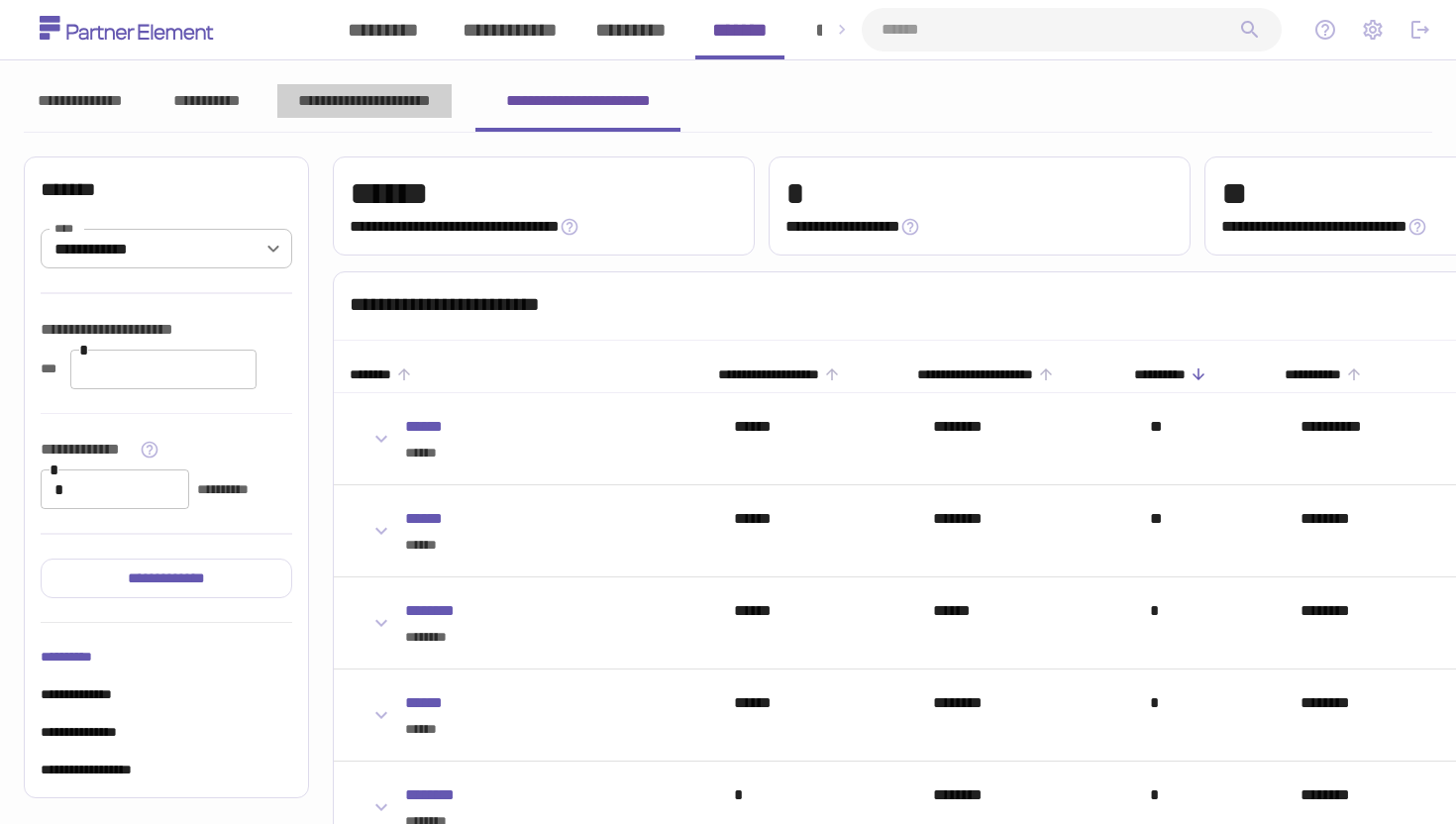 click on "**********" at bounding box center (364, 101) 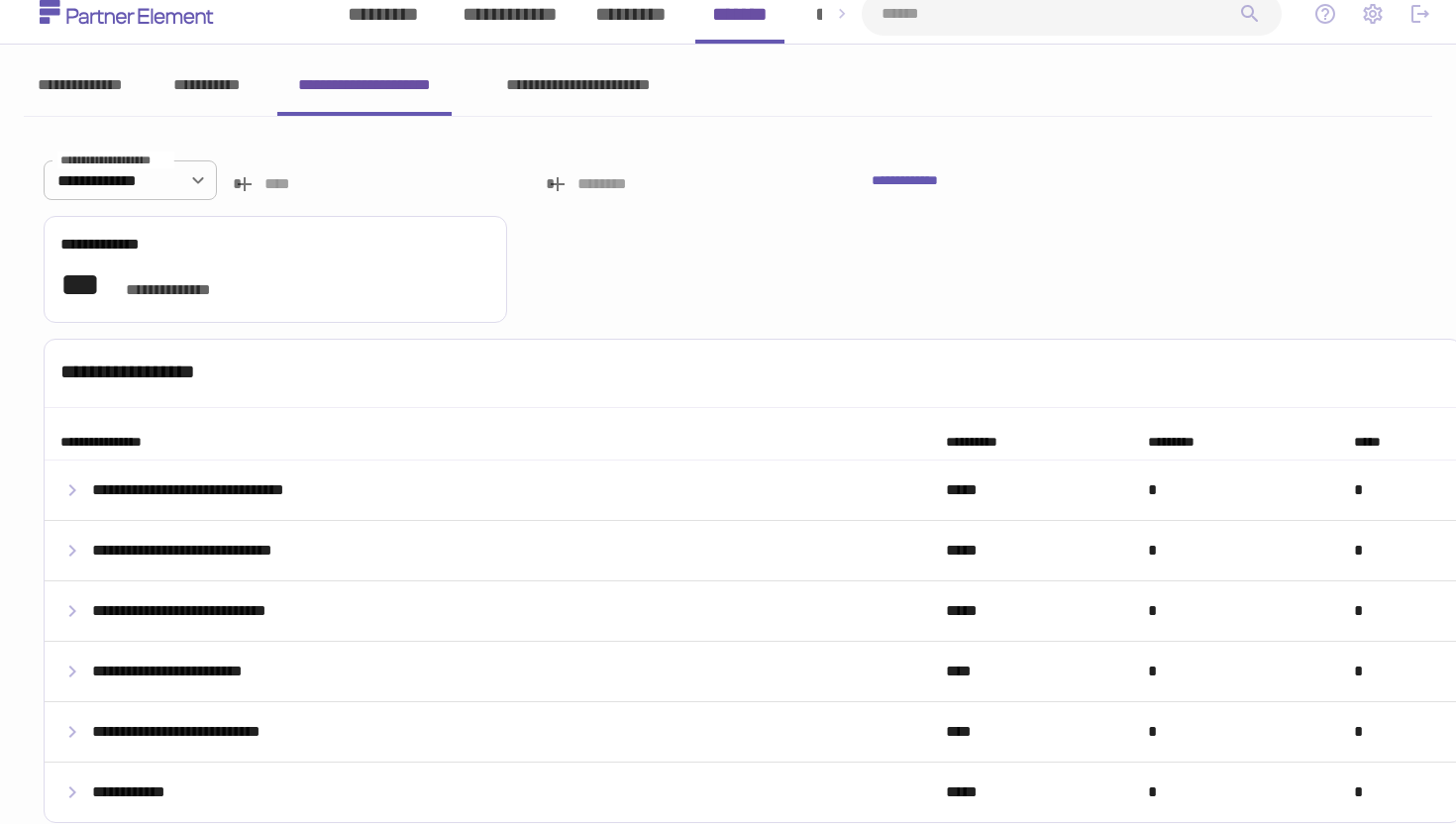 scroll, scrollTop: 76, scrollLeft: 0, axis: vertical 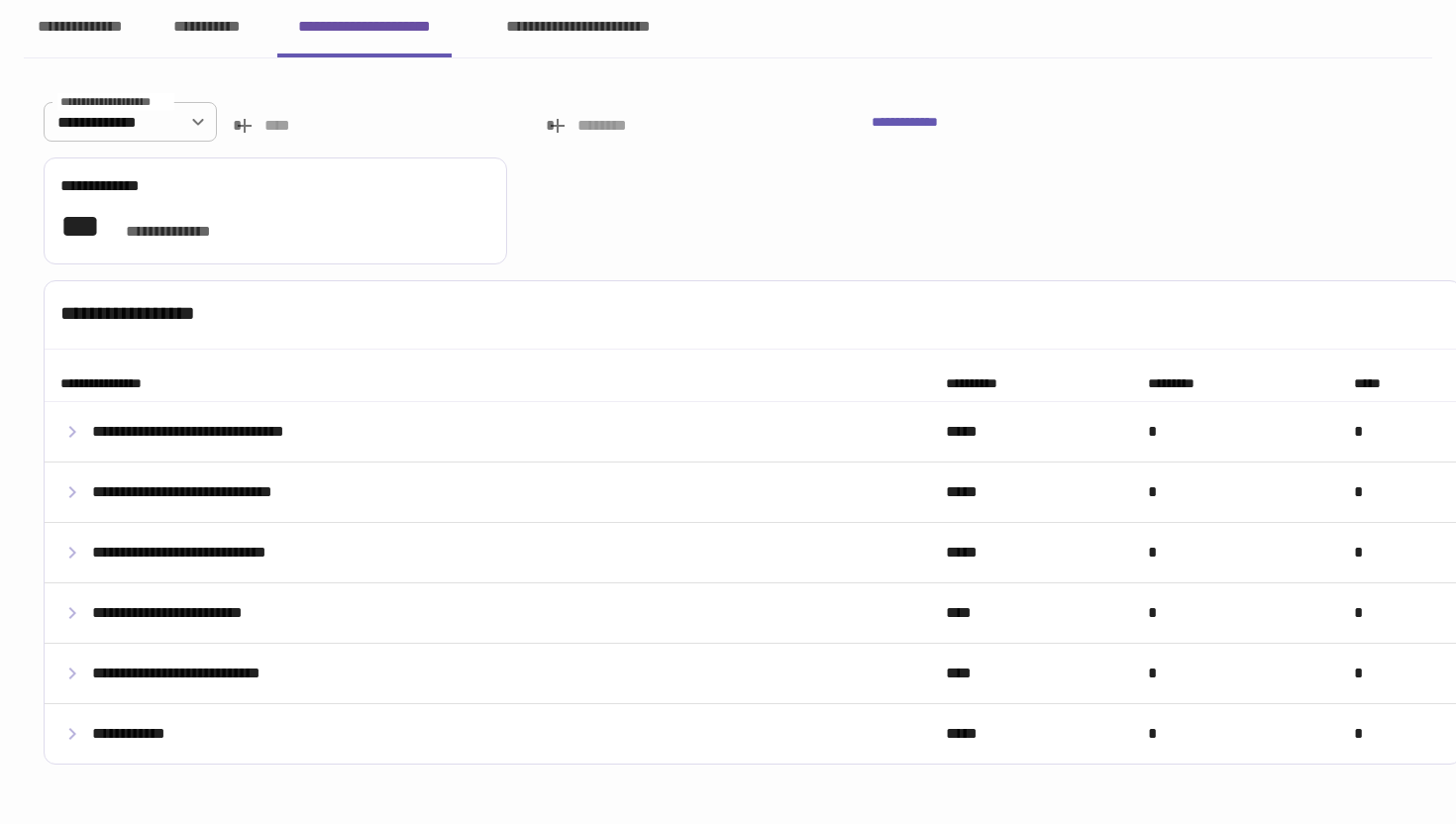 click on "**********" at bounding box center (487, 432) 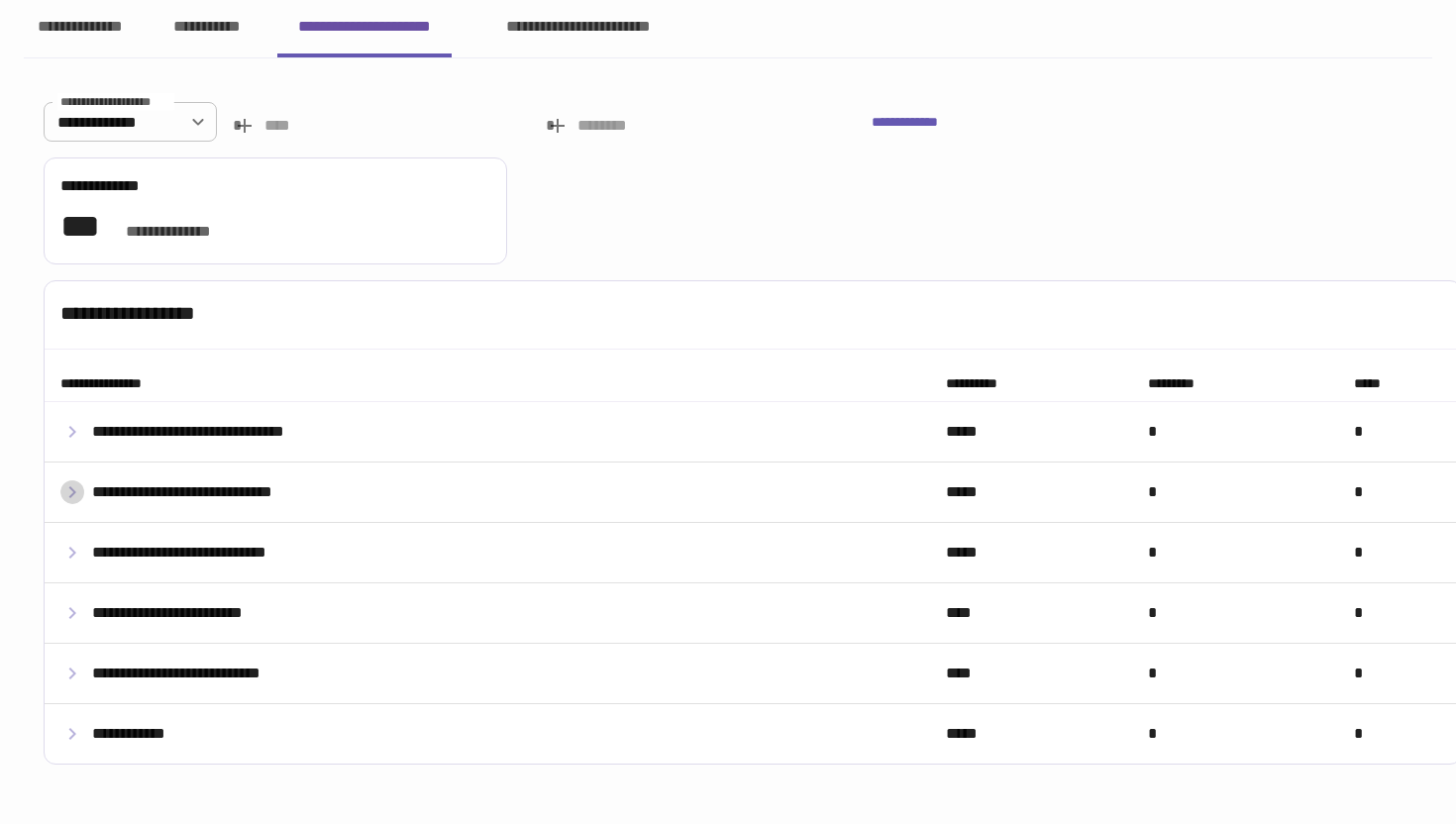 click 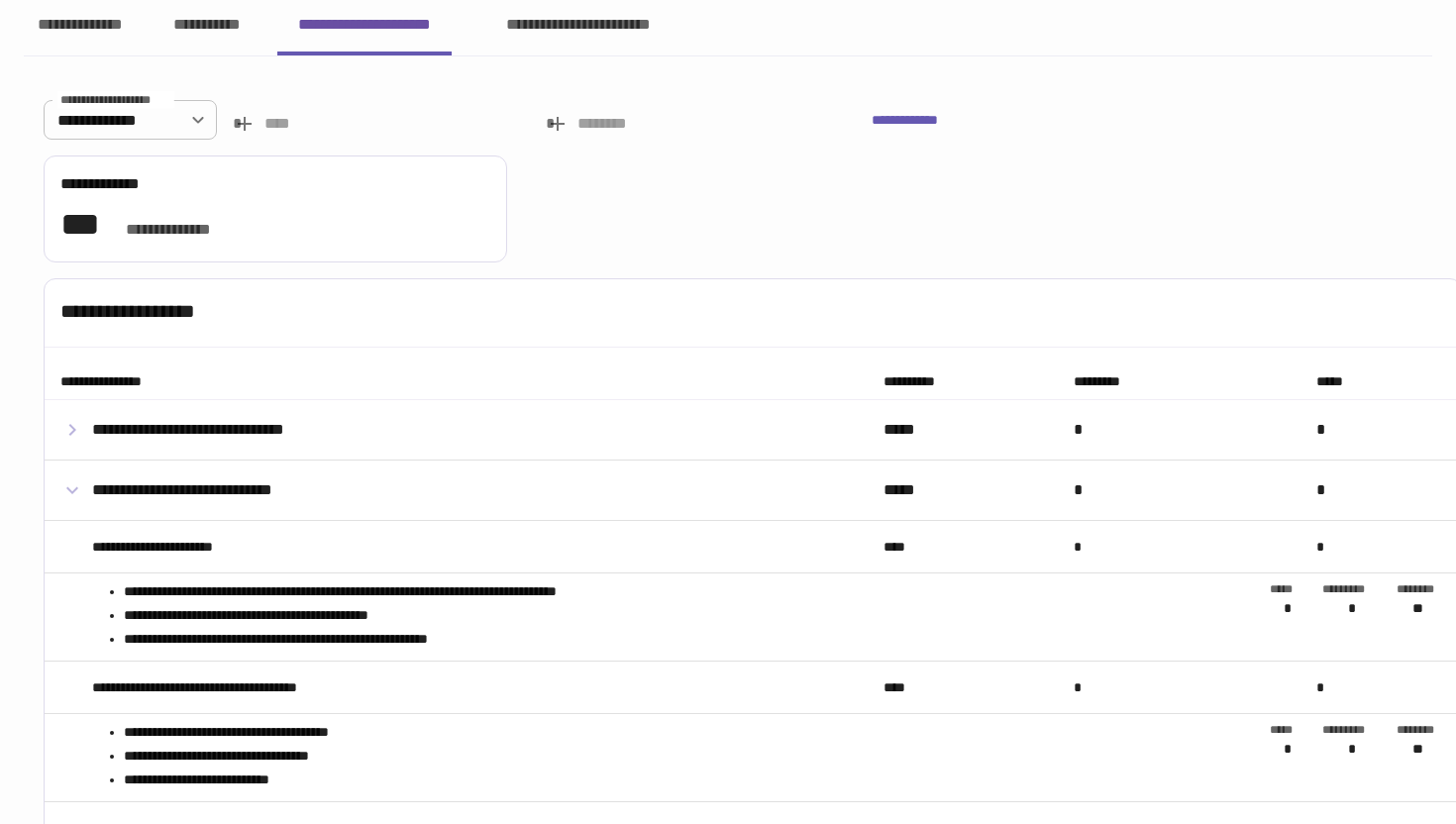 click 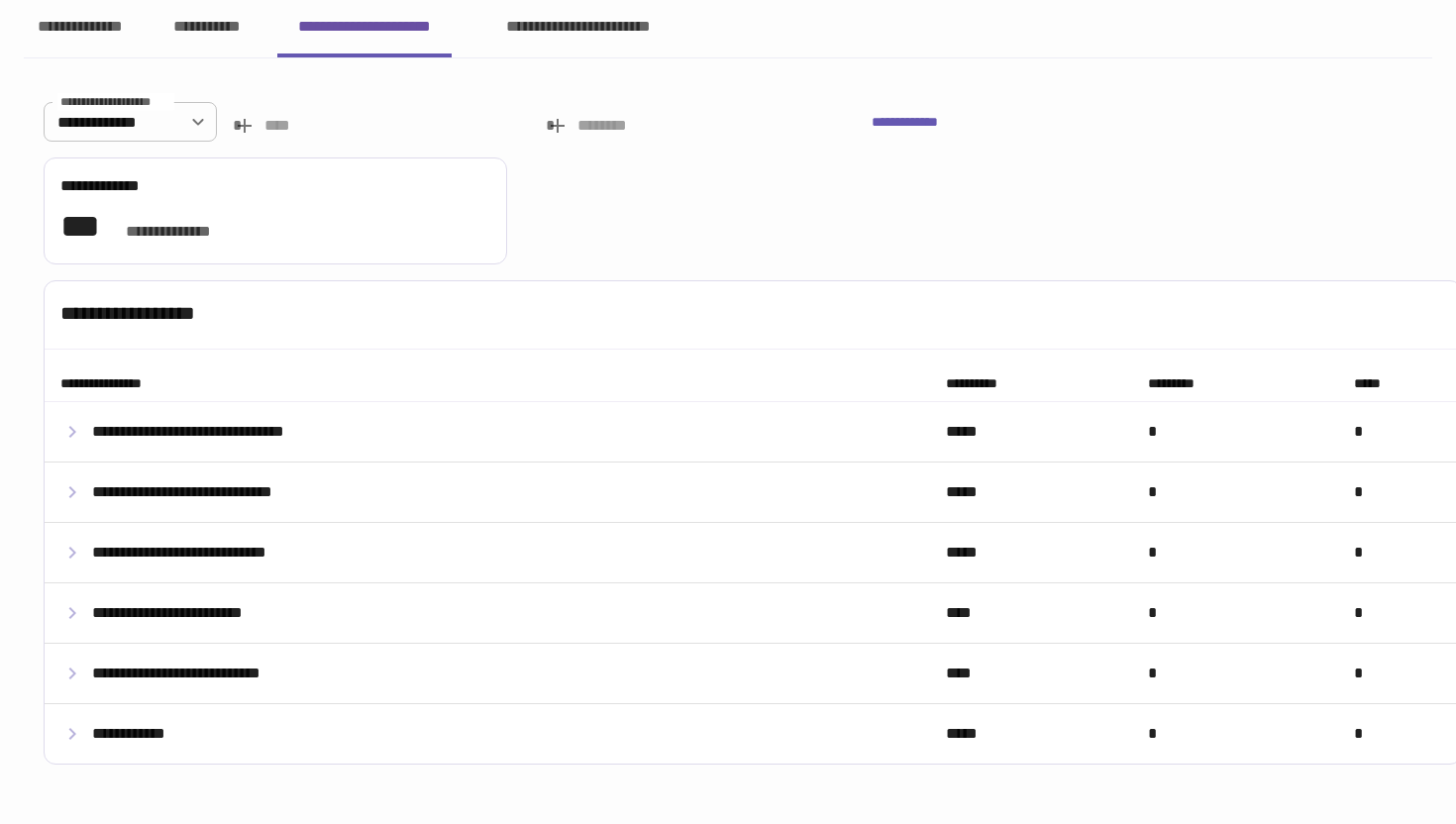 click 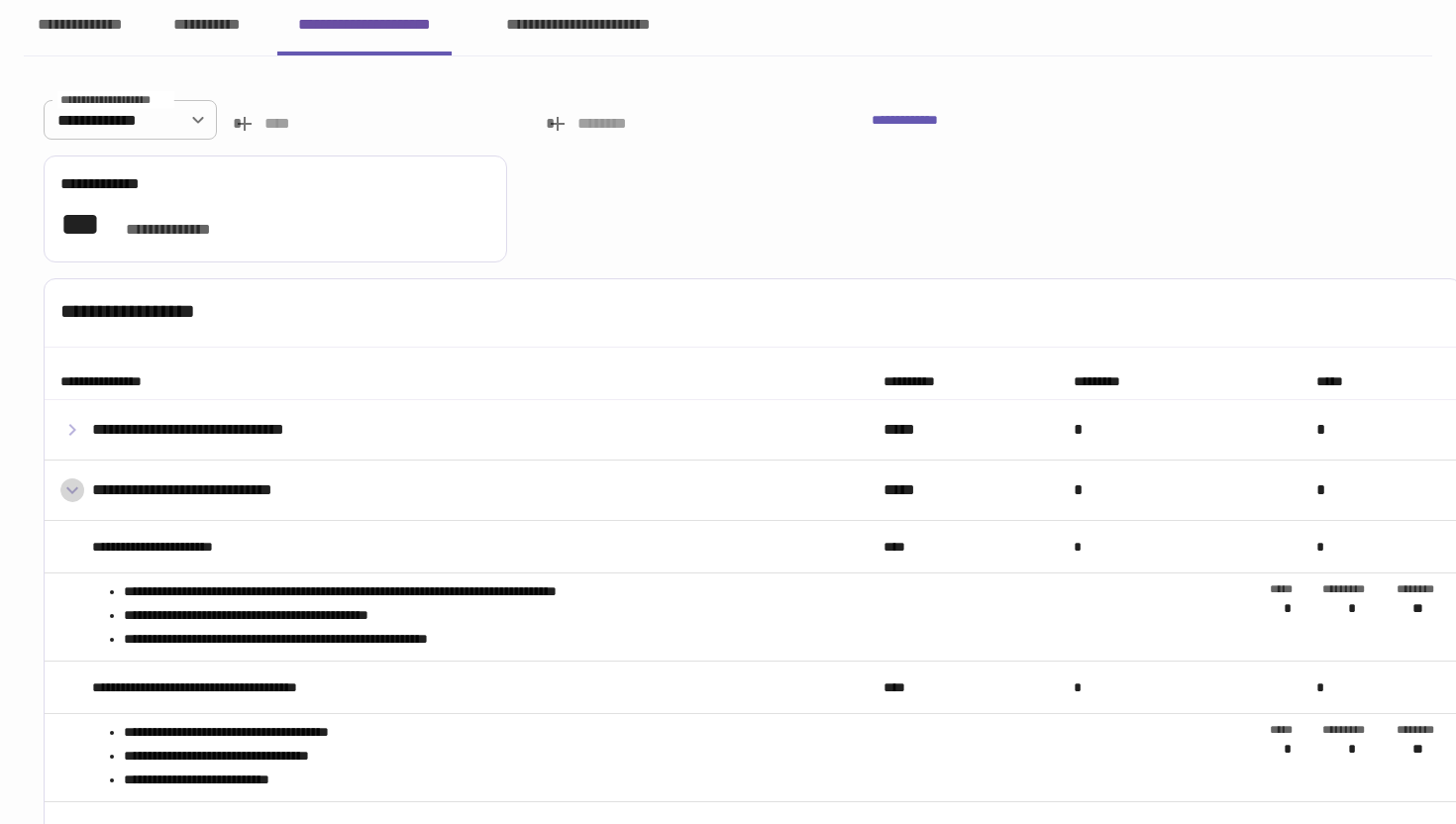 click 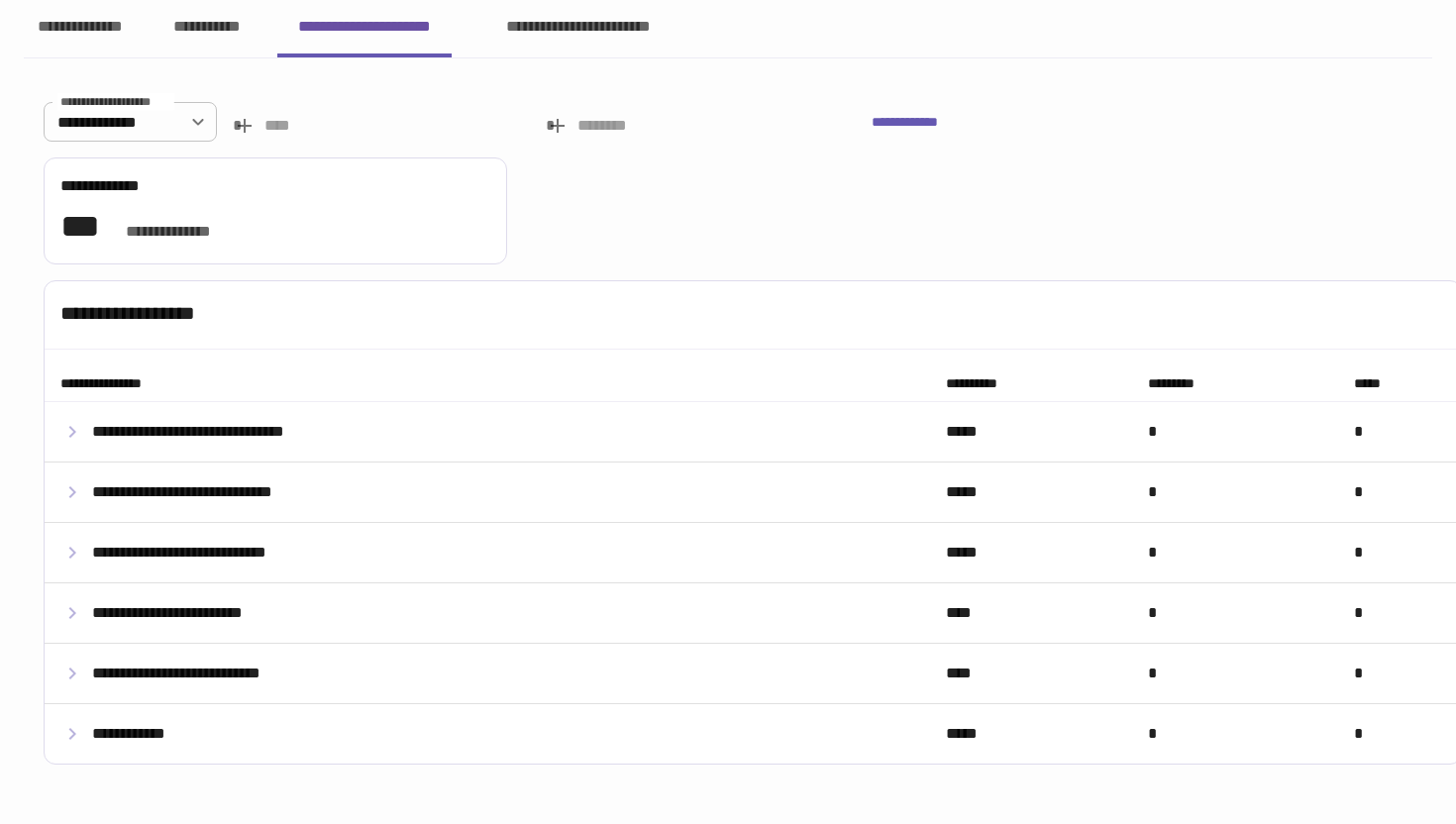 click 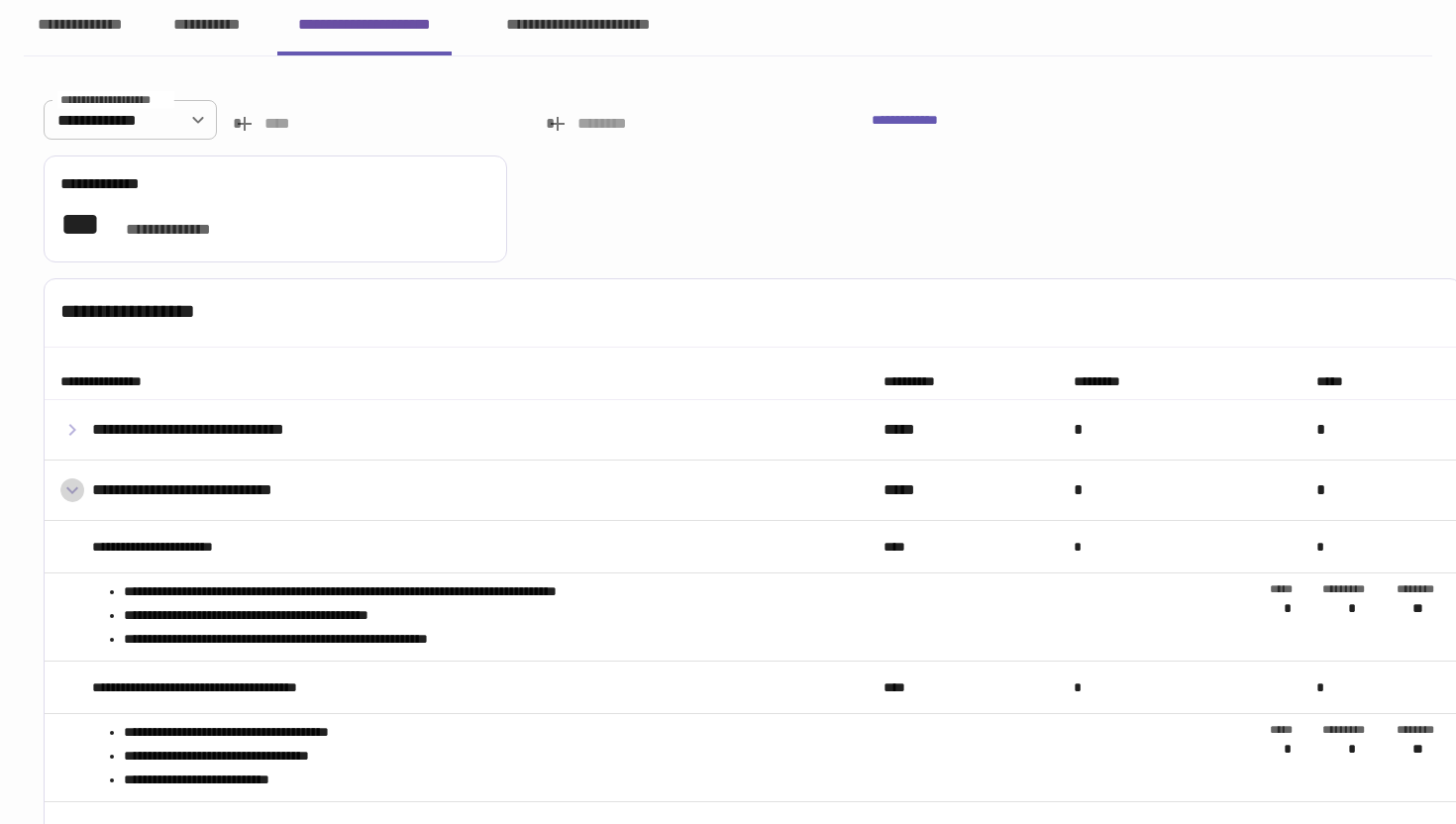 click 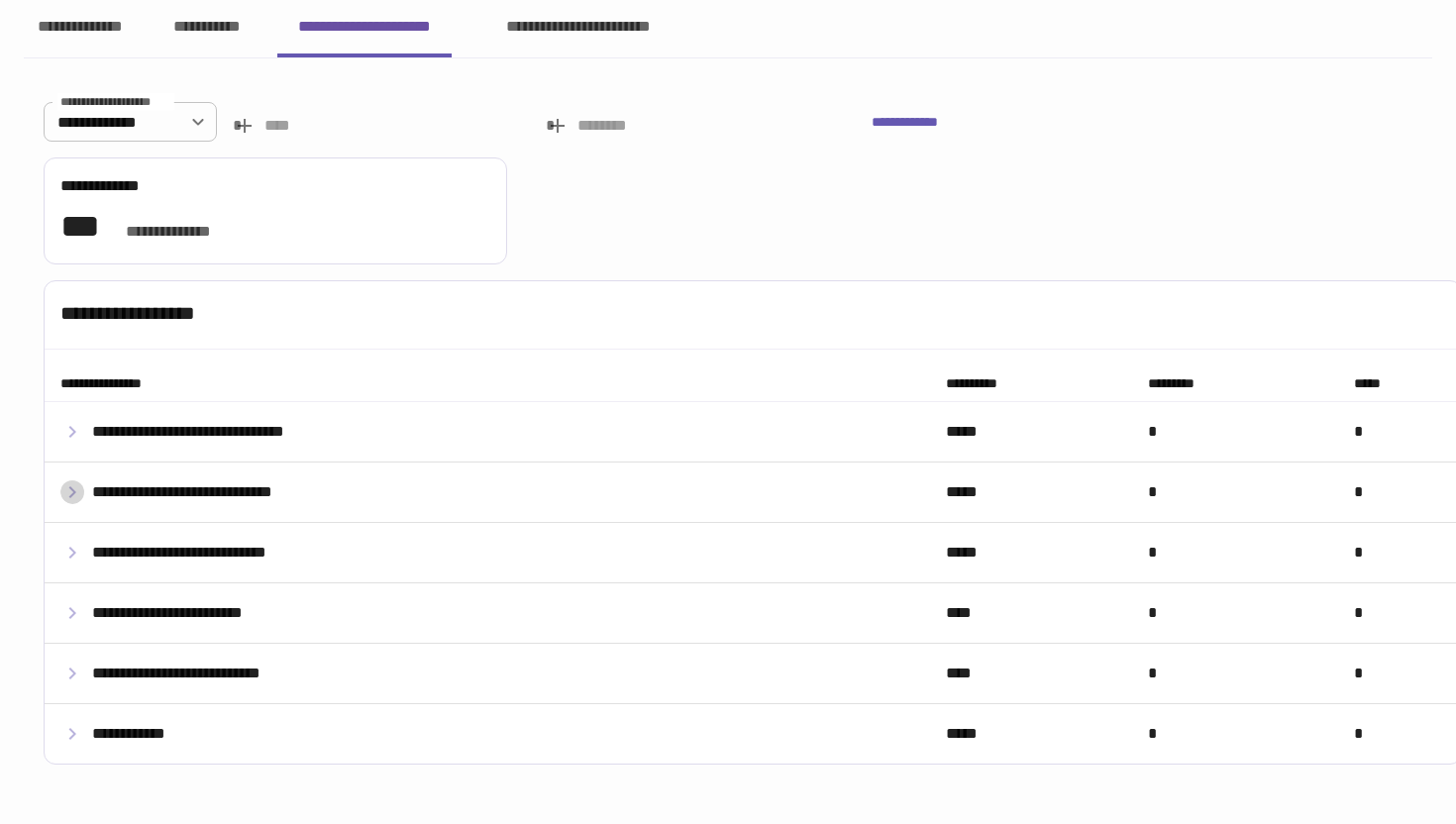 click 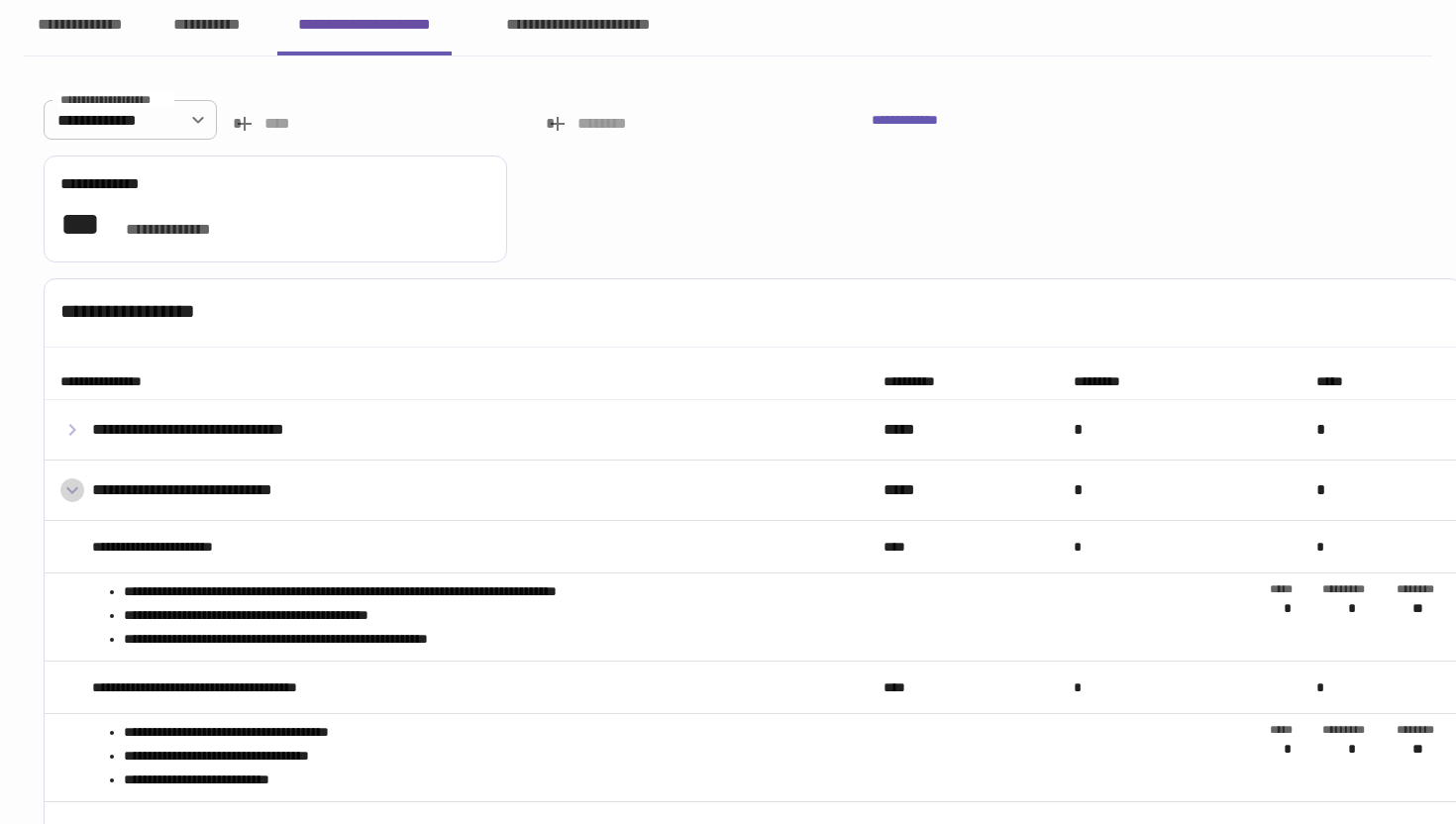 click 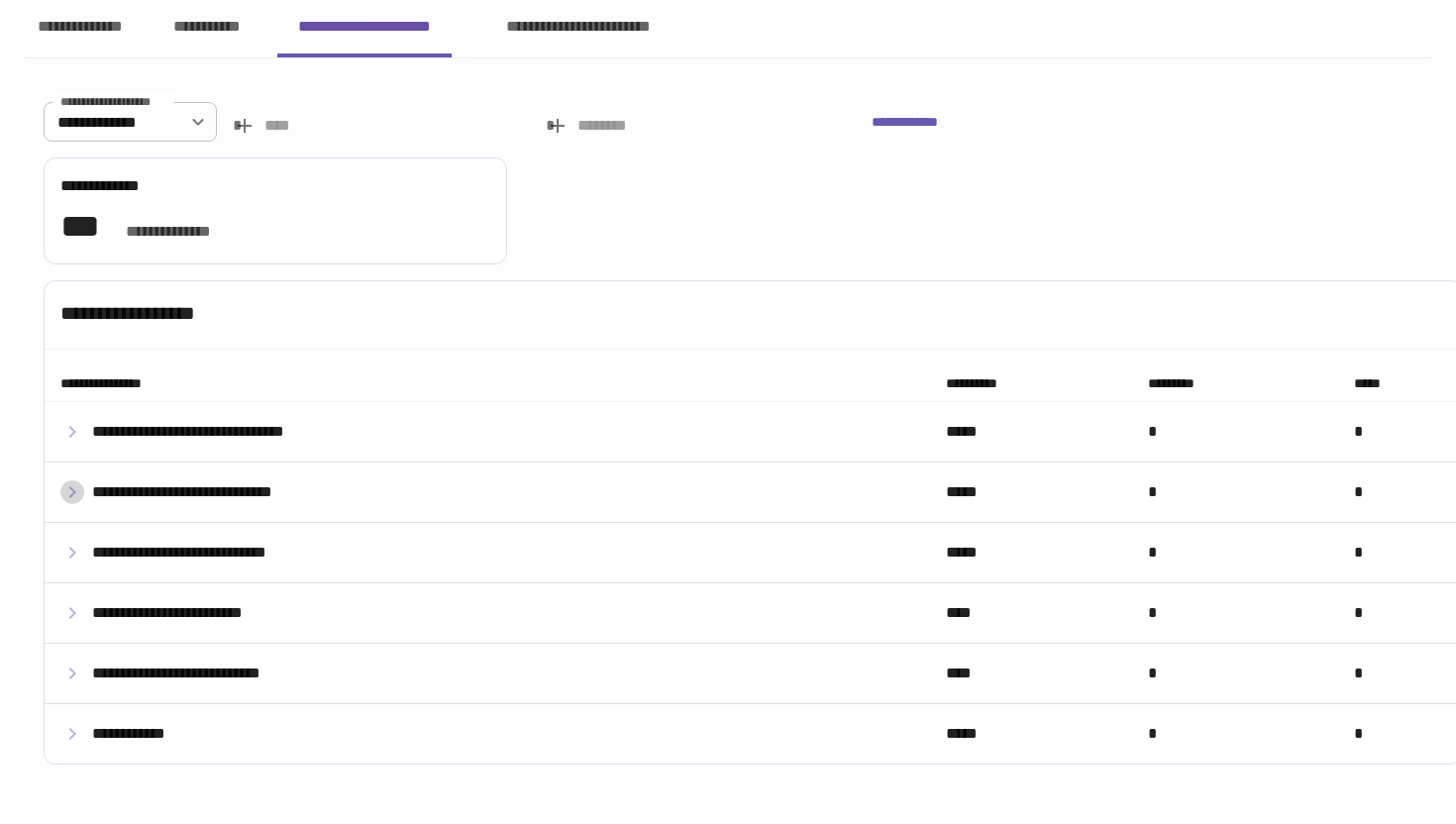 click 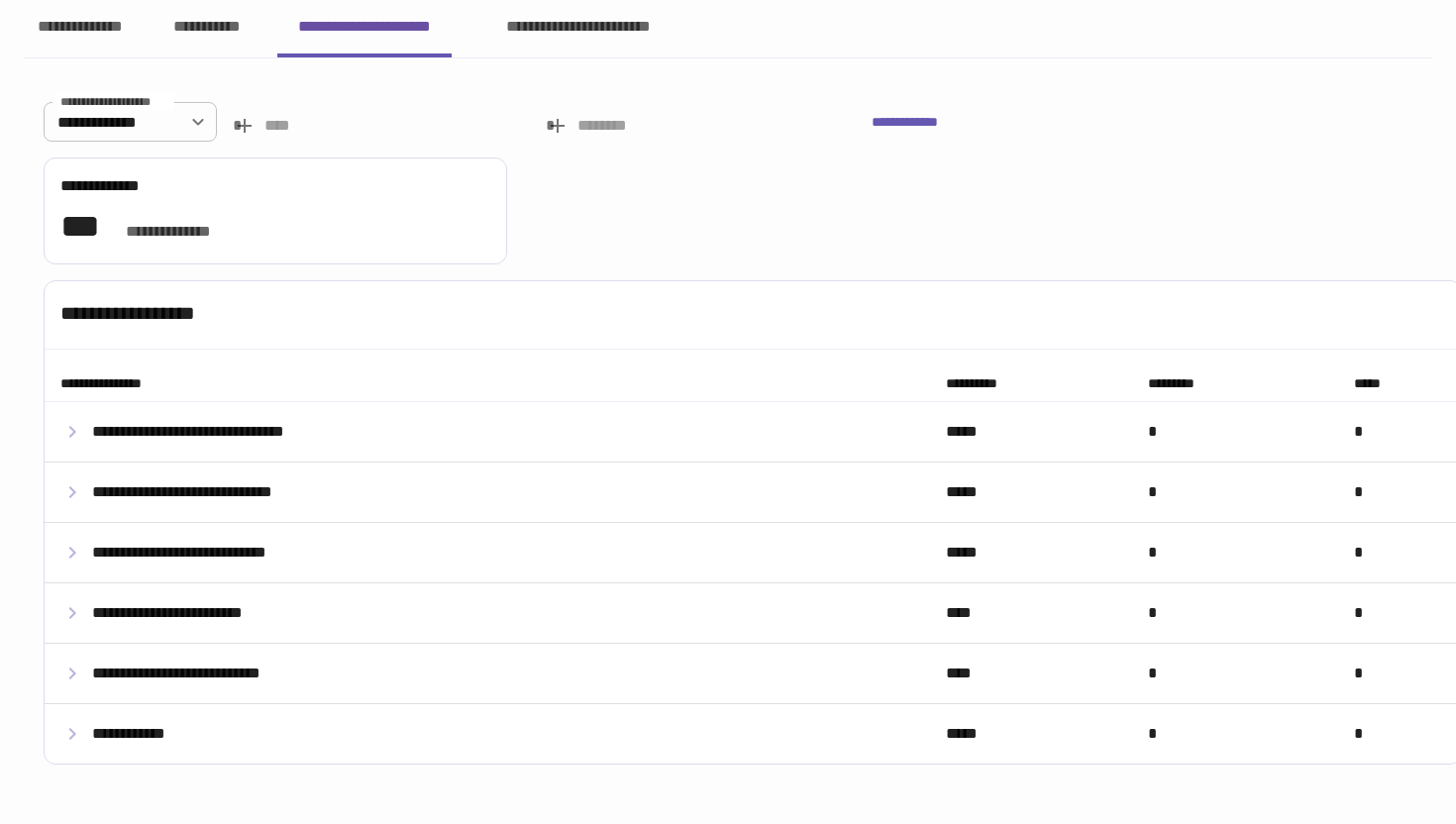 click 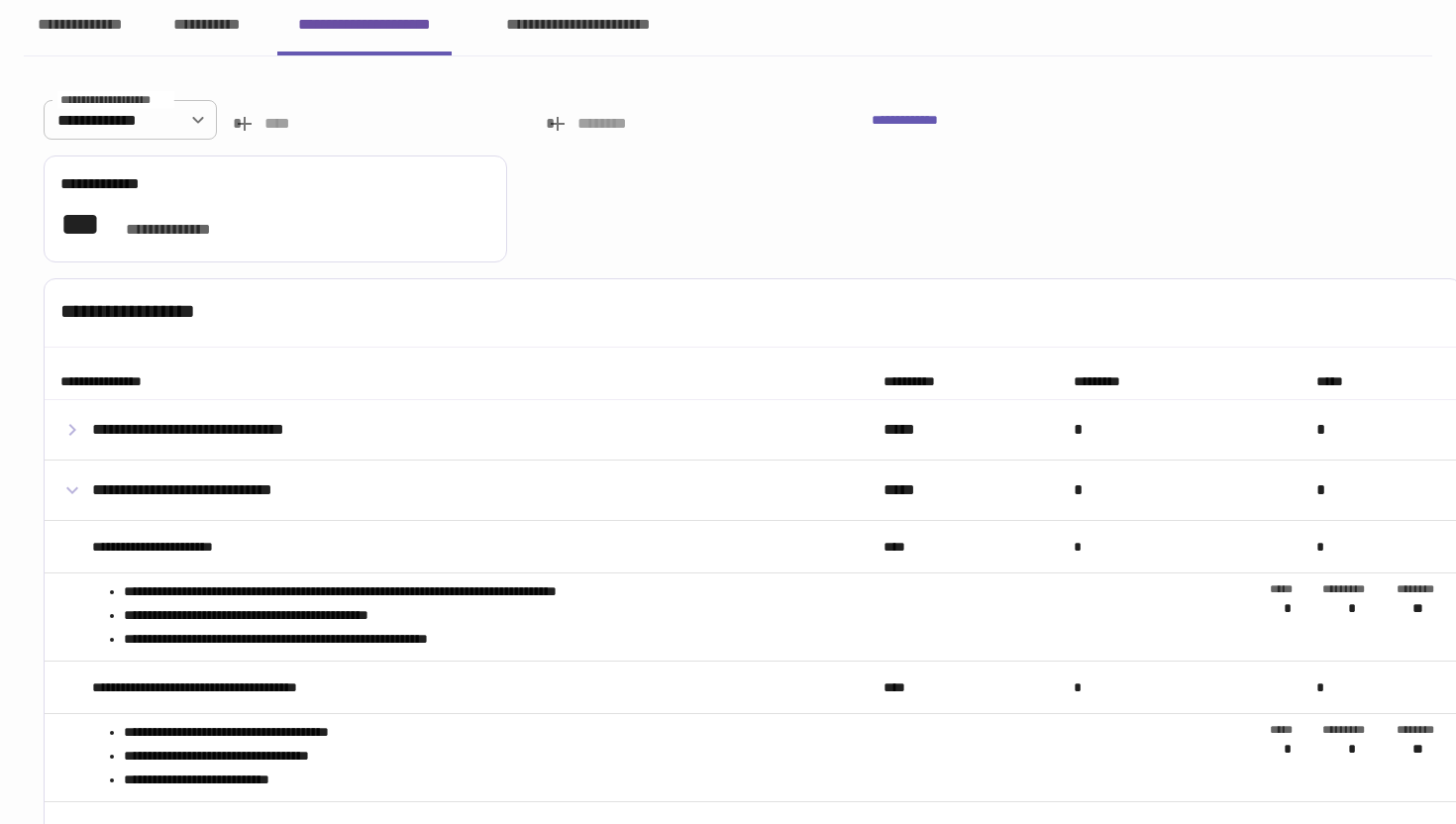 click 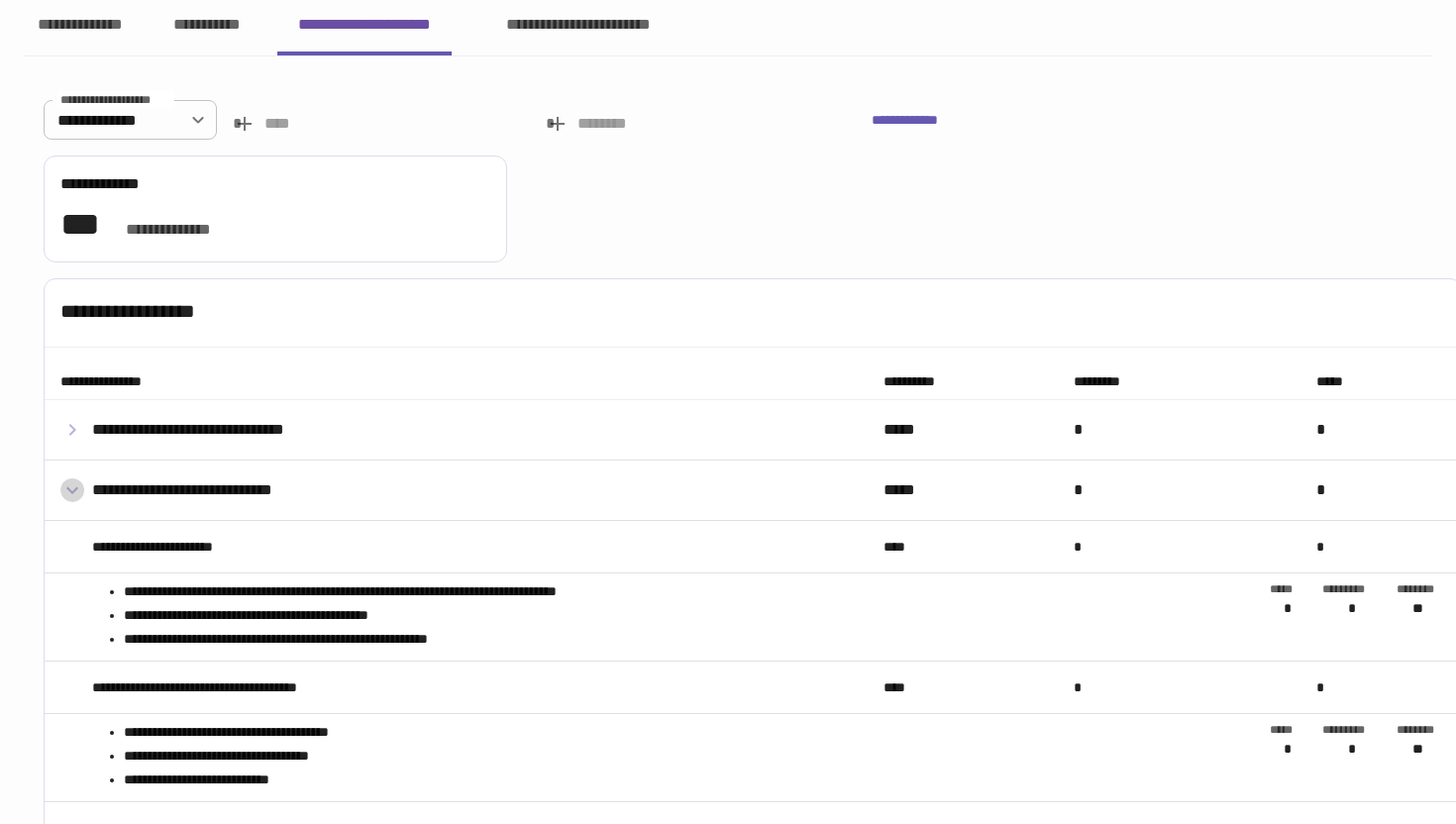 click 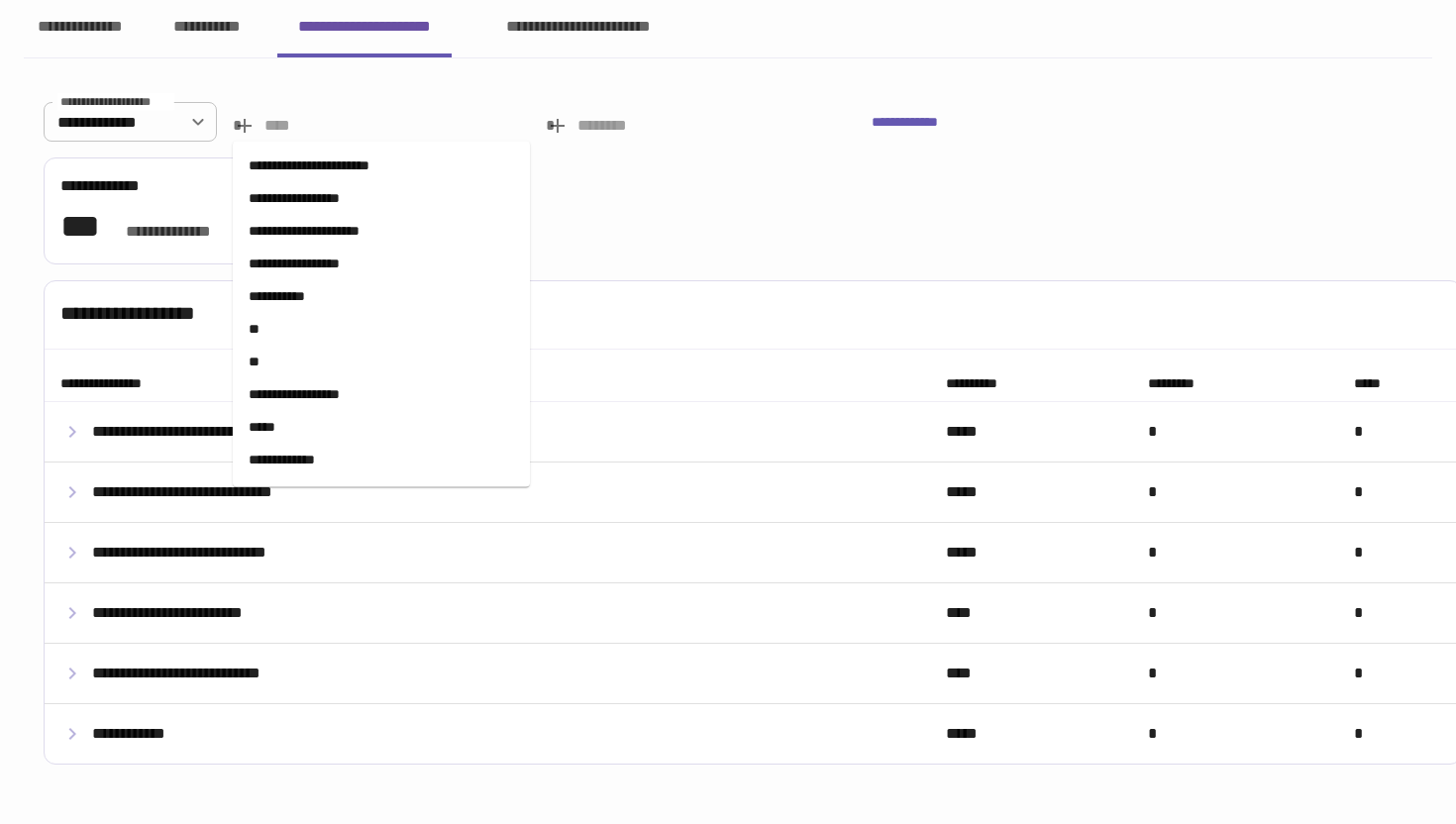 click at bounding box center (397, 125) 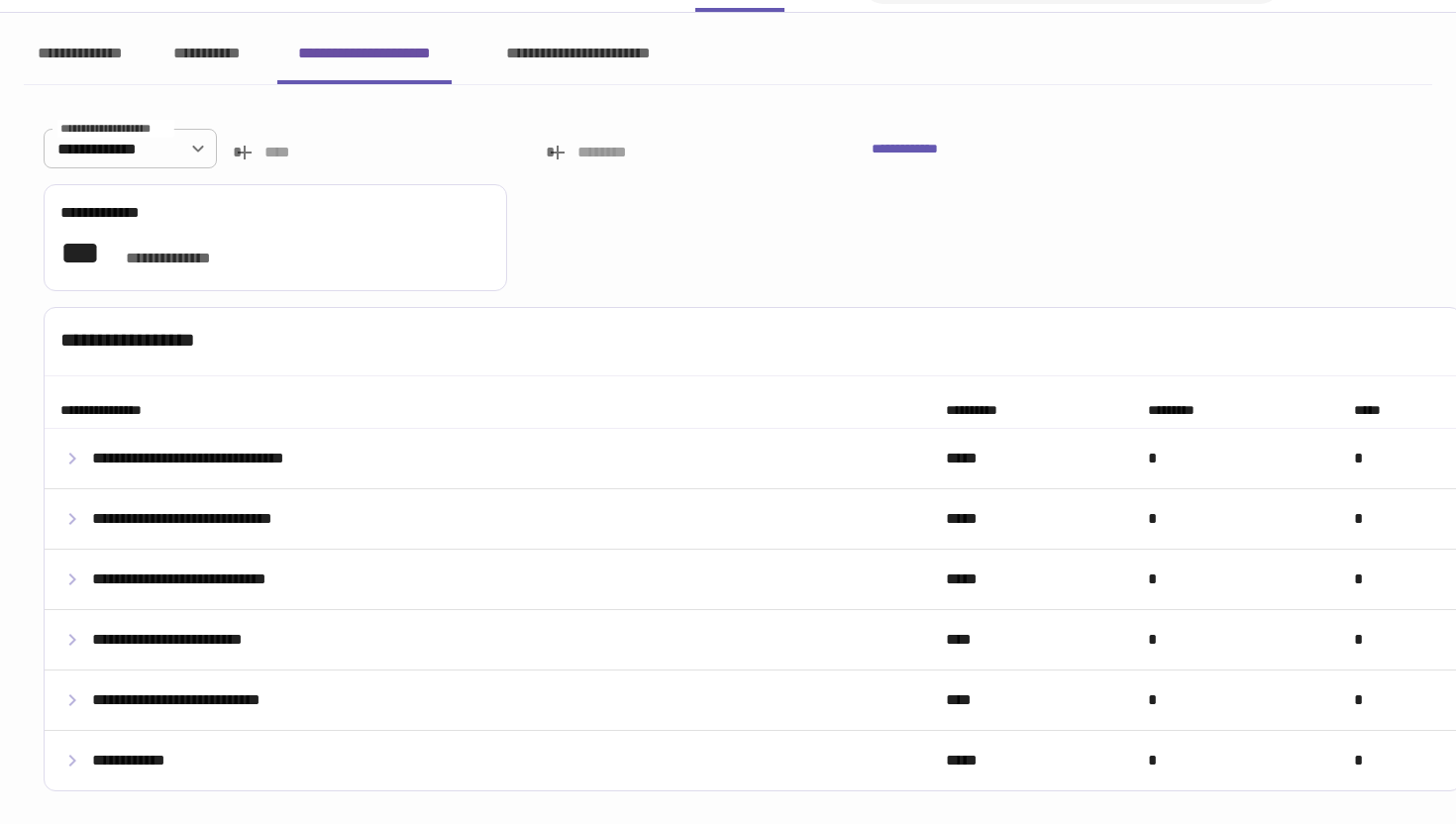 scroll, scrollTop: 59, scrollLeft: 0, axis: vertical 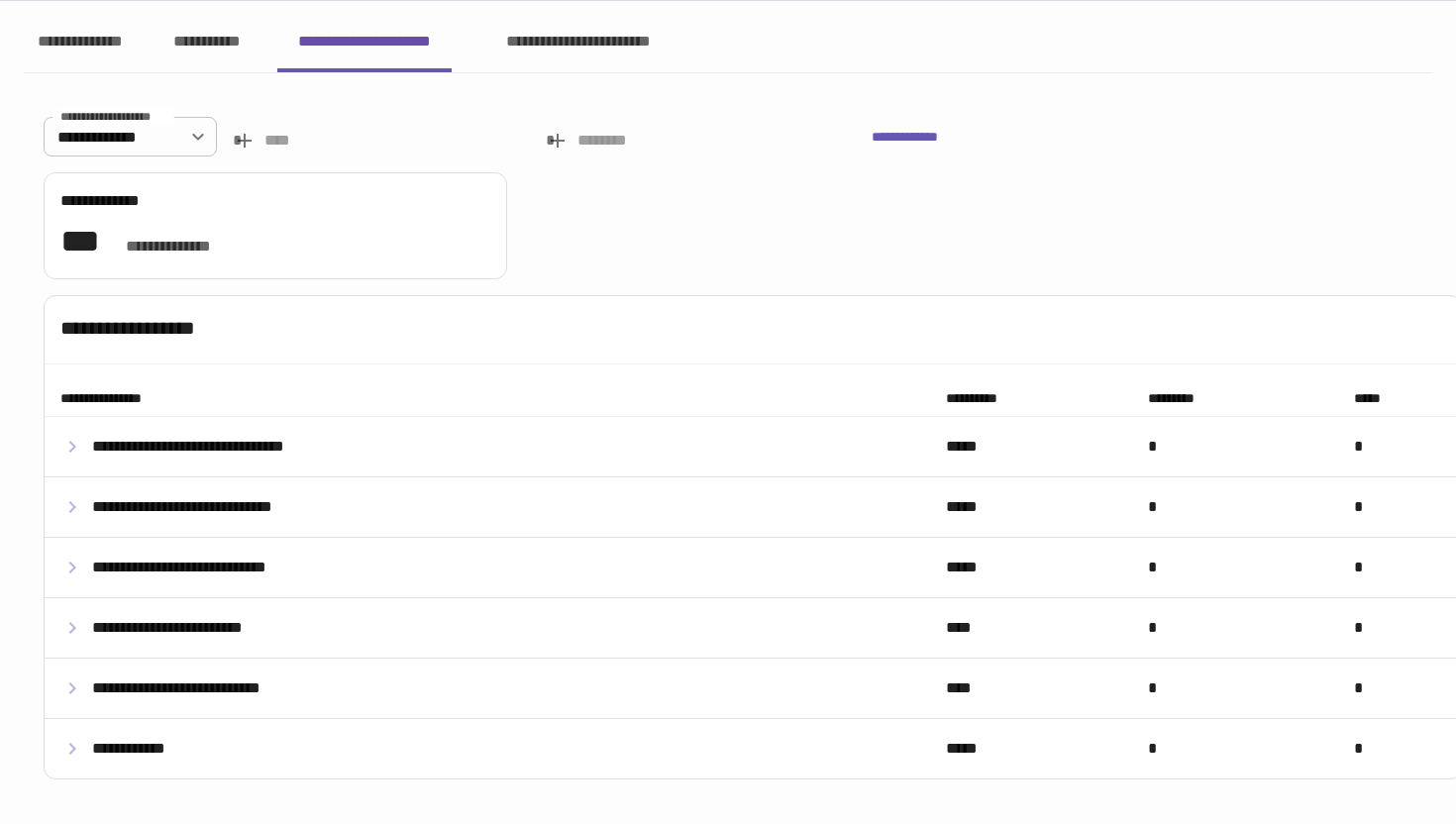 click on "**********" at bounding box center [577, 42] 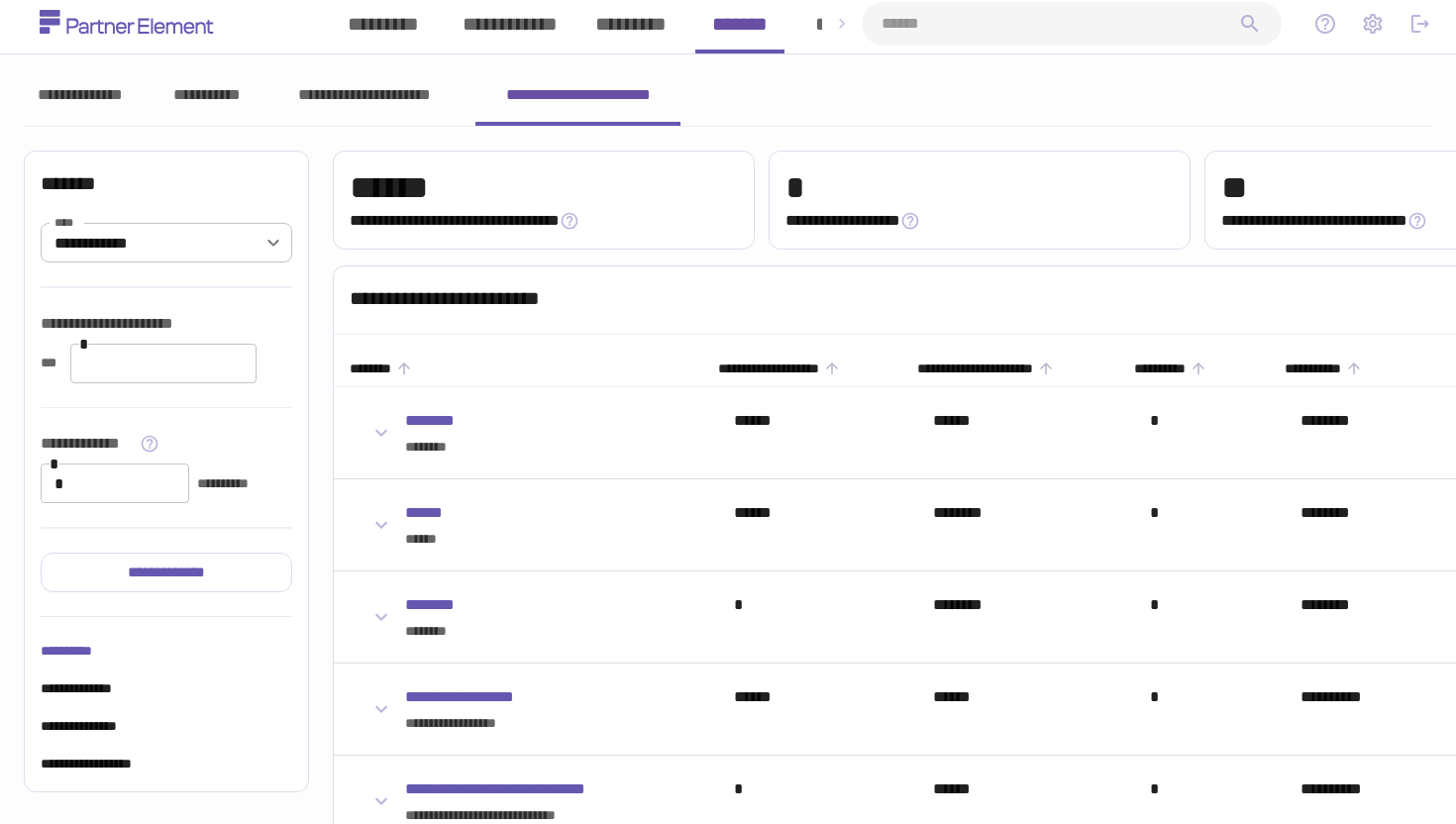 scroll, scrollTop: 59, scrollLeft: 0, axis: vertical 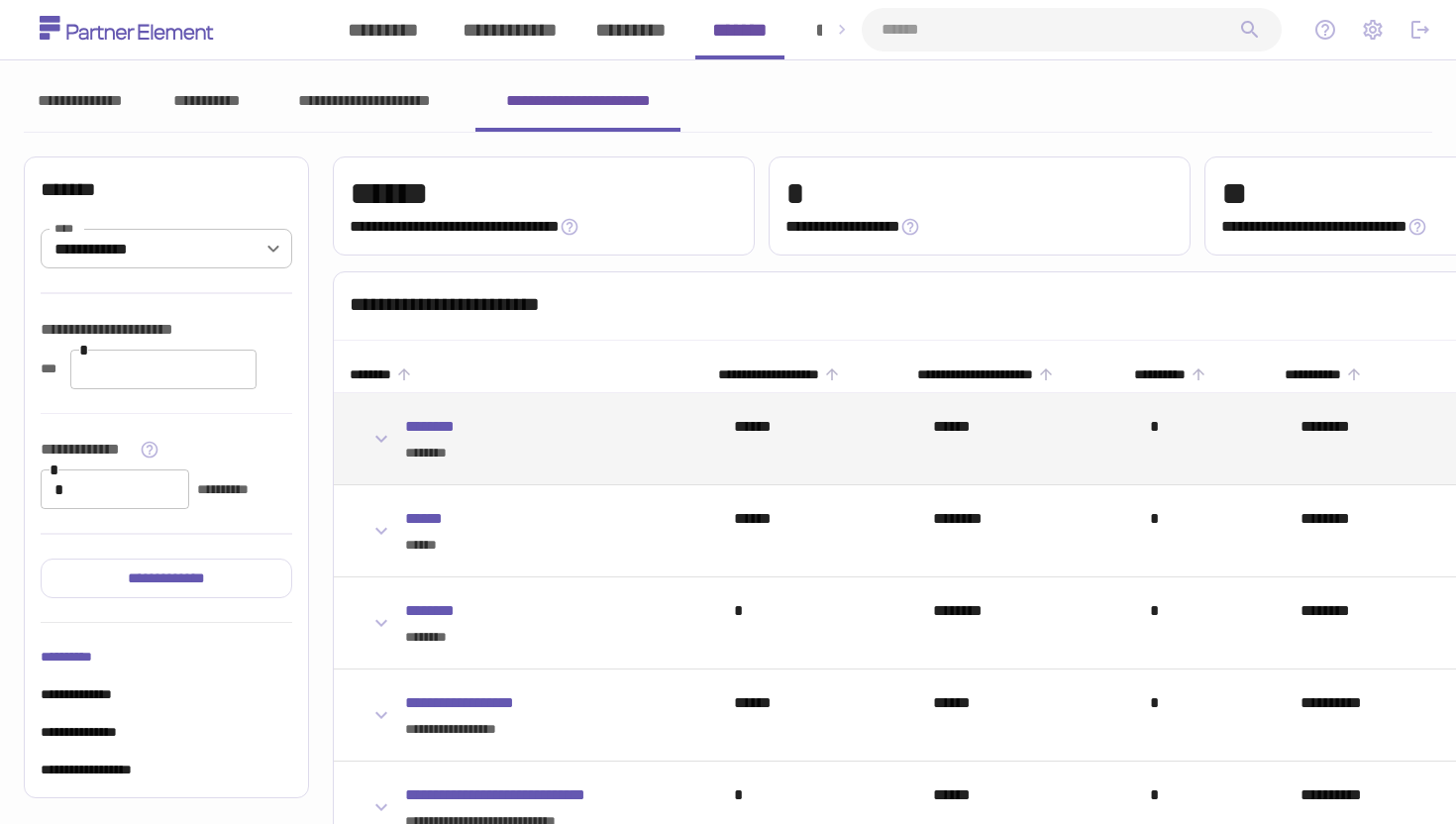 click on "******** ********" at bounding box center (554, 439) 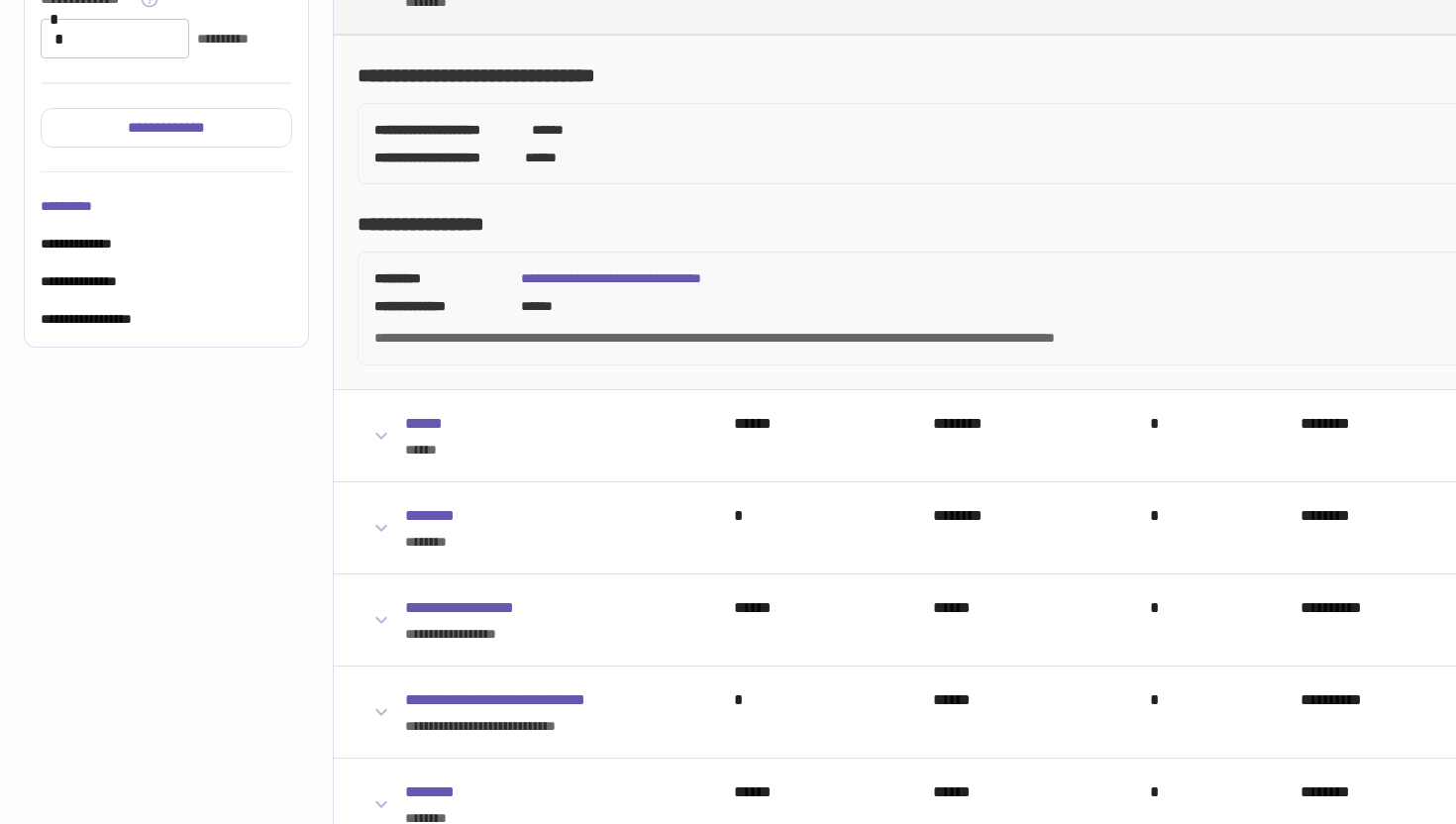 scroll, scrollTop: 495, scrollLeft: 0, axis: vertical 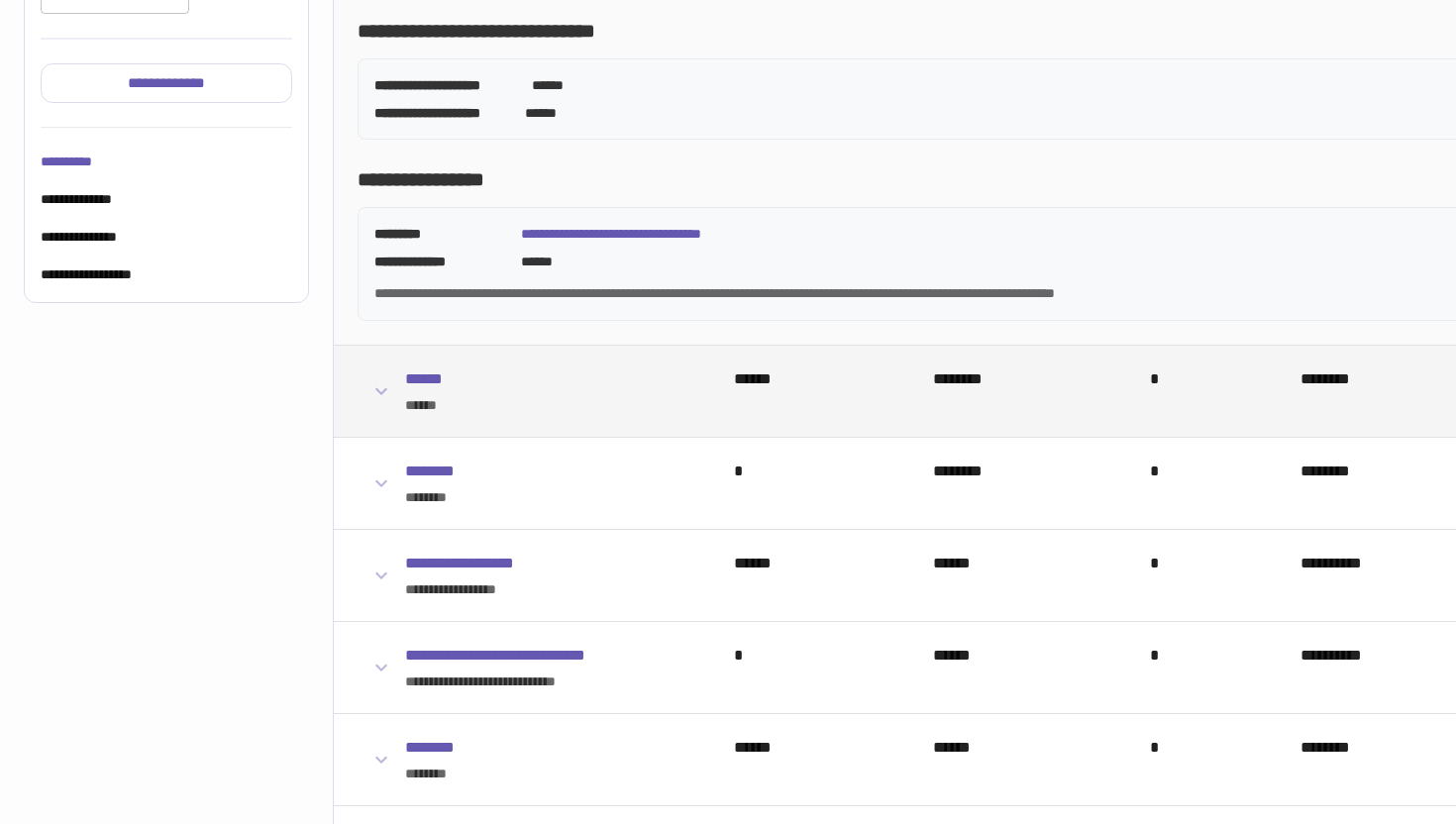 click on "******" at bounding box center (537, 405) 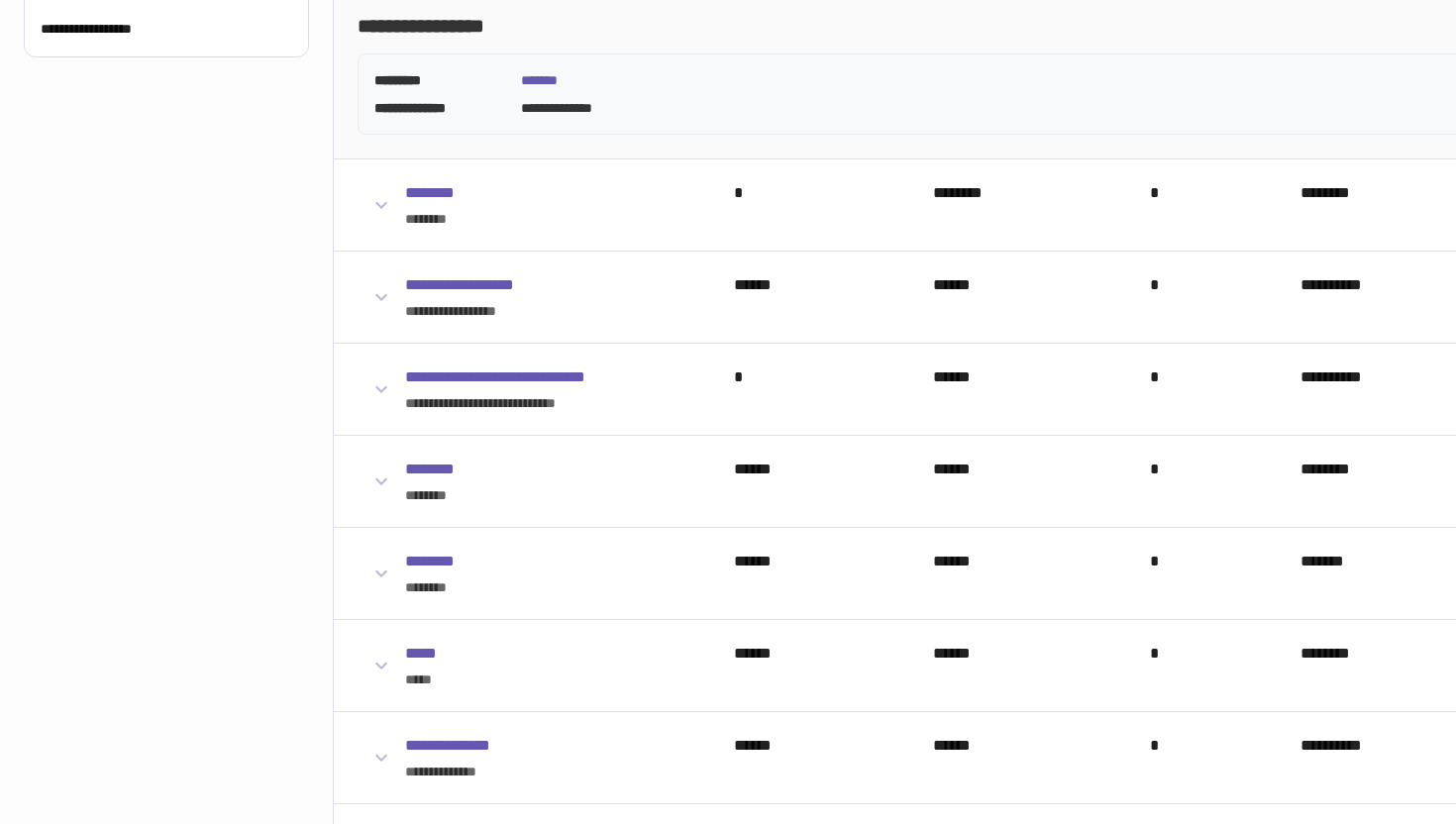 scroll, scrollTop: 745, scrollLeft: 0, axis: vertical 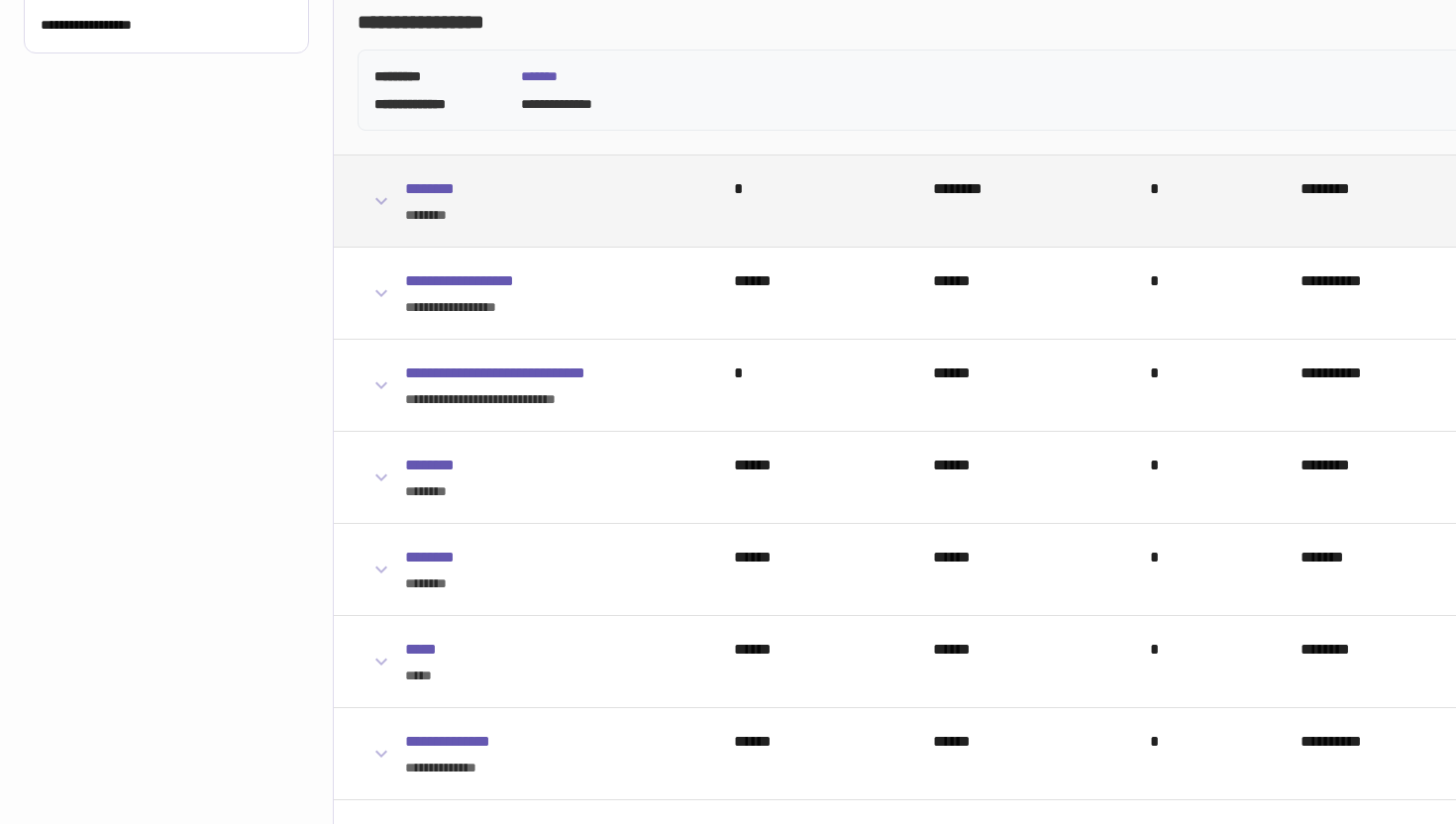 click on "********" at bounding box center [537, 215] 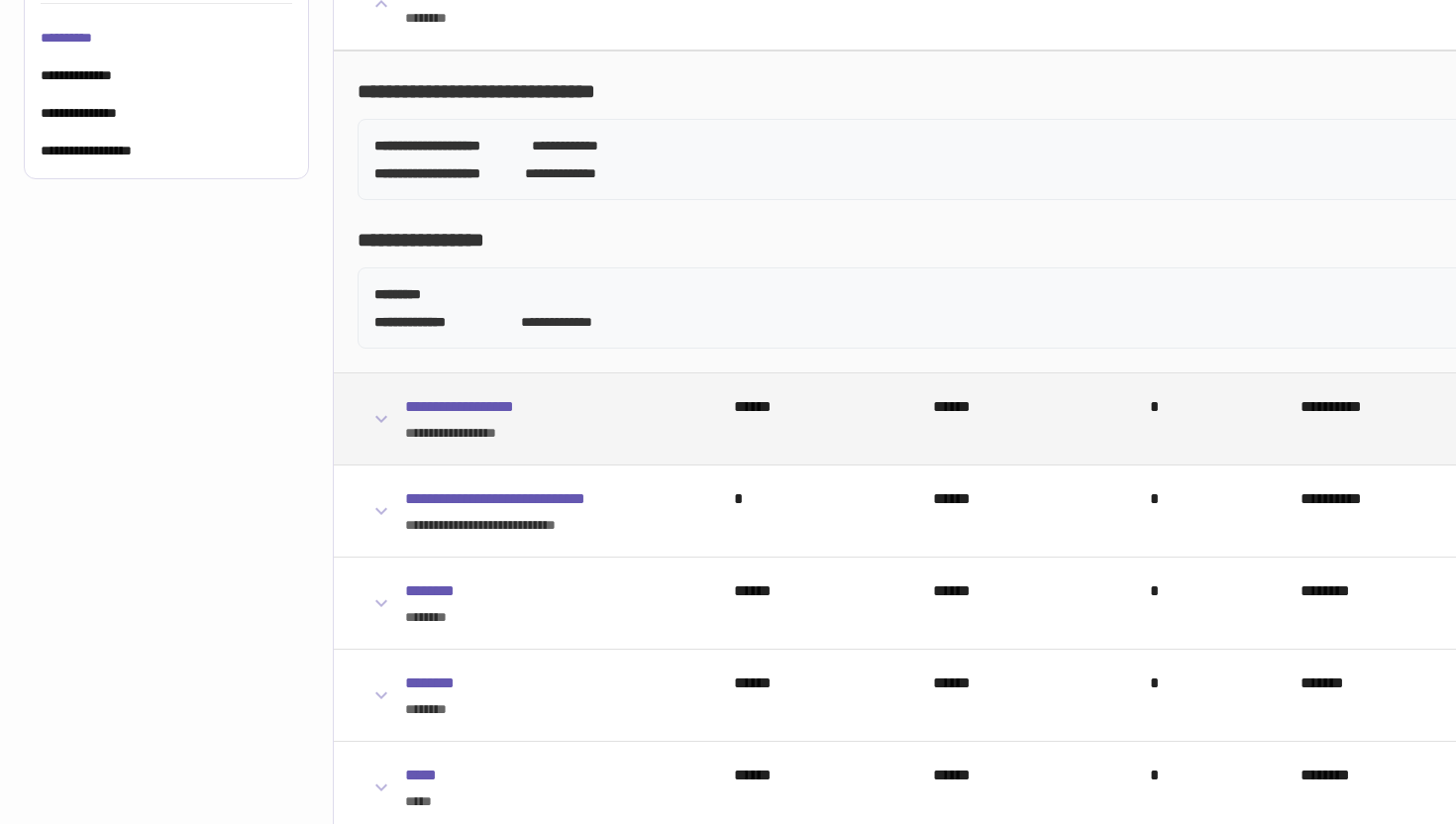 scroll, scrollTop: 659, scrollLeft: 0, axis: vertical 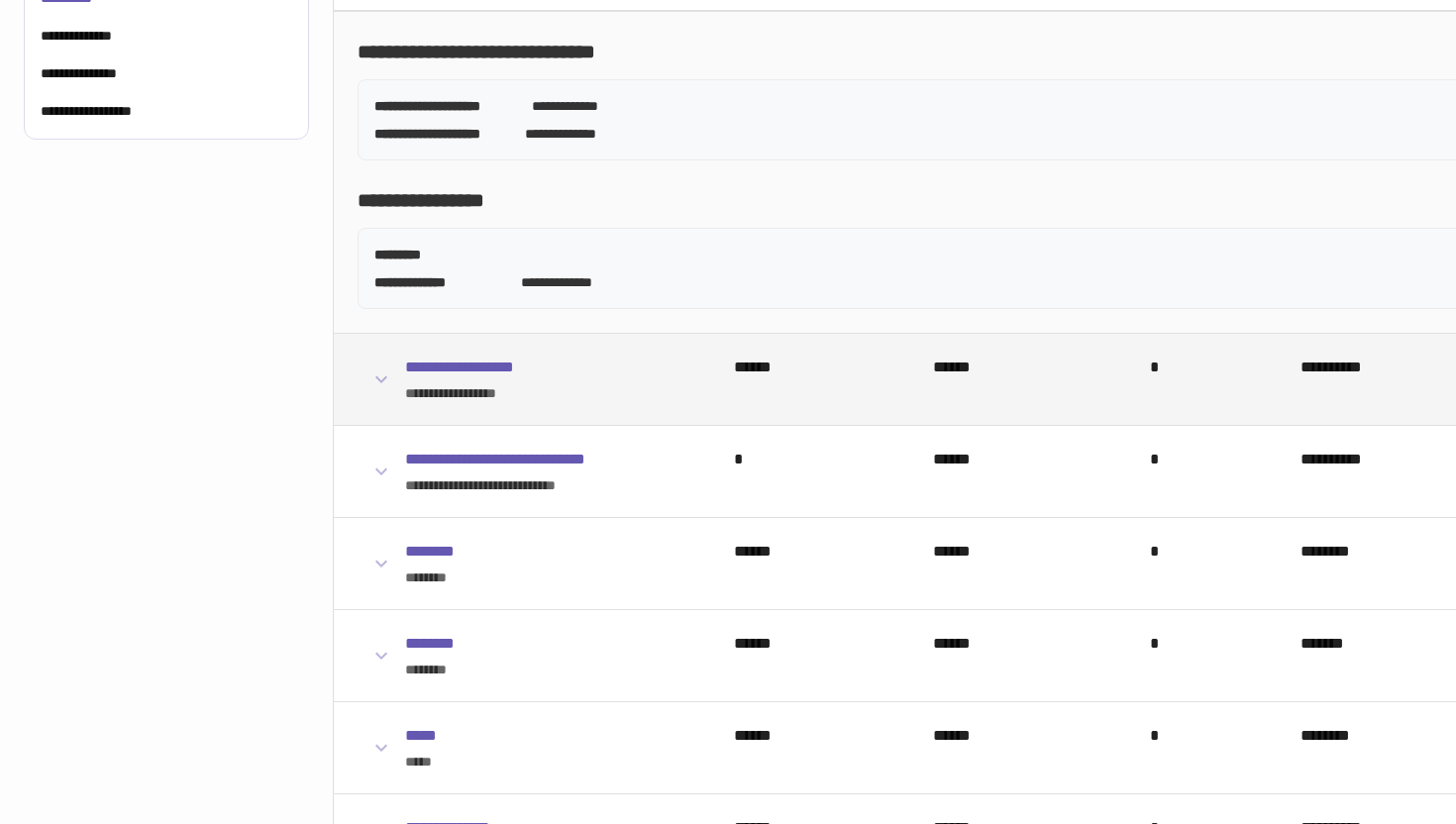 click on "**********" at bounding box center [554, 379] 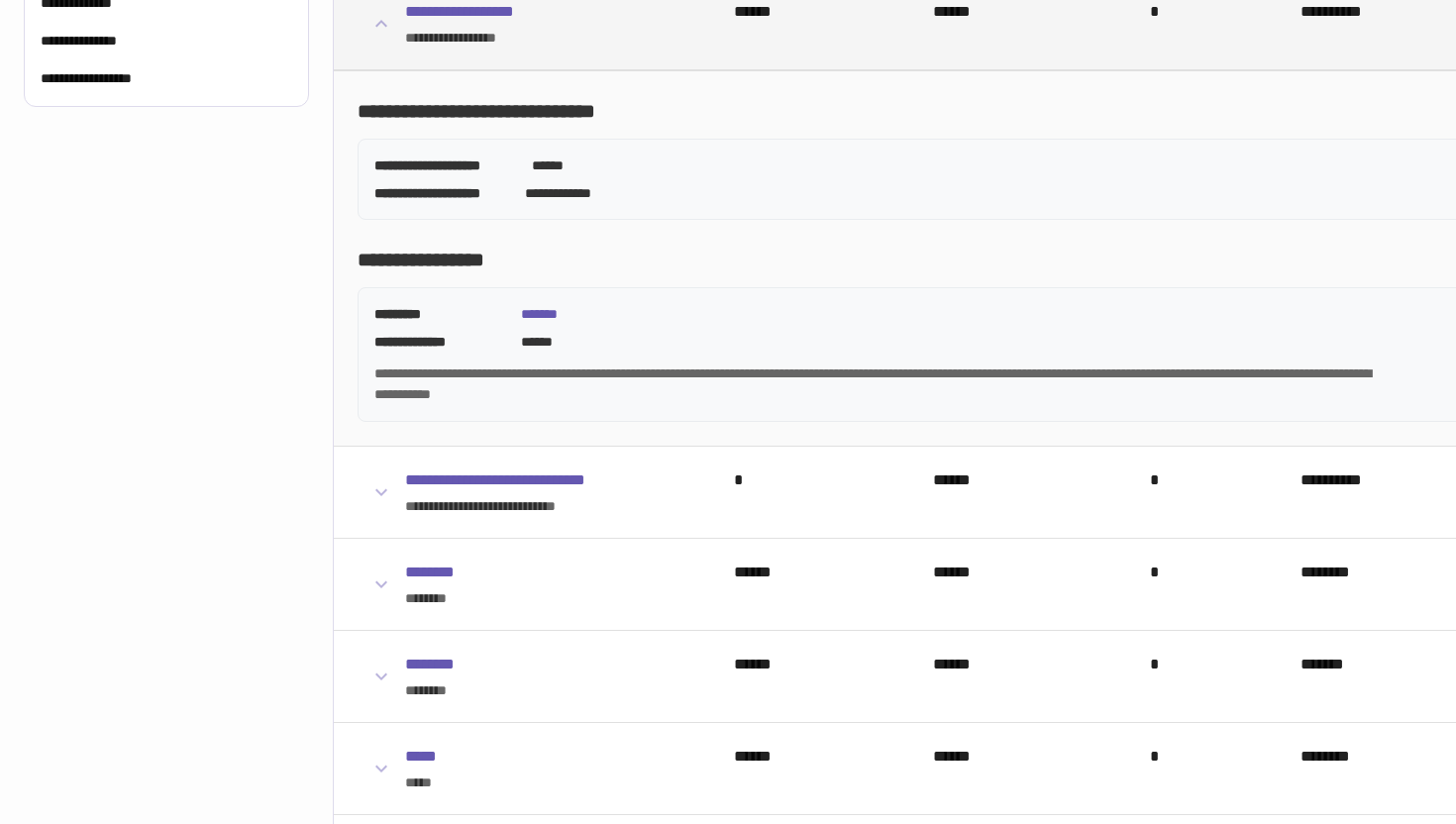 scroll, scrollTop: 757, scrollLeft: 0, axis: vertical 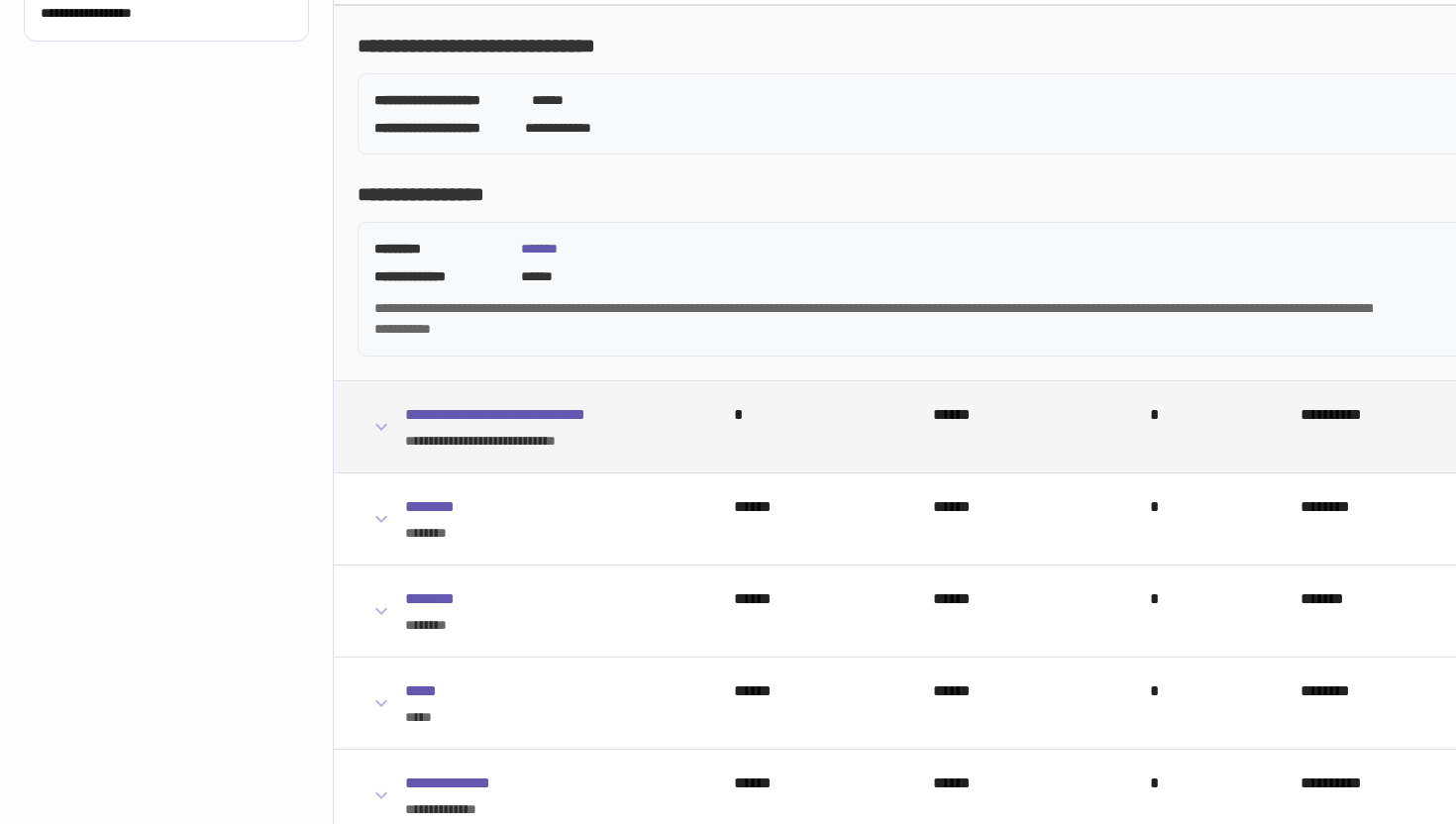 click on "*" at bounding box center [802, 427] 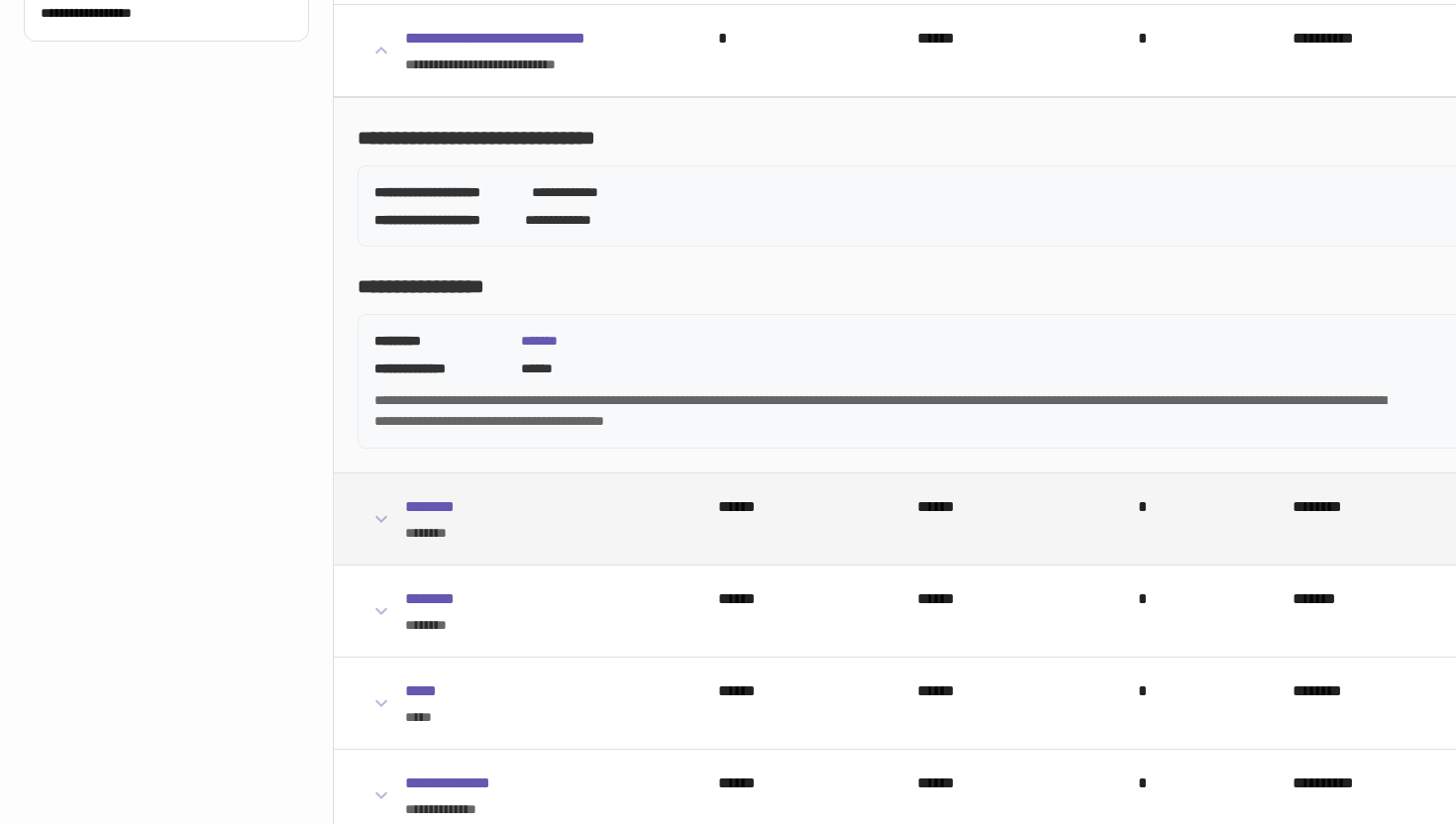 click on "********" at bounding box center (529, 533) 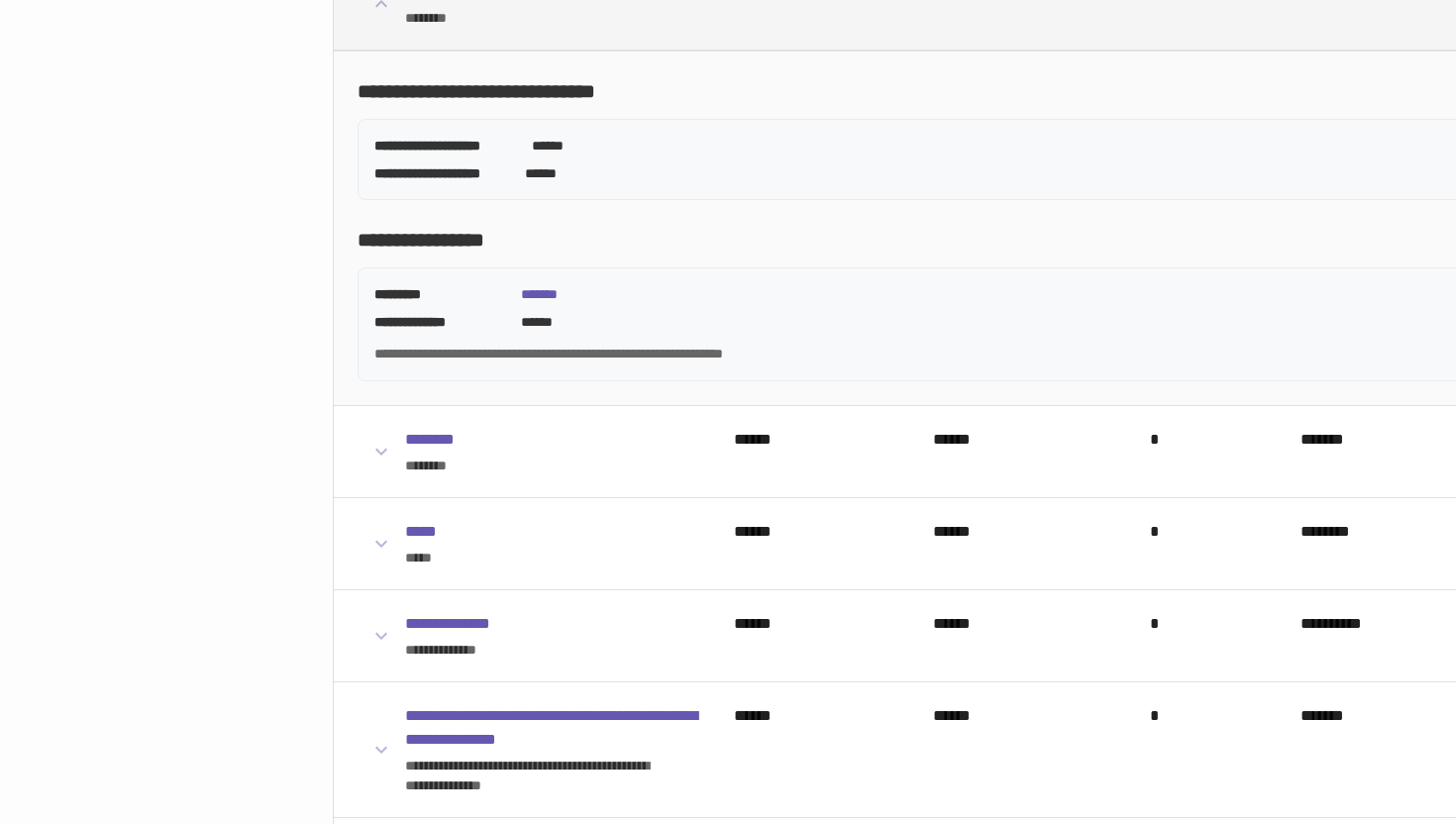 scroll, scrollTop: 949, scrollLeft: 0, axis: vertical 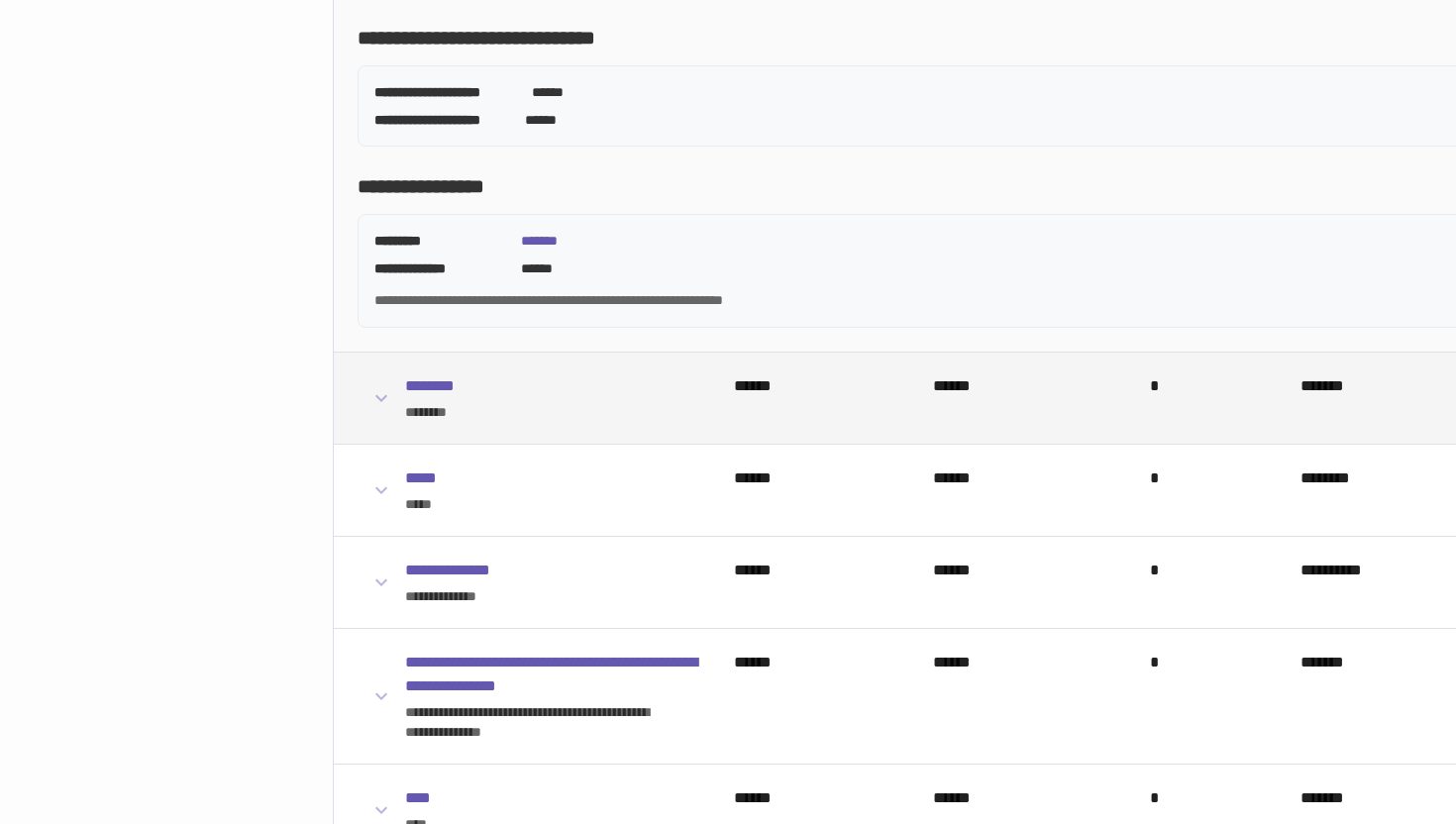 click on "******** ********" at bounding box center (534, 398) 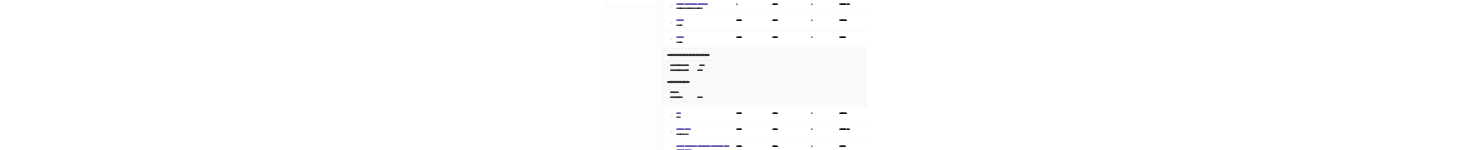 scroll, scrollTop: 778, scrollLeft: 0, axis: vertical 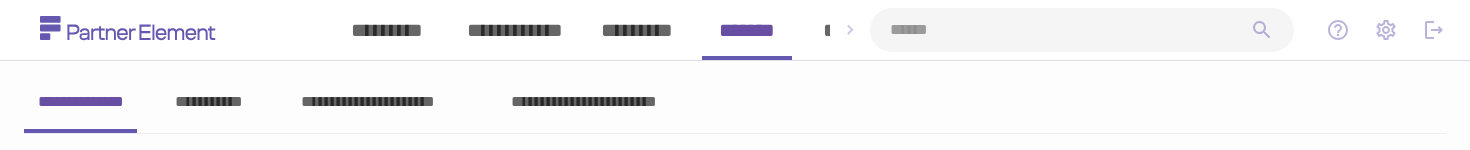 click on "**********" at bounding box center (583, 102) 